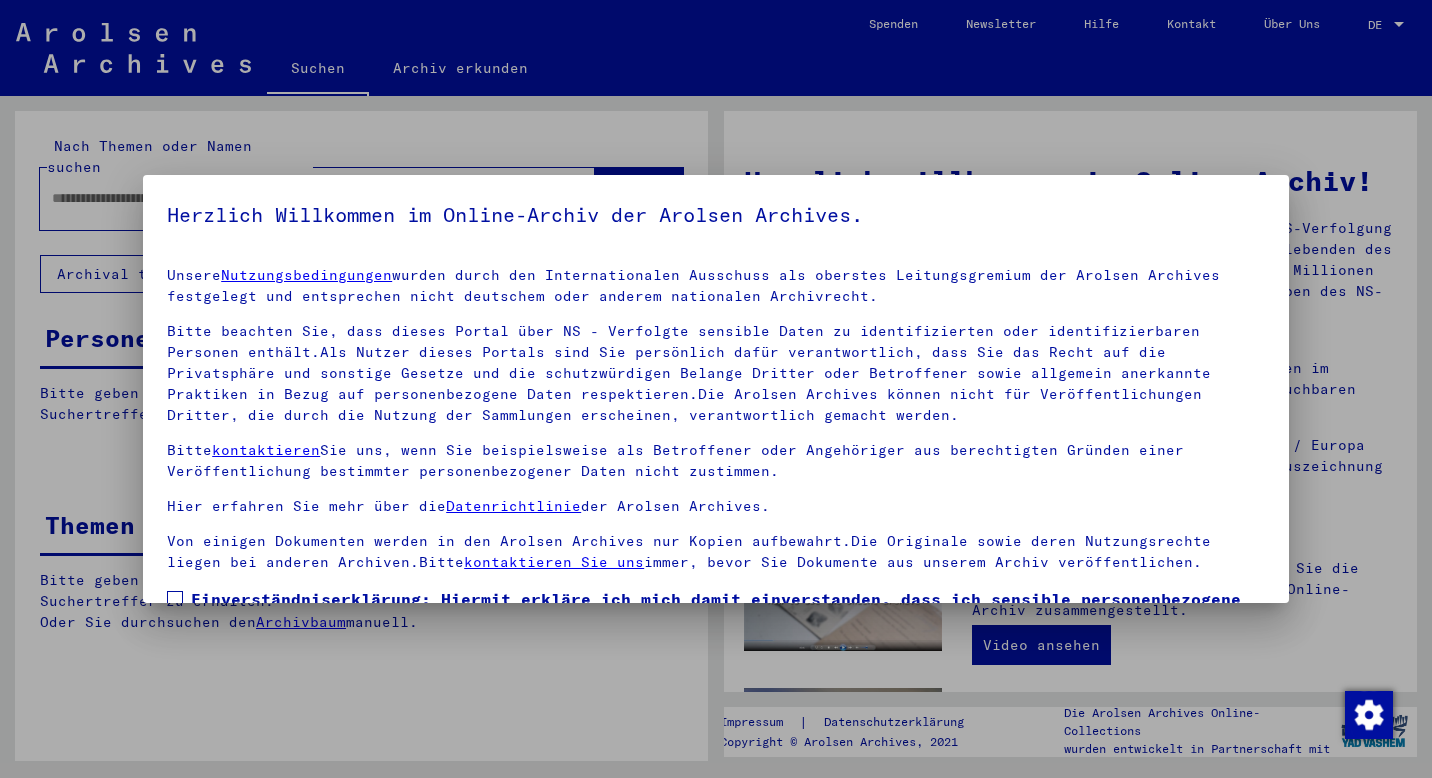 scroll, scrollTop: 0, scrollLeft: 0, axis: both 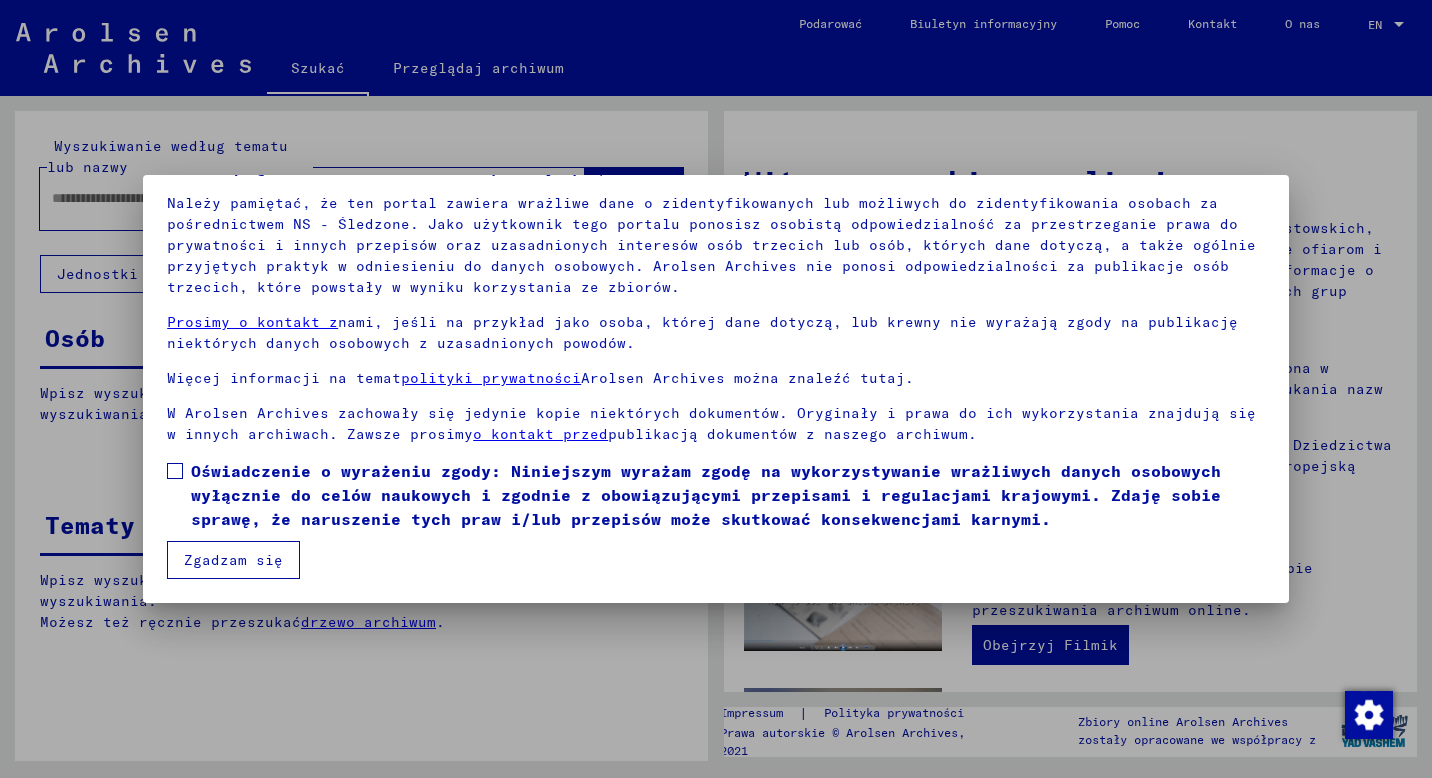 click at bounding box center (175, 471) 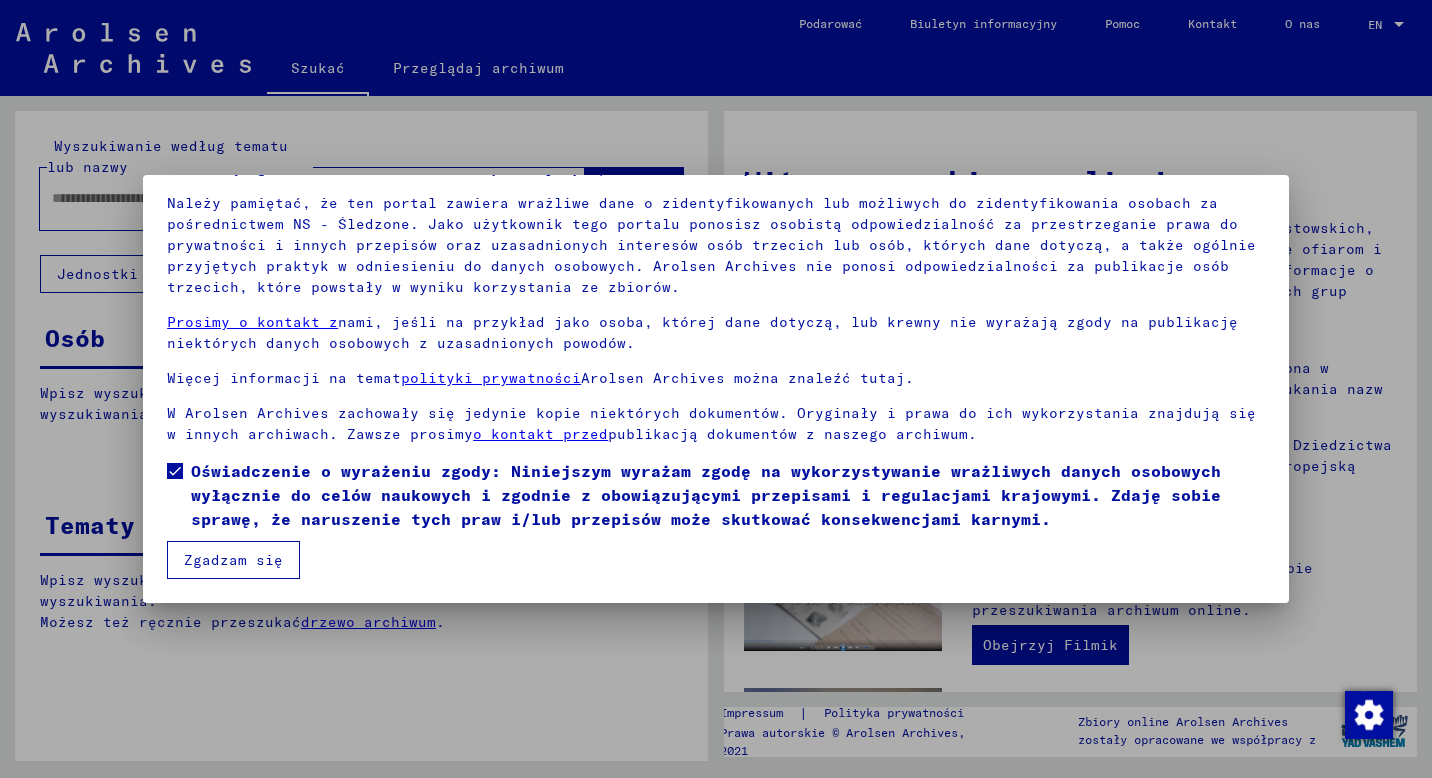 click on "Zgadzam się" at bounding box center [233, 560] 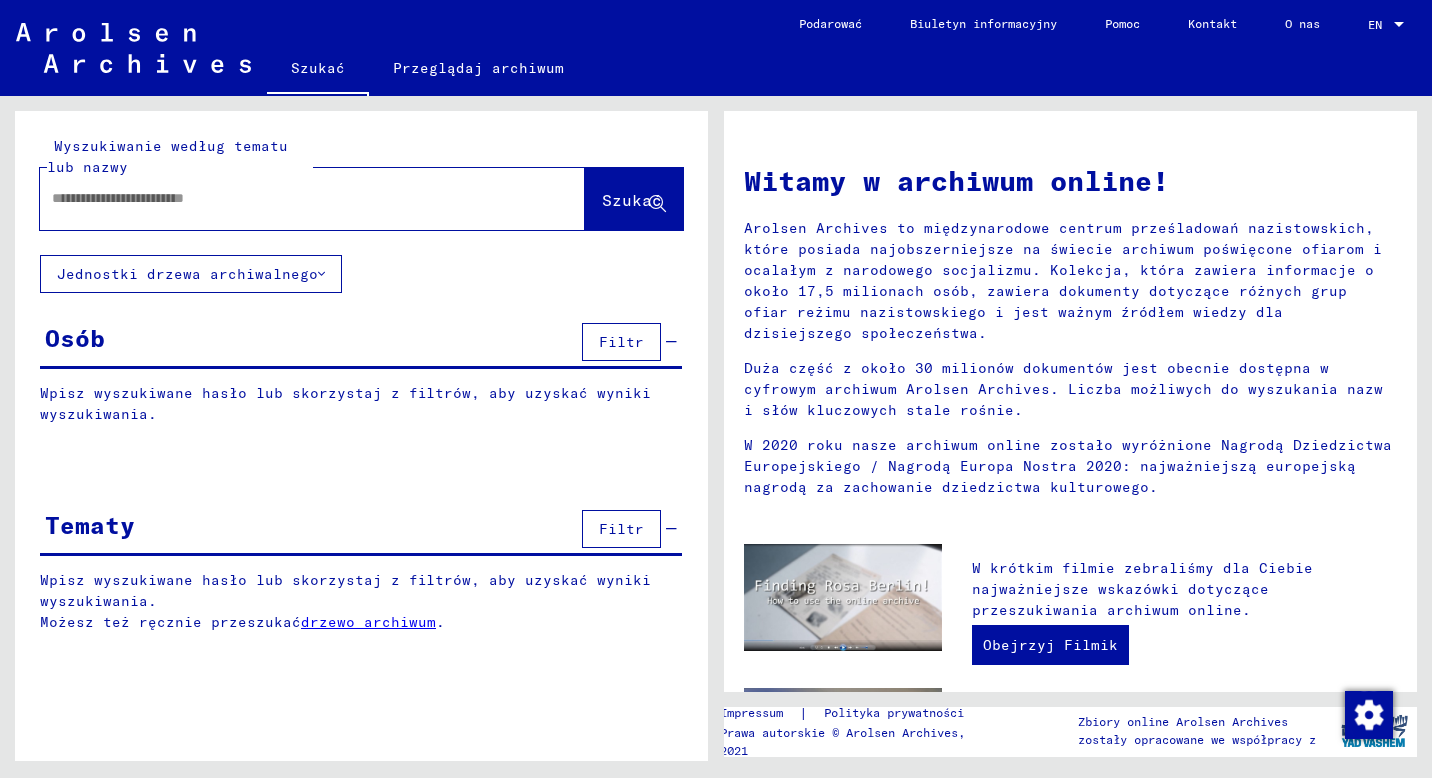 click 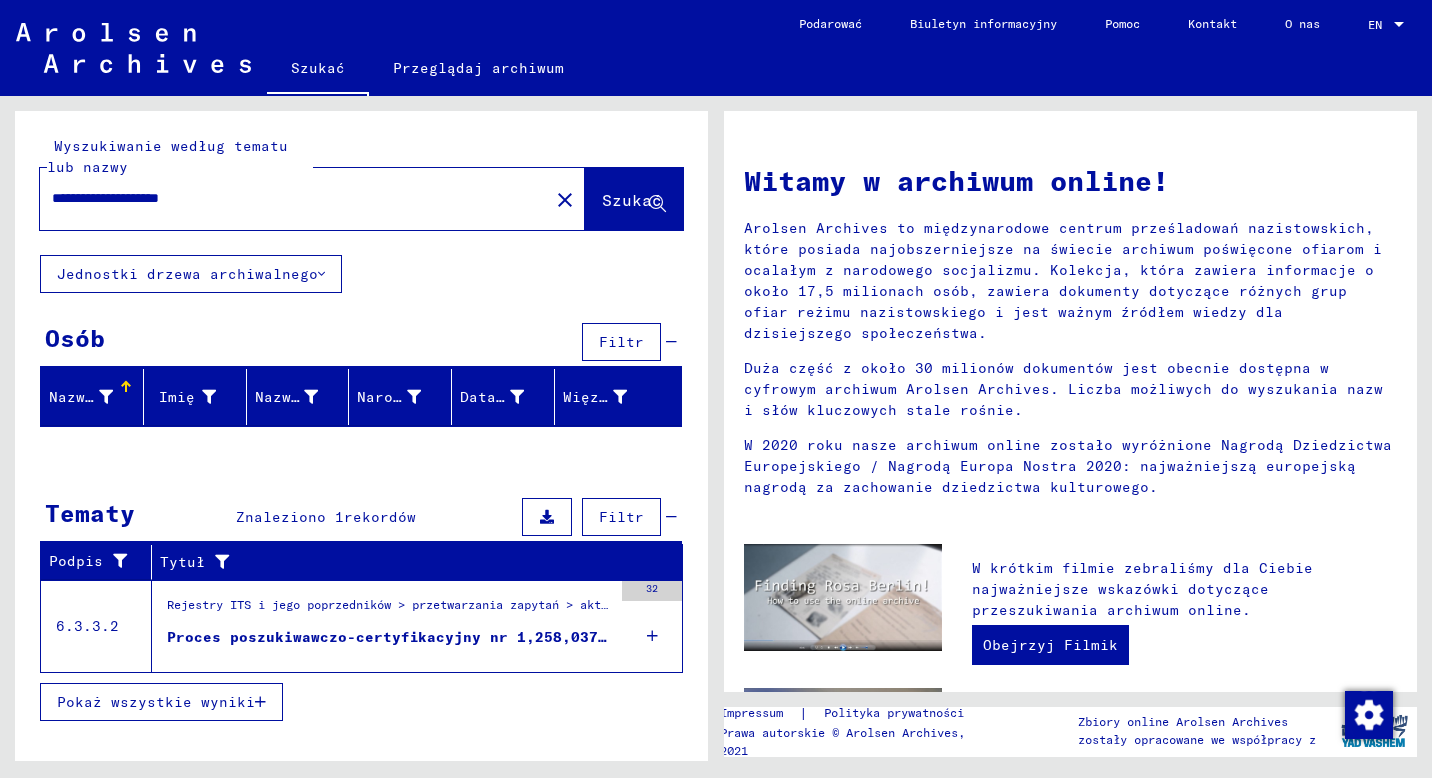 click on "Proces poszukiwawczo-certyfikacyjny nr 1,258,037 dla [LAST], [FIRST] ur. [DATE] r." at bounding box center [389, 637] 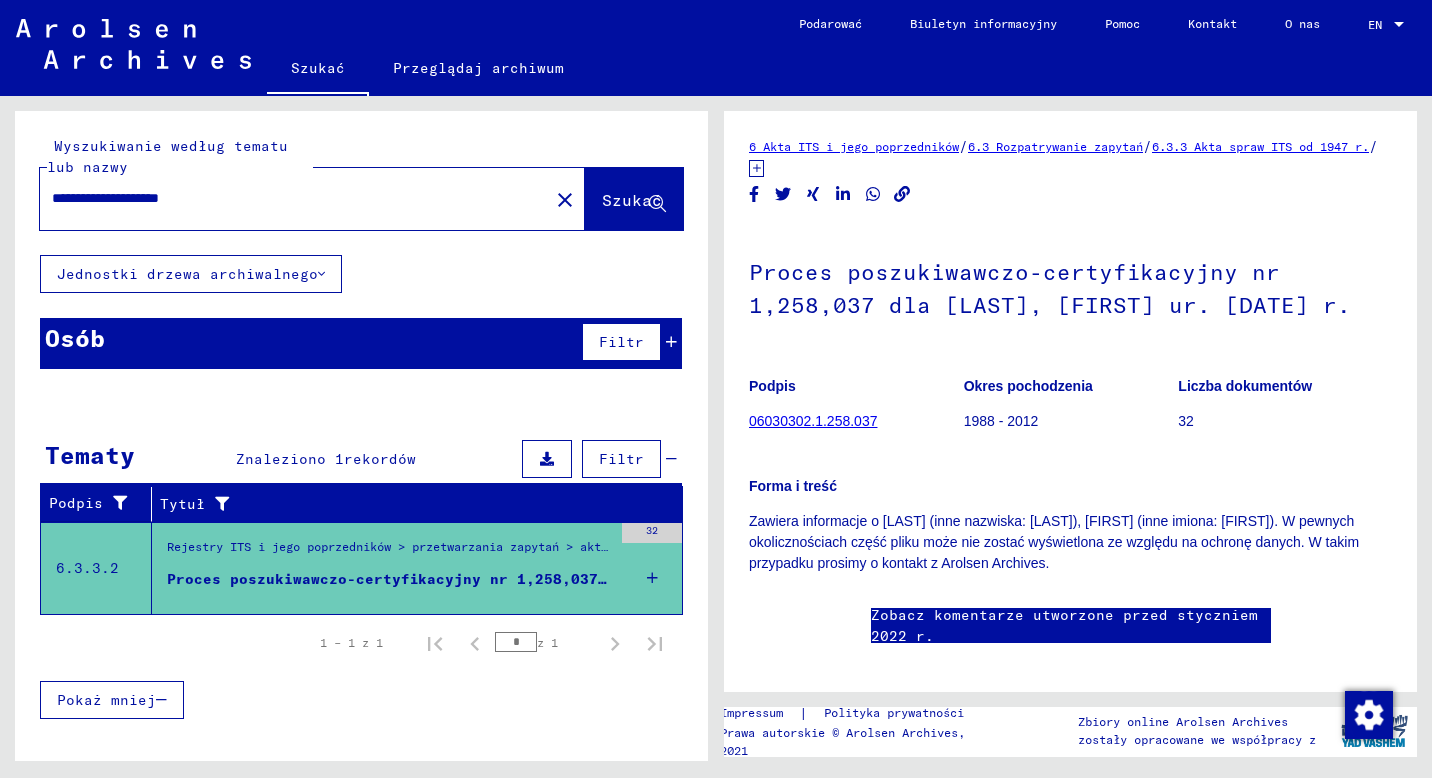 scroll, scrollTop: 0, scrollLeft: 0, axis: both 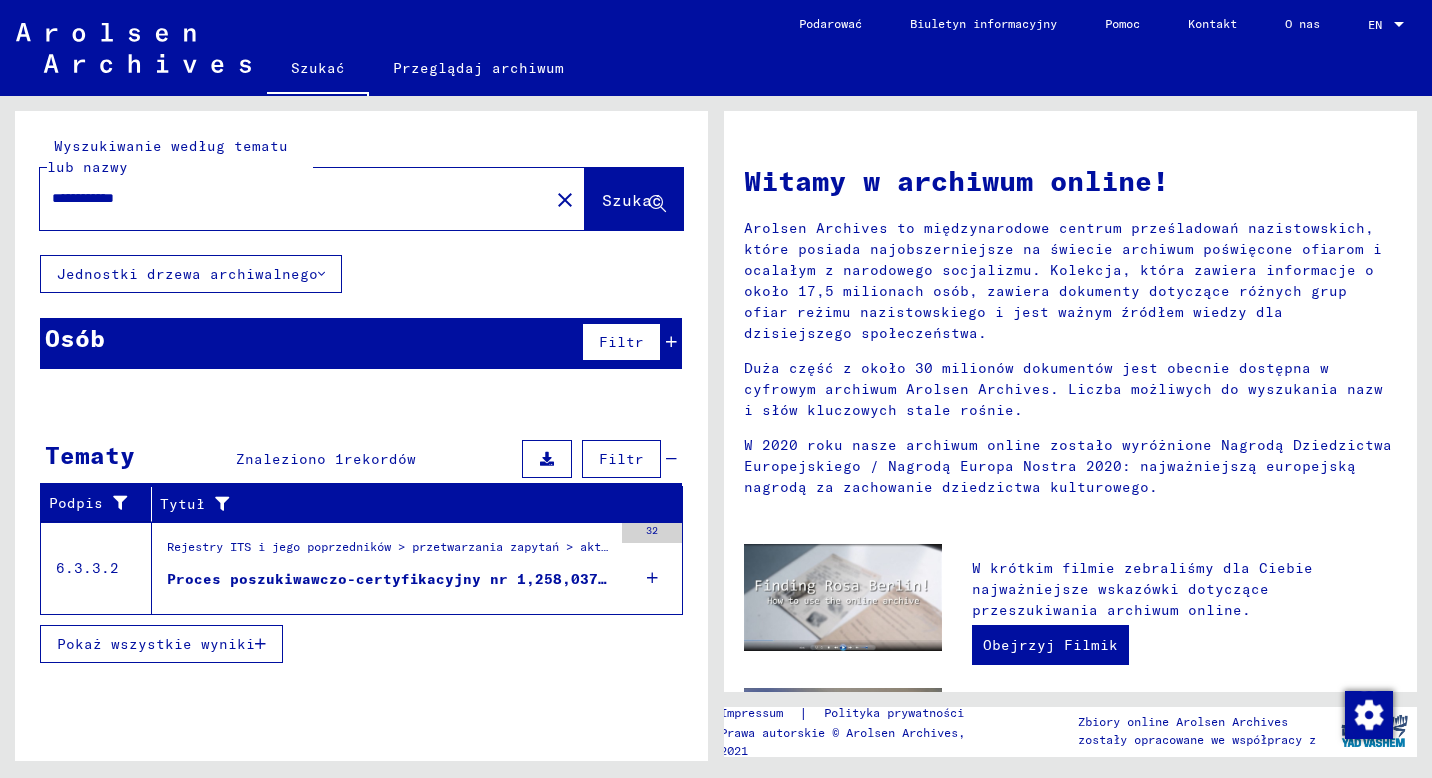 click on "**********" at bounding box center [288, 198] 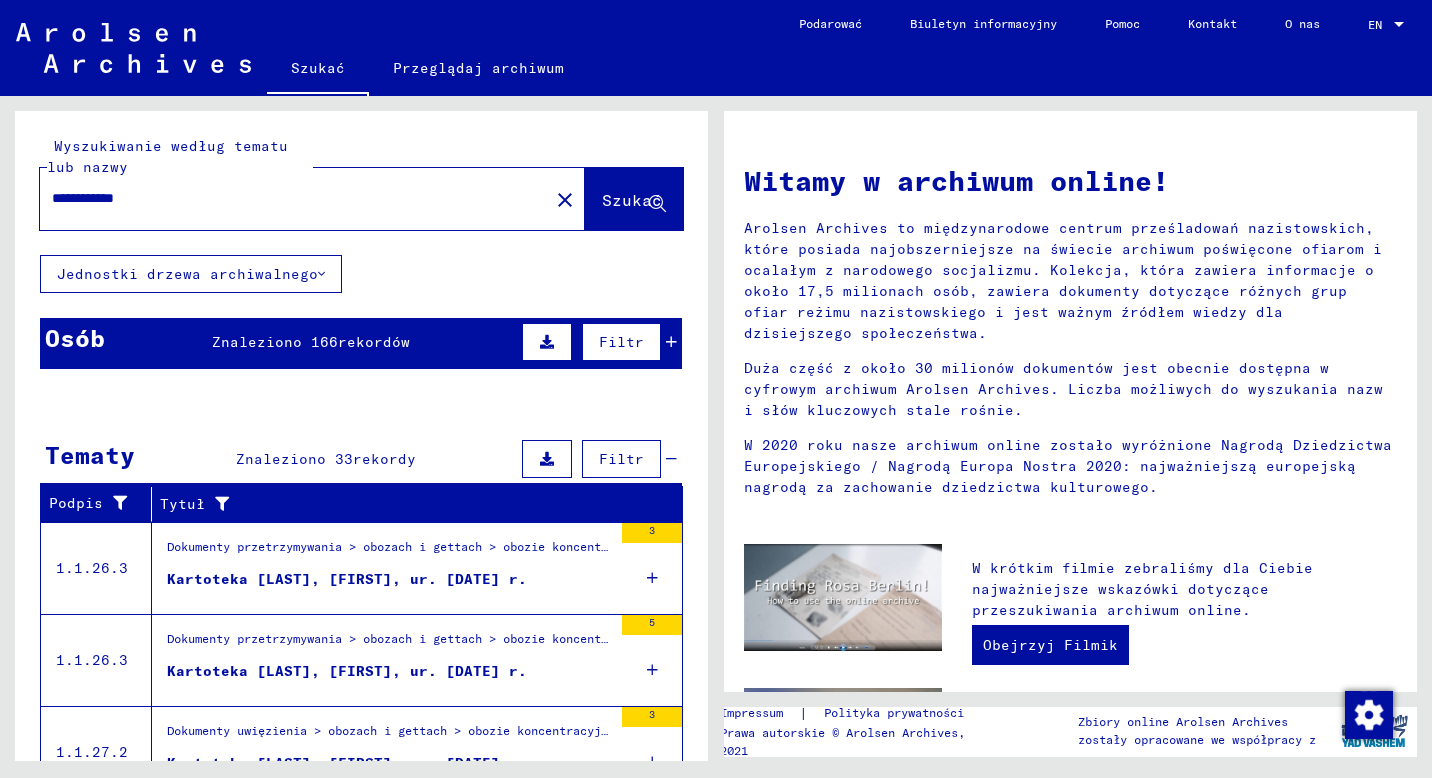 click on "rekordów" at bounding box center (374, 342) 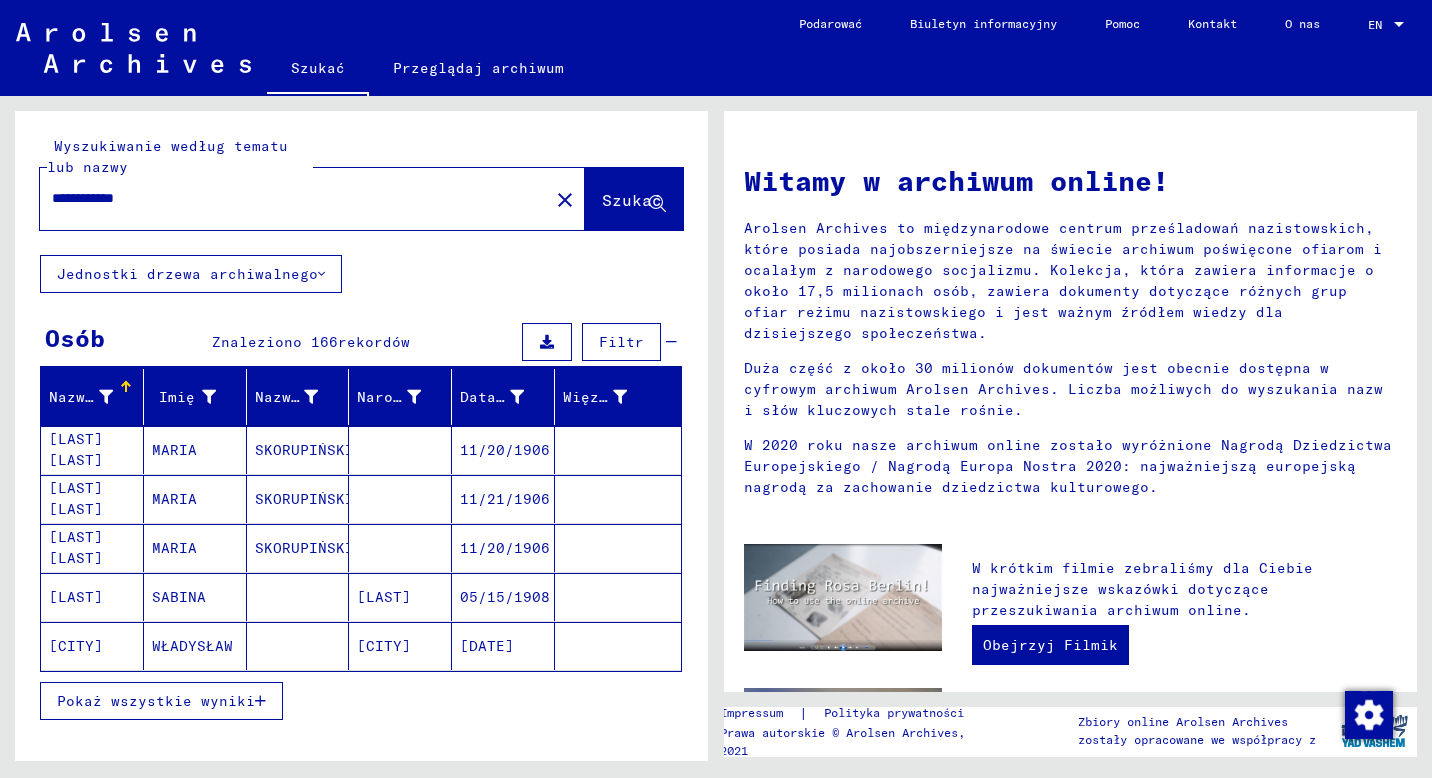 click on "**********" at bounding box center [288, 198] 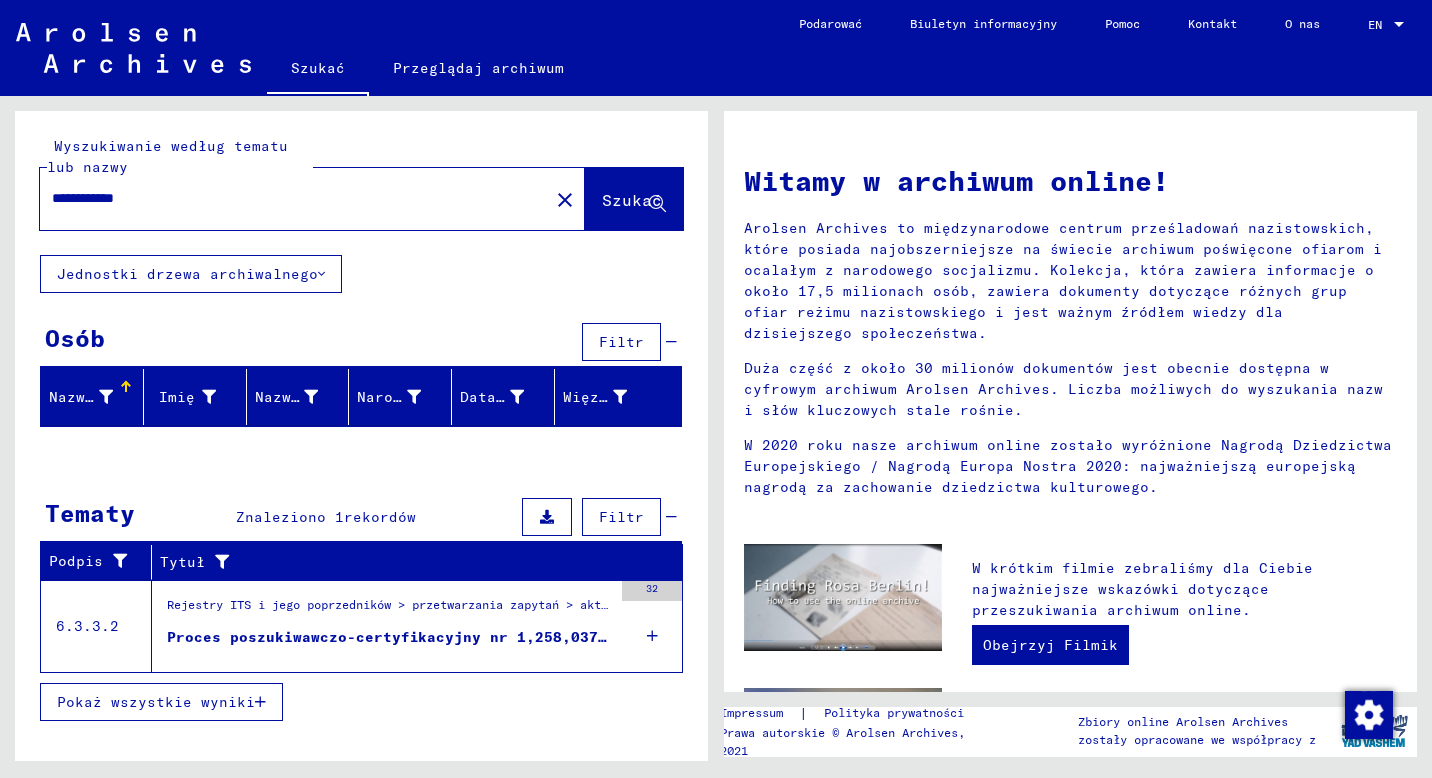 click on "Filtr" at bounding box center [621, 342] 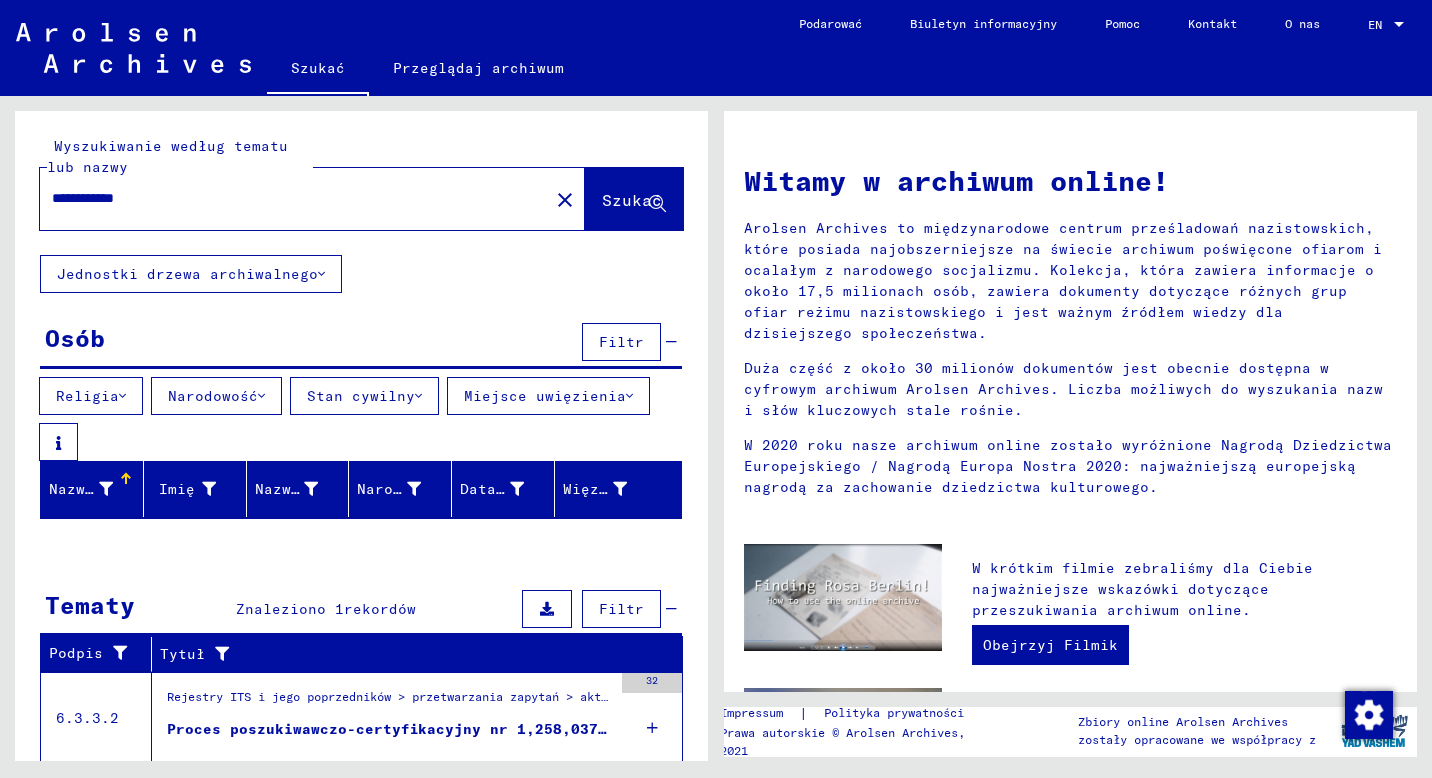 click on "Filtr" at bounding box center (621, 342) 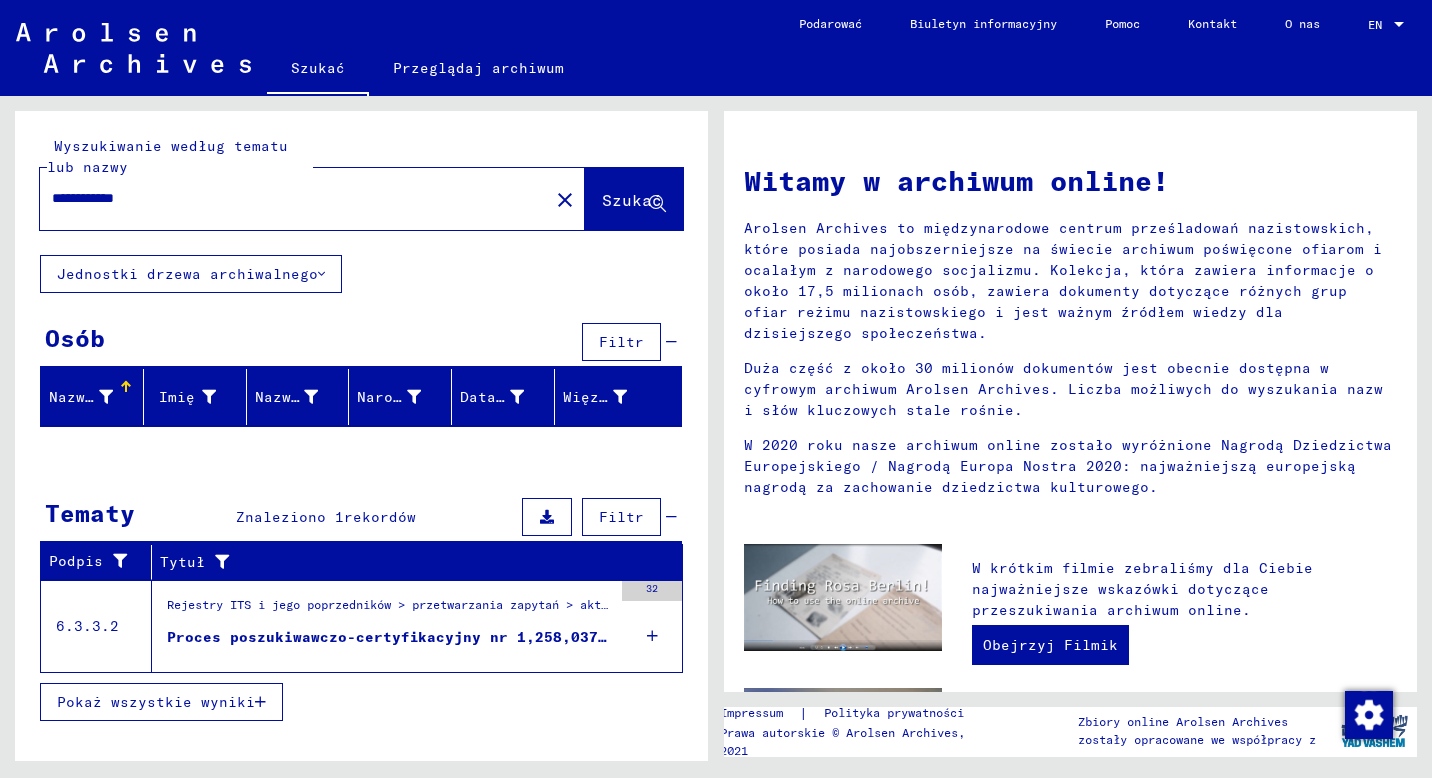 click on "Nazwisko" at bounding box center (81, 397) 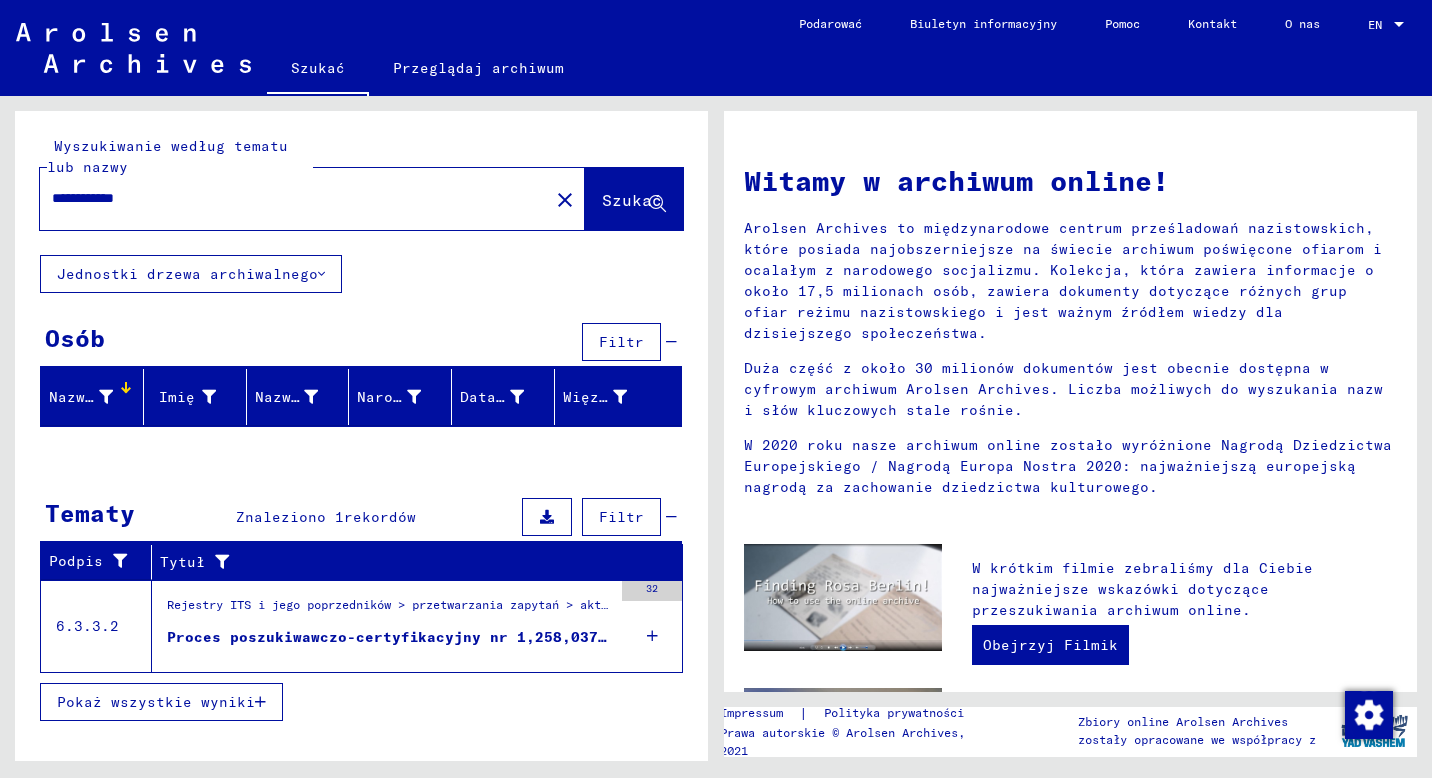 click on "Osób" at bounding box center [75, 338] 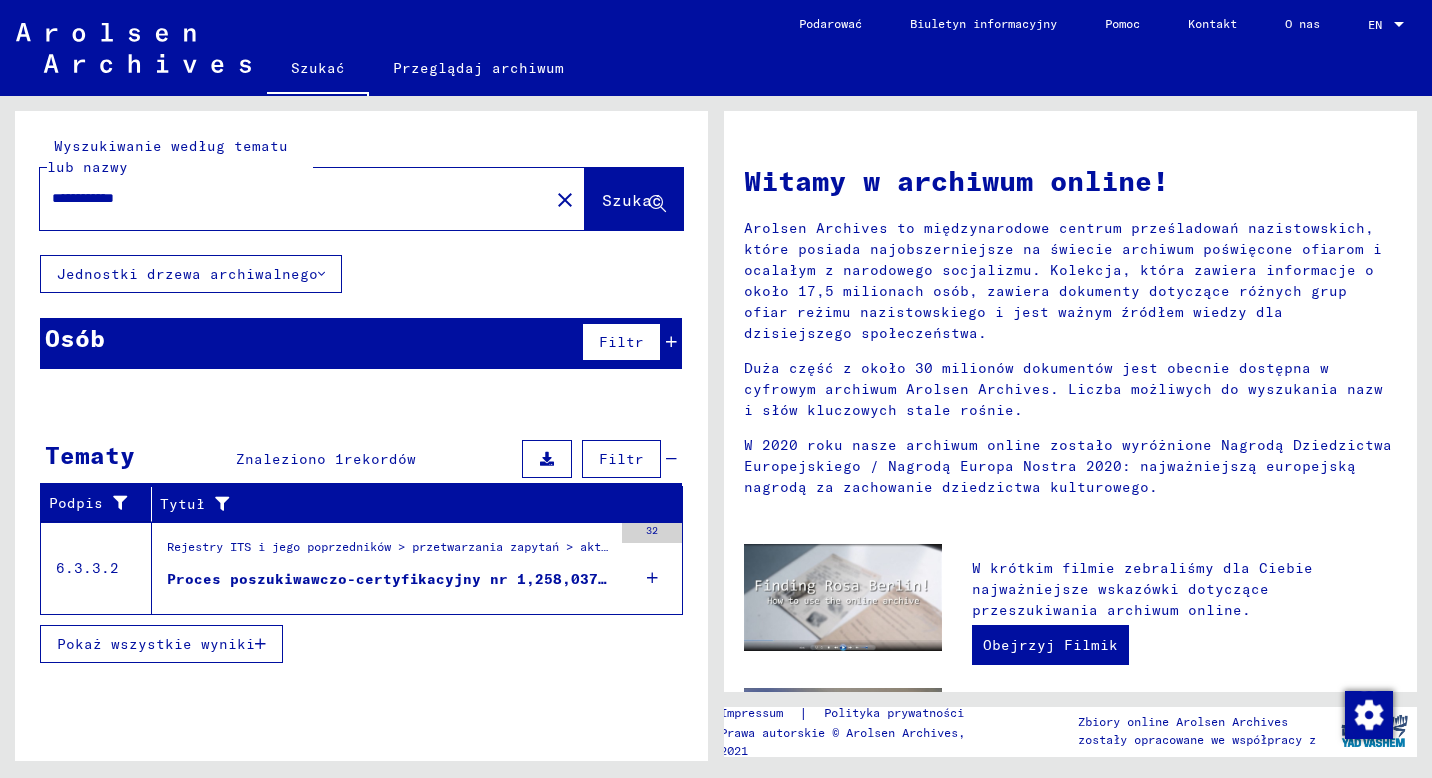 click on "Osób" at bounding box center (75, 338) 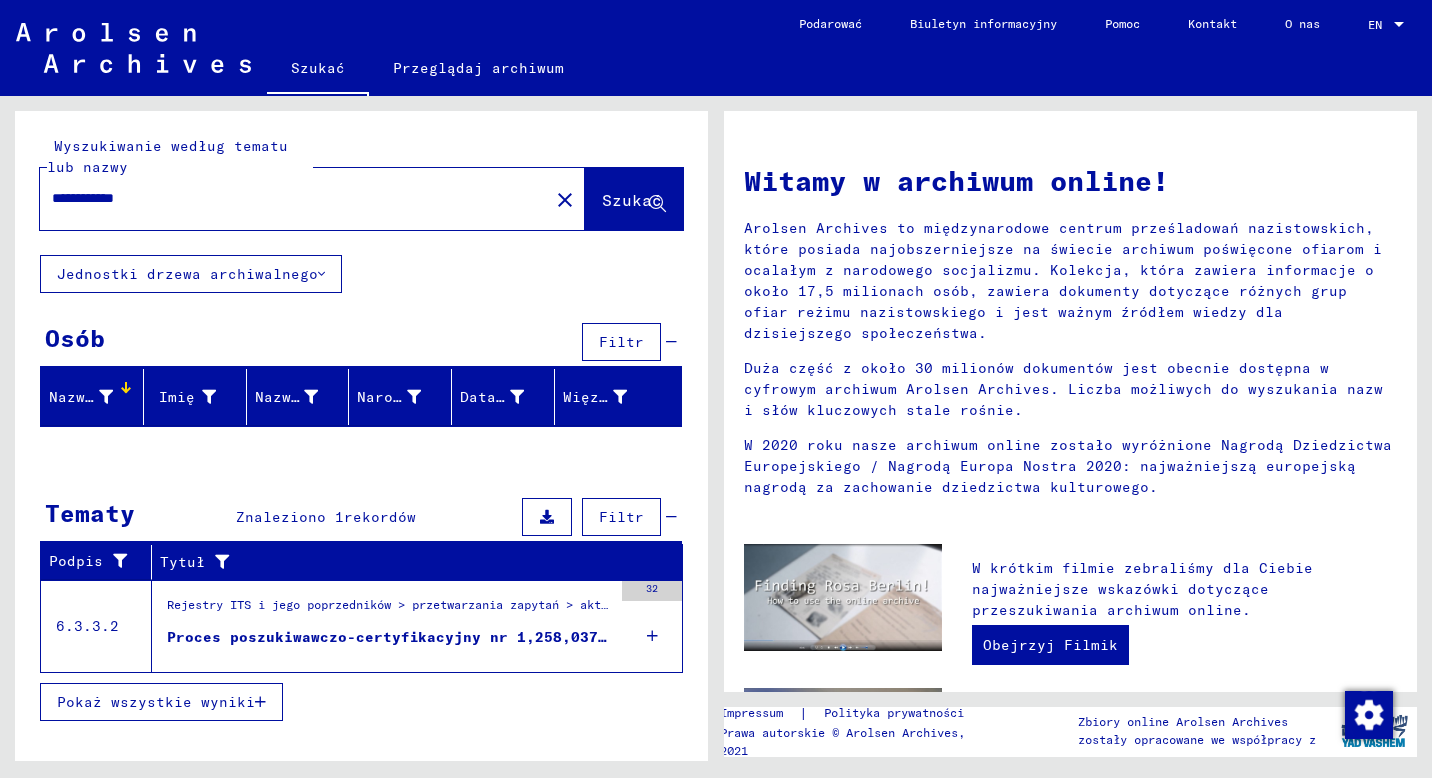 click on "**********" at bounding box center [288, 198] 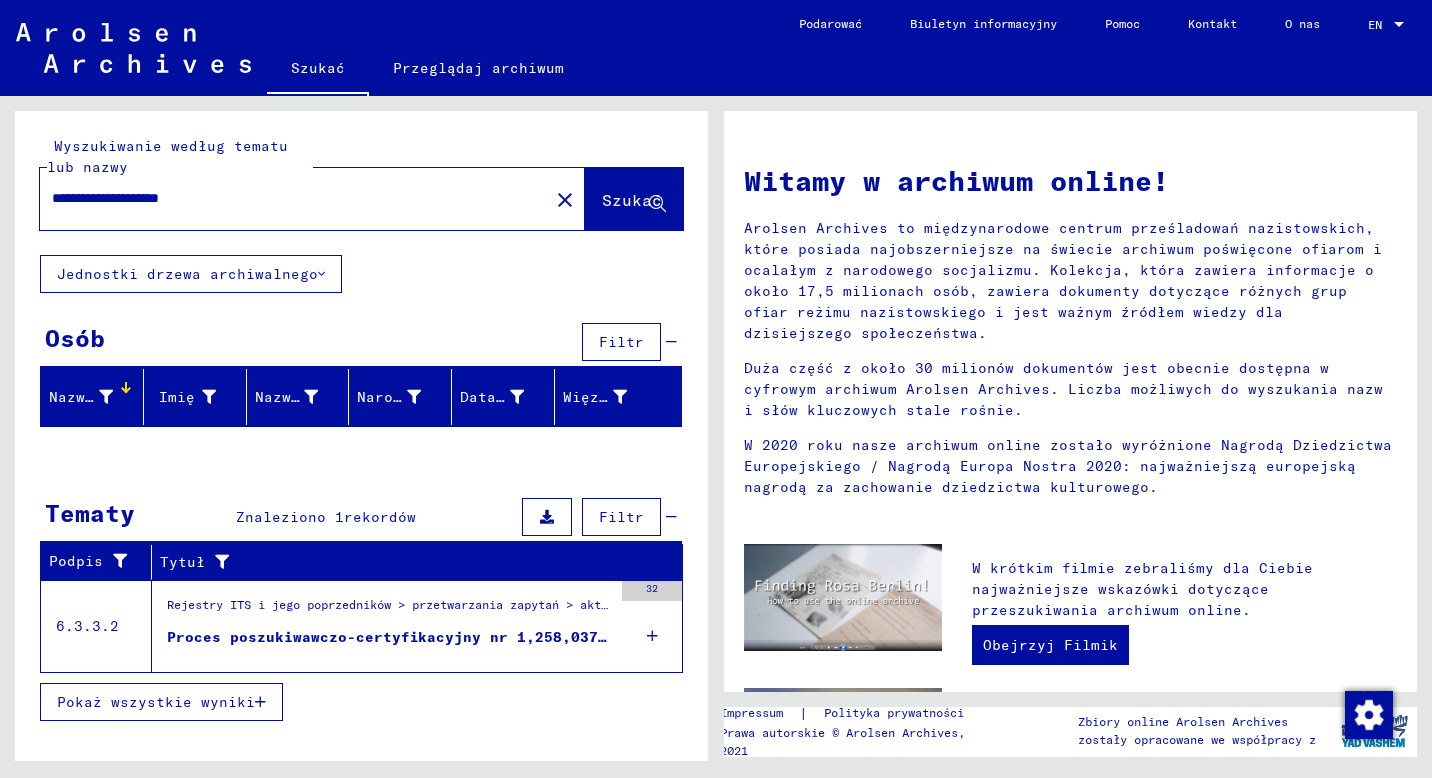 type on "**********" 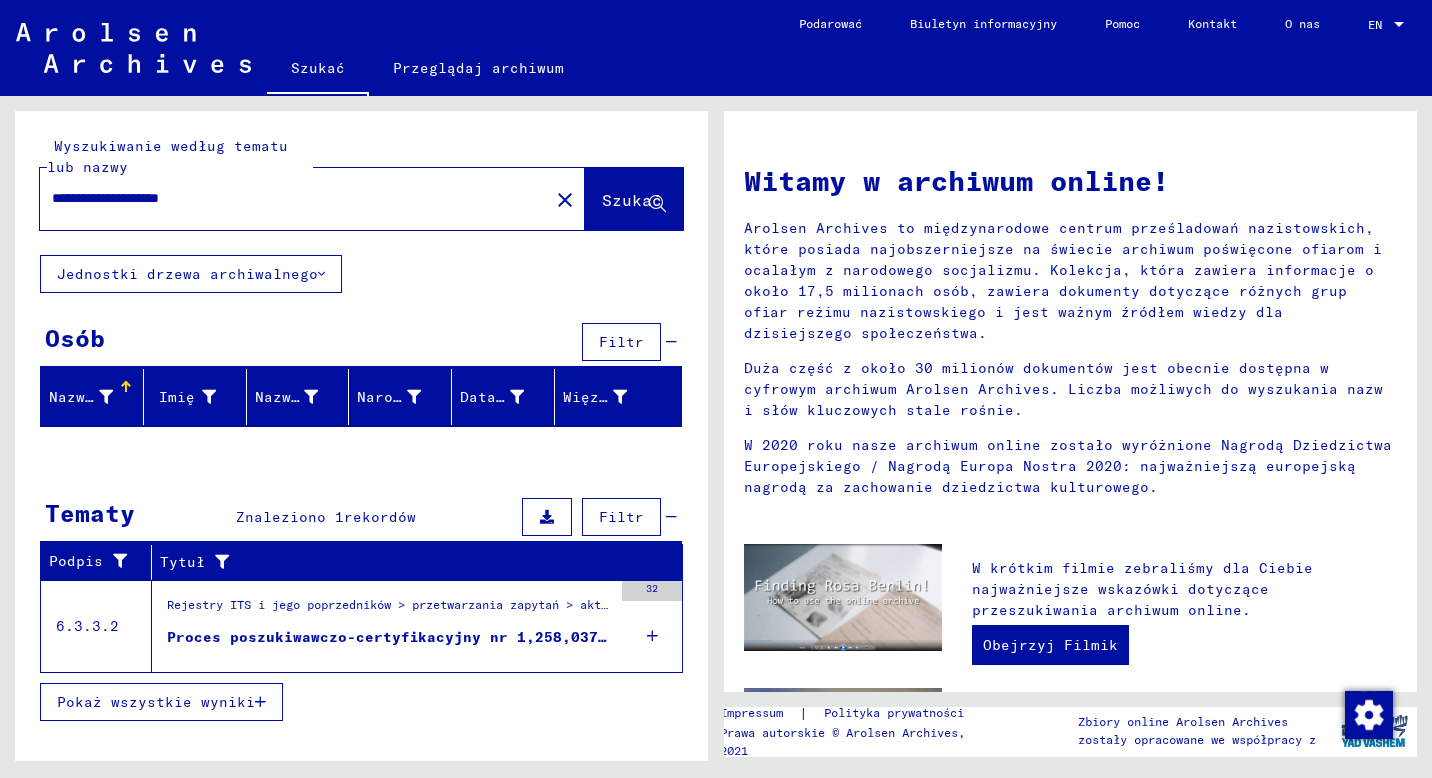 click on "Osób" at bounding box center [75, 338] 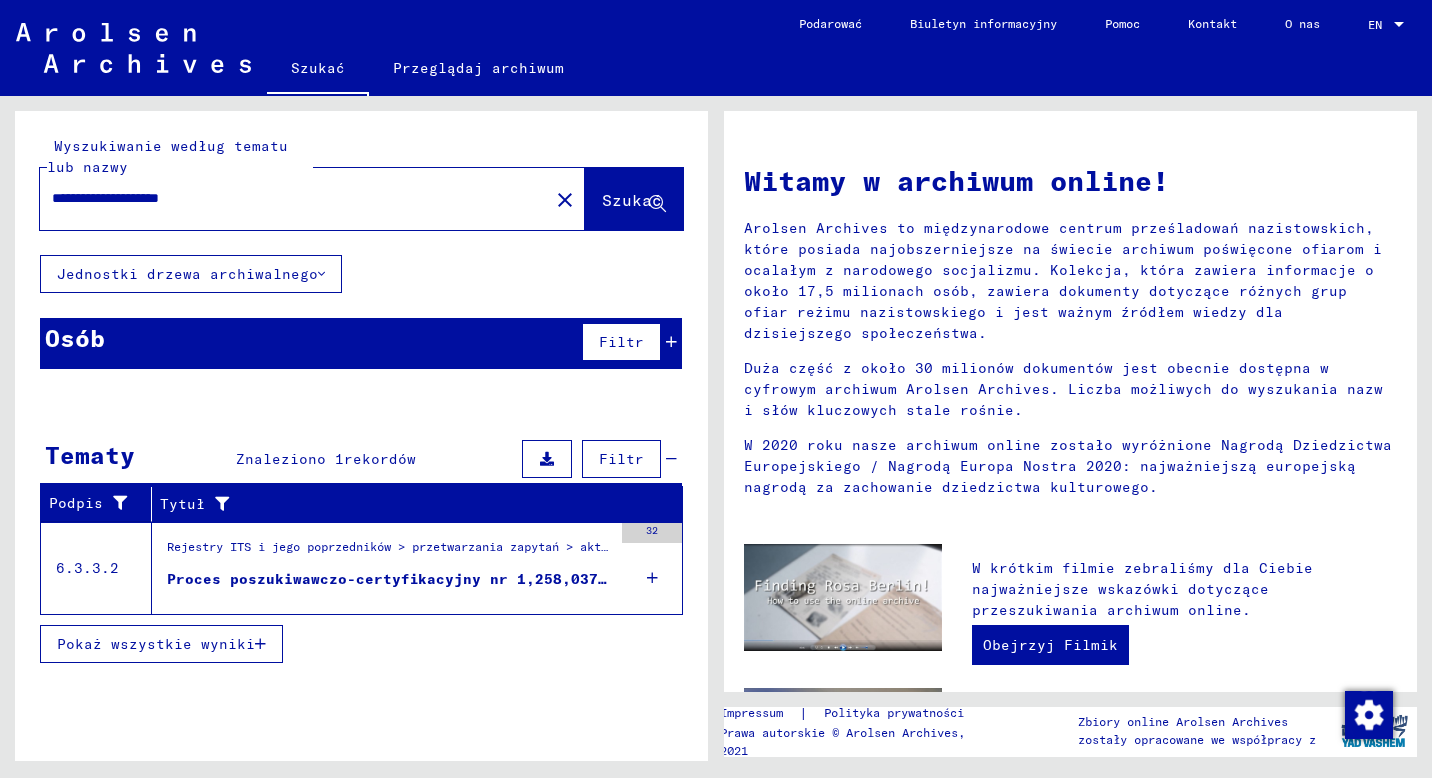 click on "Osób" at bounding box center (75, 338) 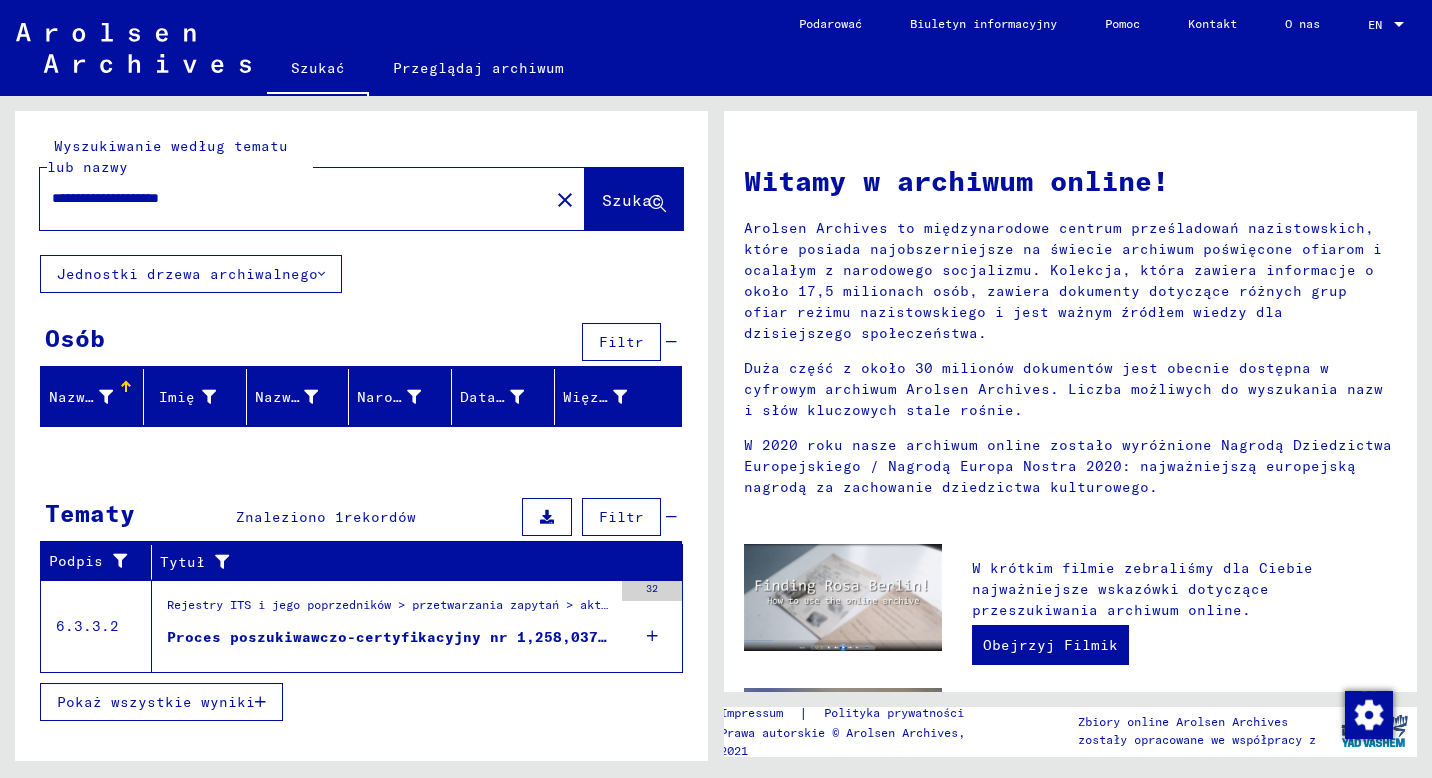 click on "Filtr" at bounding box center [621, 342] 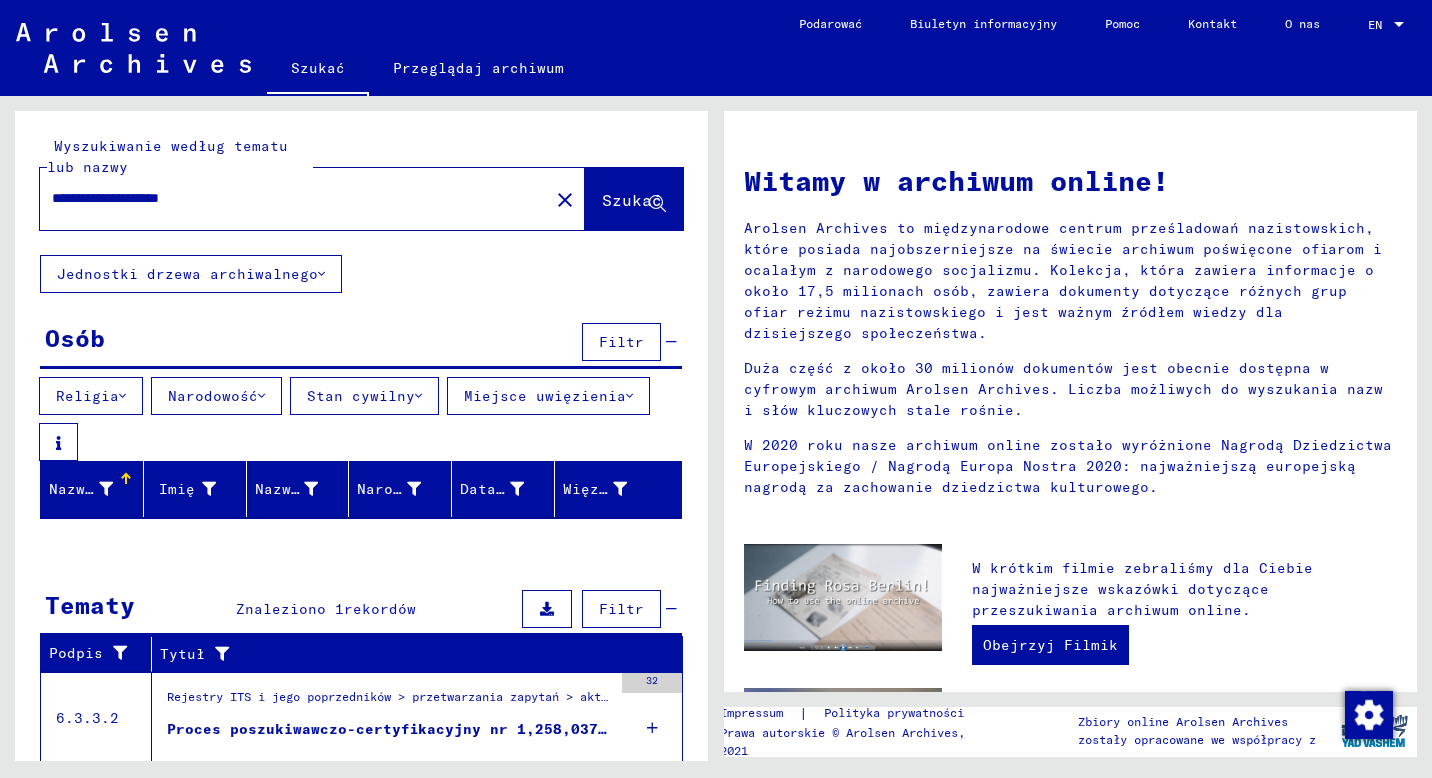 click at bounding box center [629, 396] 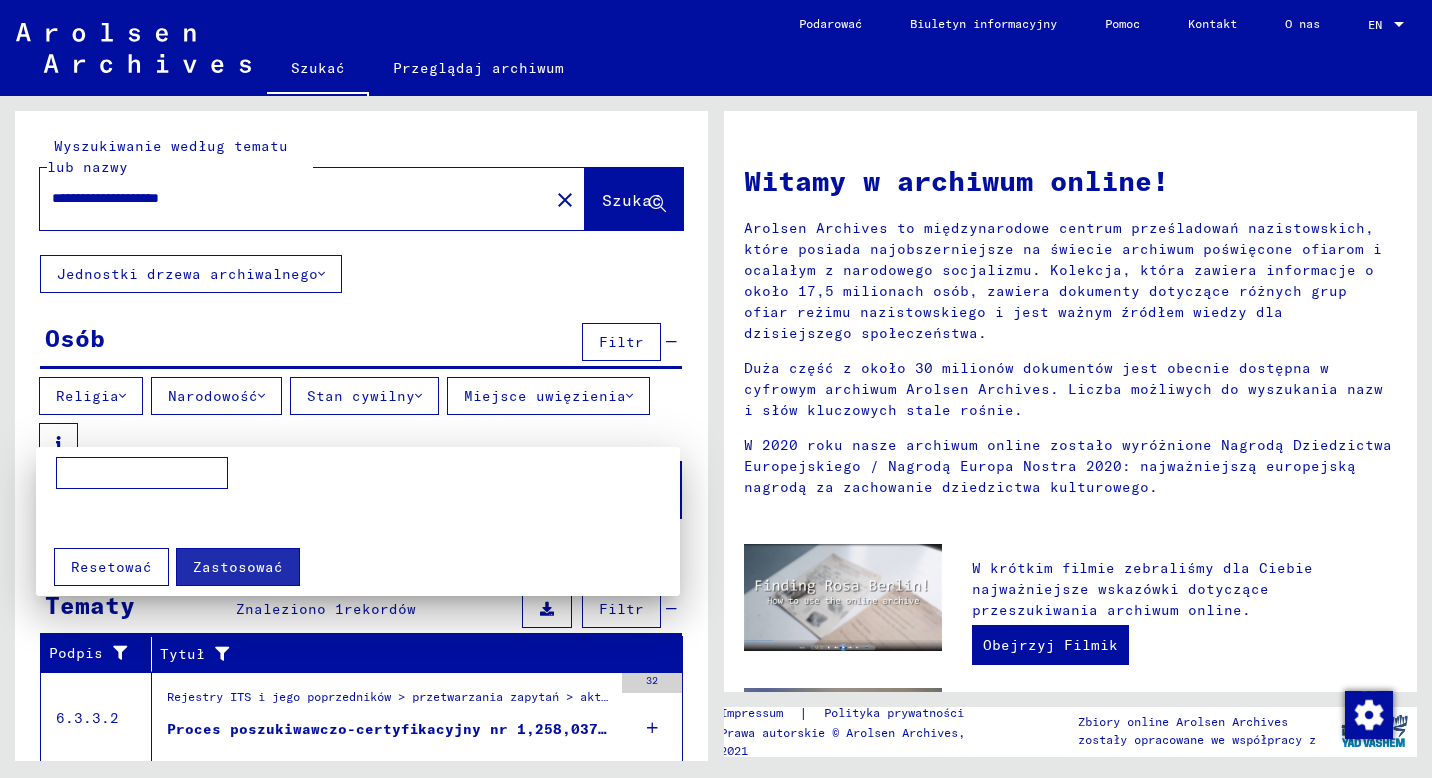 click at bounding box center [142, 473] 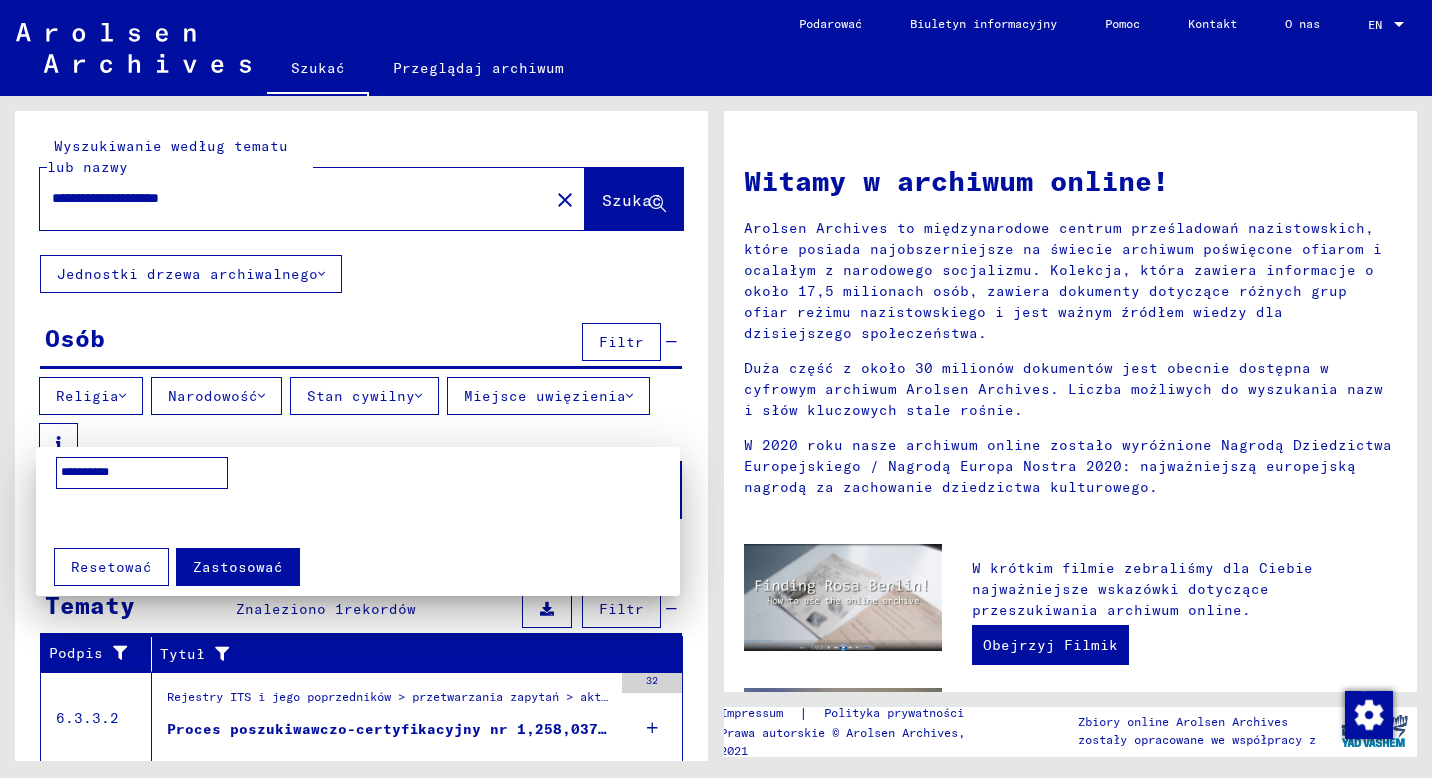type on "**********" 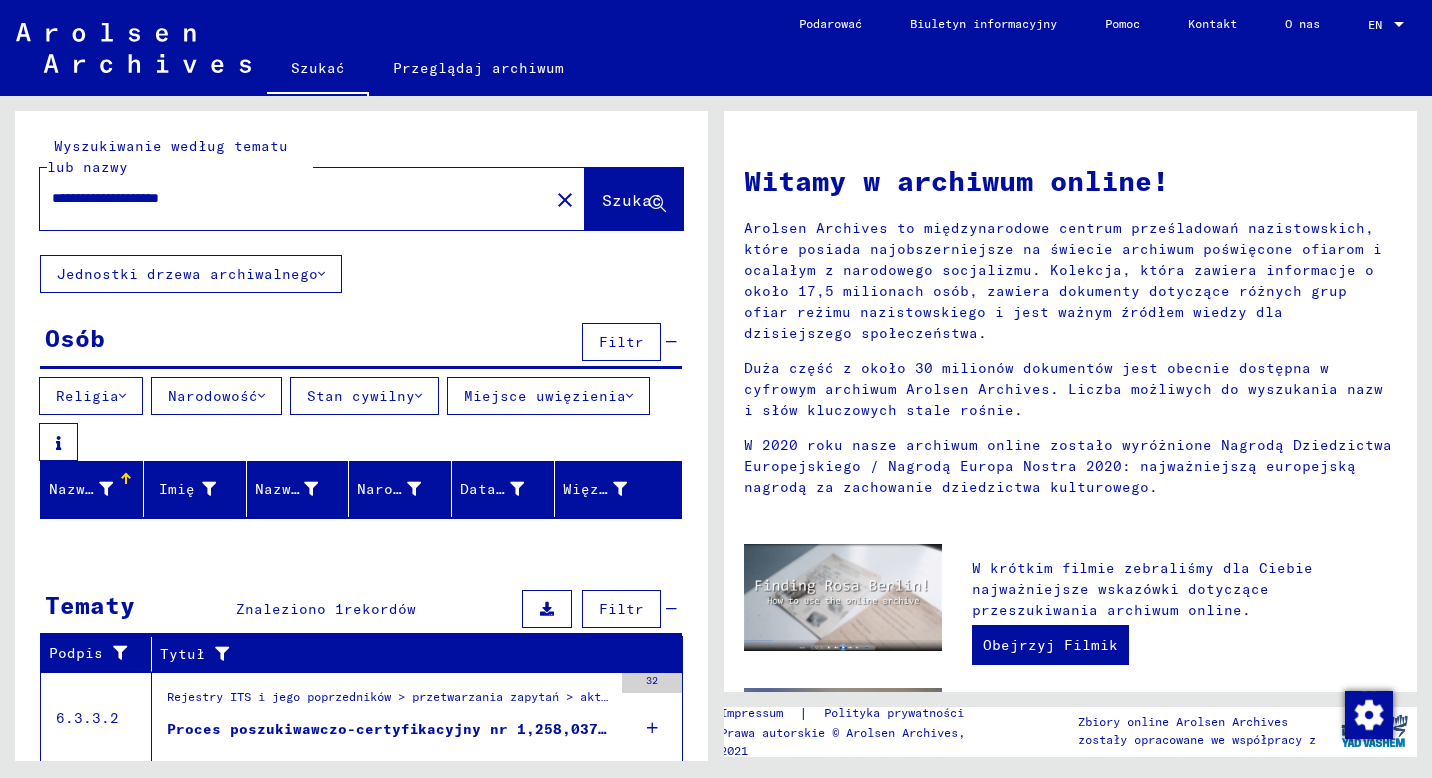 click on "**********" at bounding box center (288, 198) 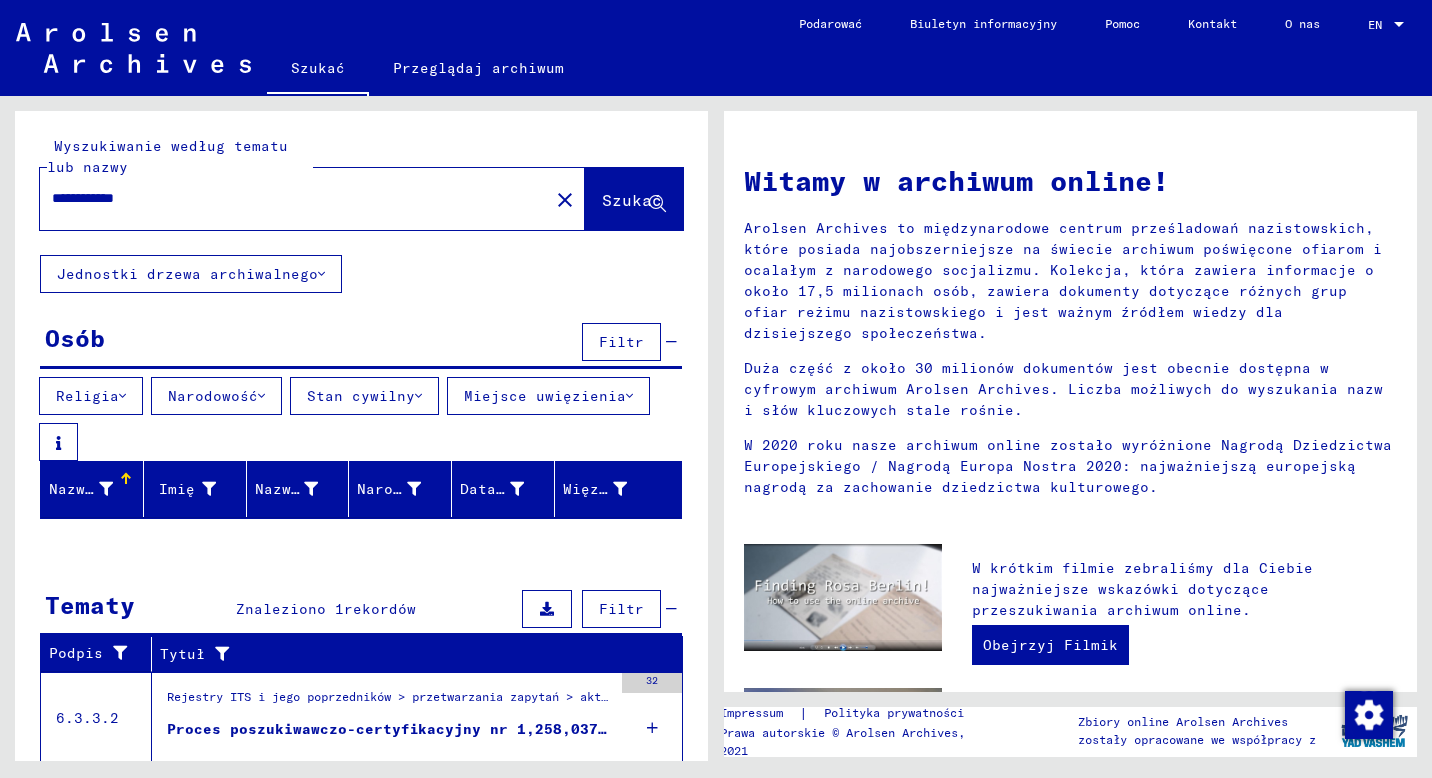 type on "**********" 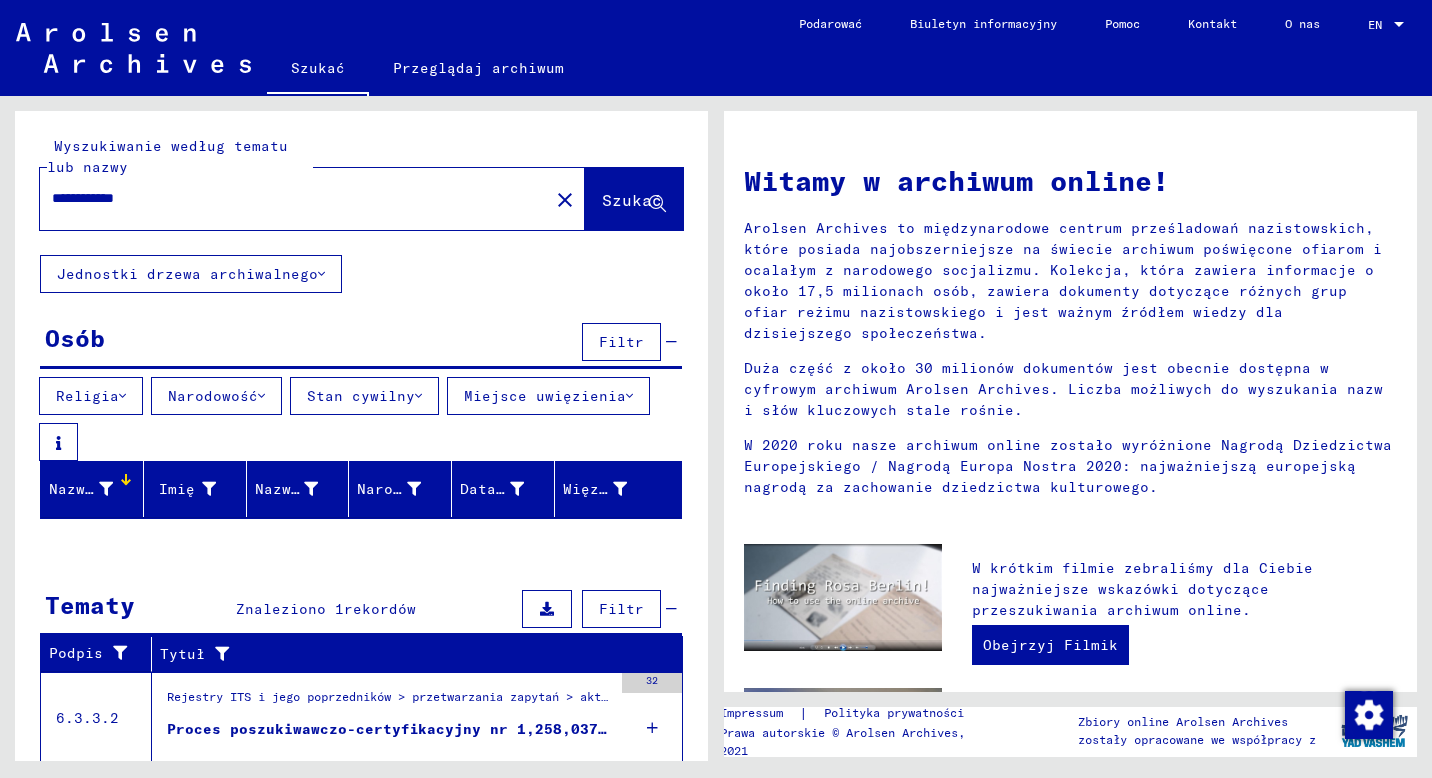 click at bounding box center [629, 396] 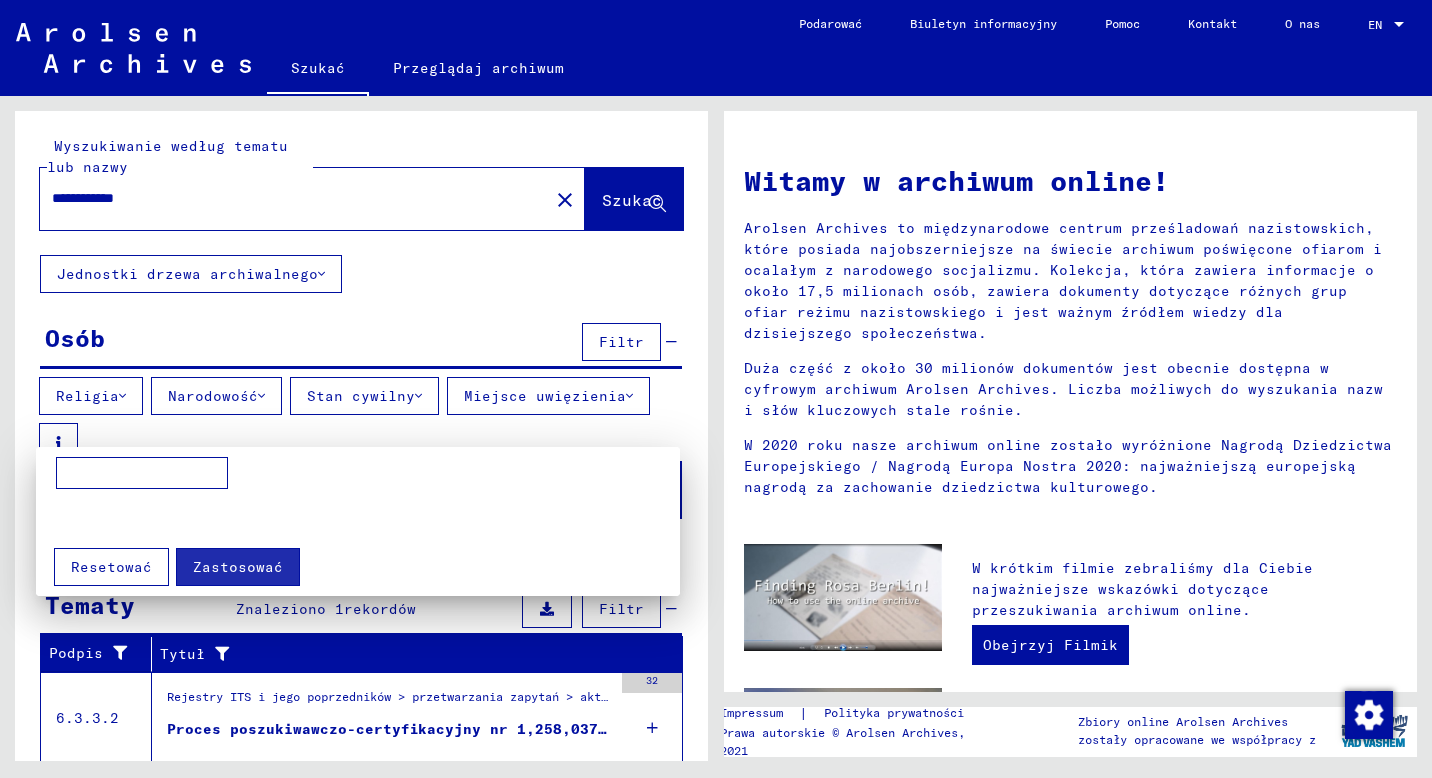 click at bounding box center (142, 473) 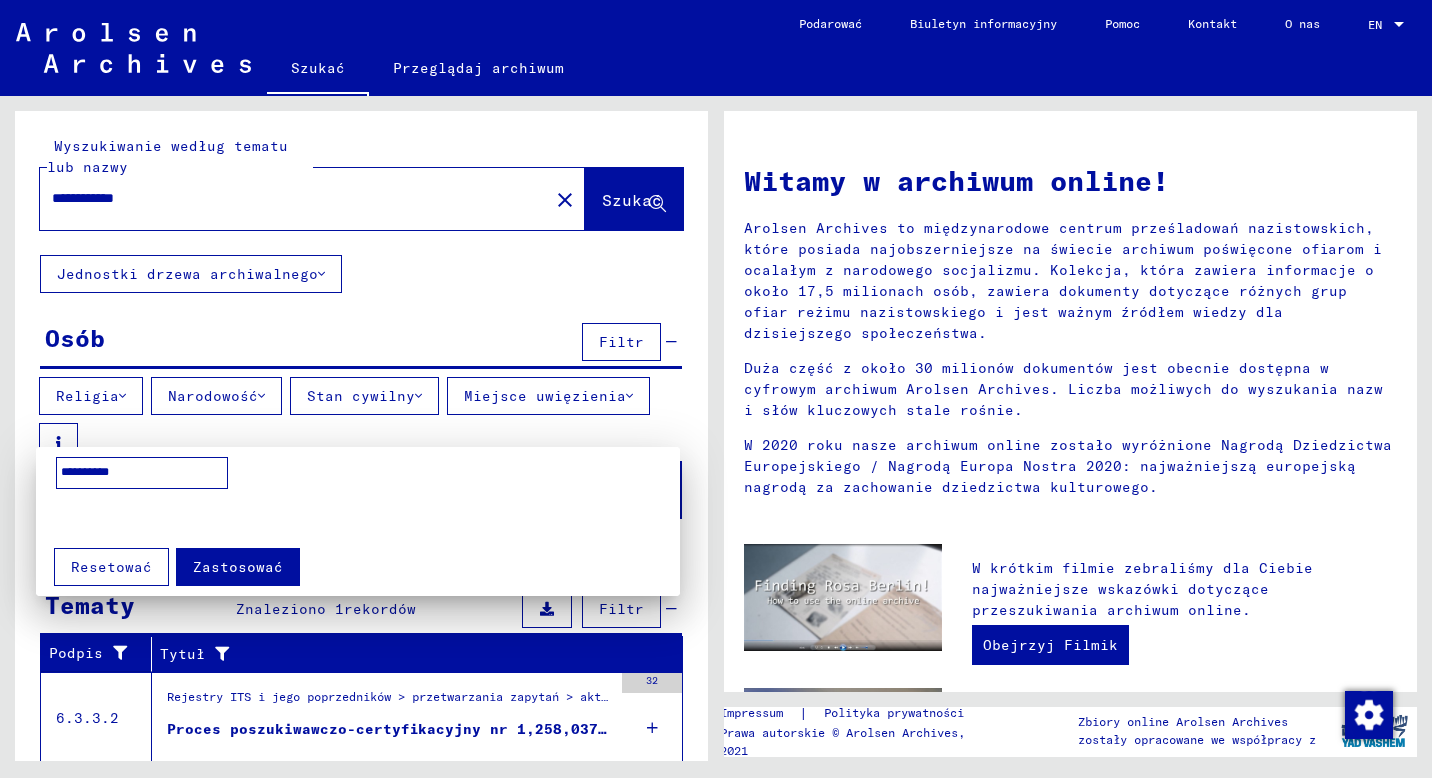 type on "**********" 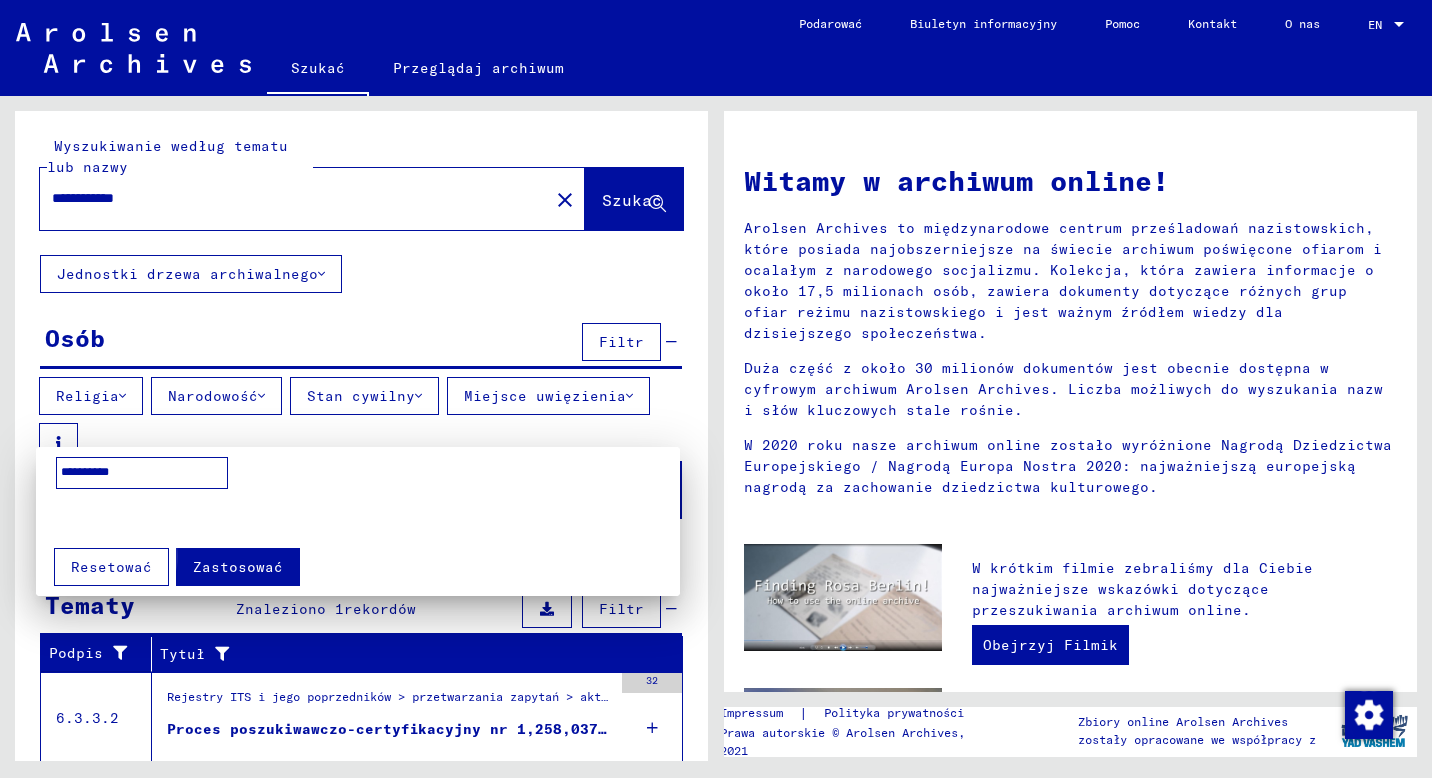 click on "Zastosować" at bounding box center (238, 567) 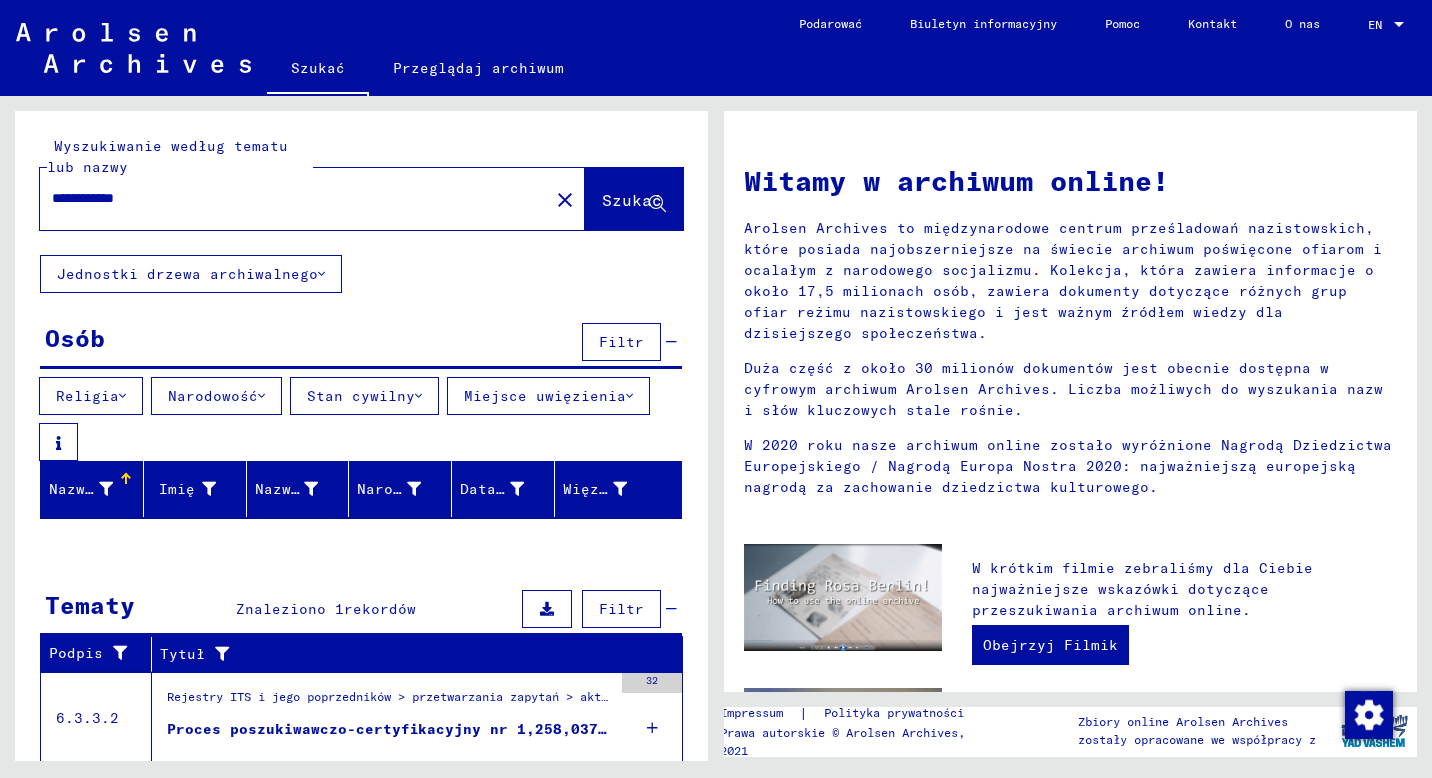 click on "Osób  Filtr" at bounding box center [361, 343] 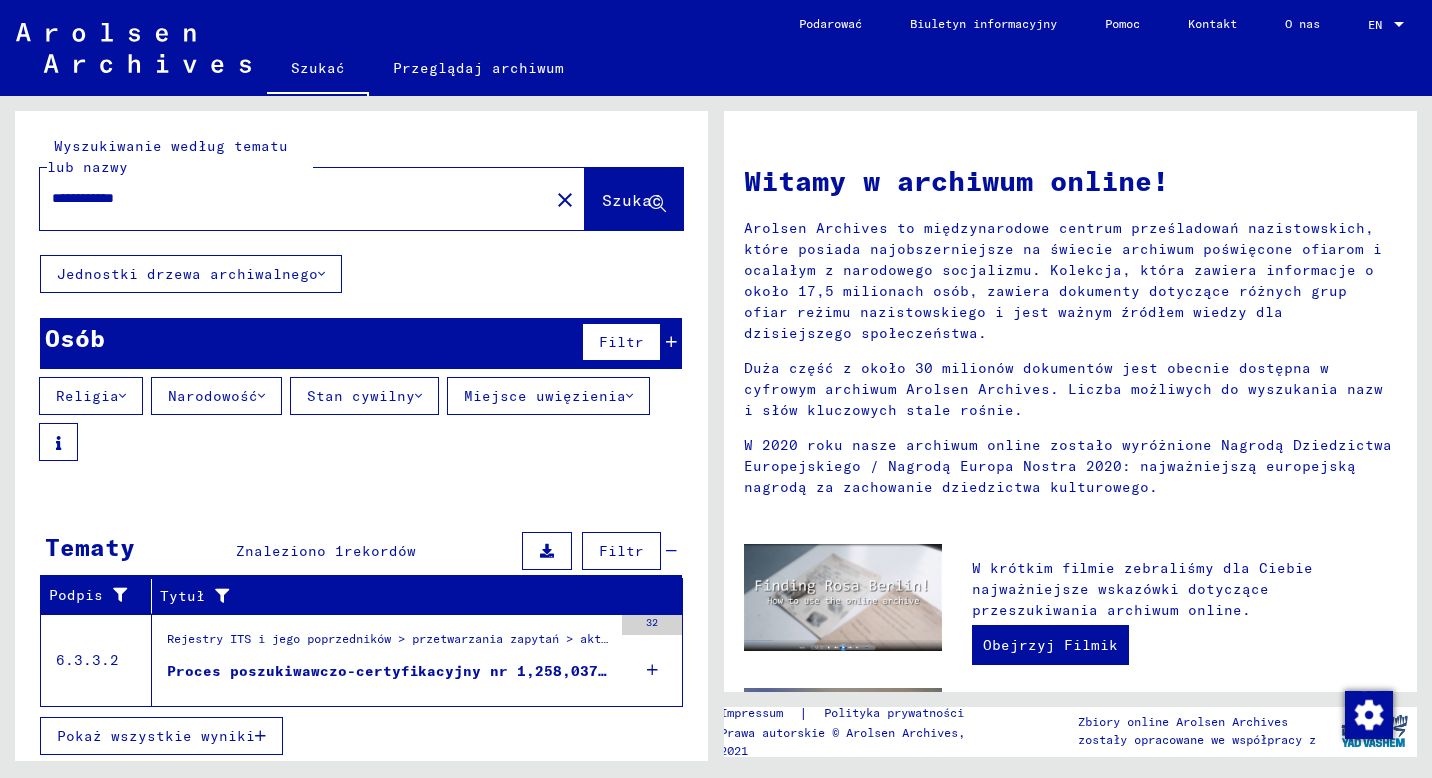 click on "Osób  Filtr" at bounding box center (361, 343) 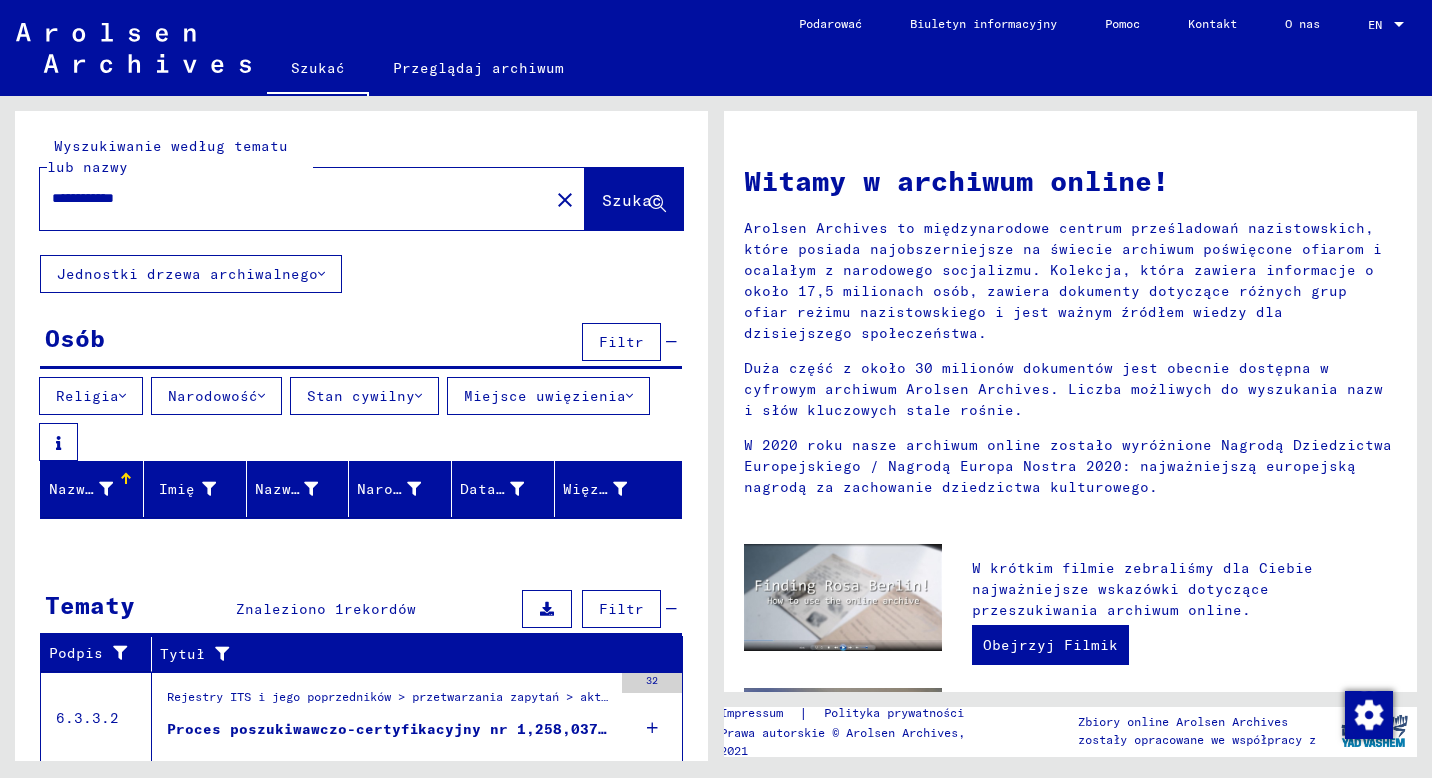 click on "Osób  Filtr" at bounding box center [361, 343] 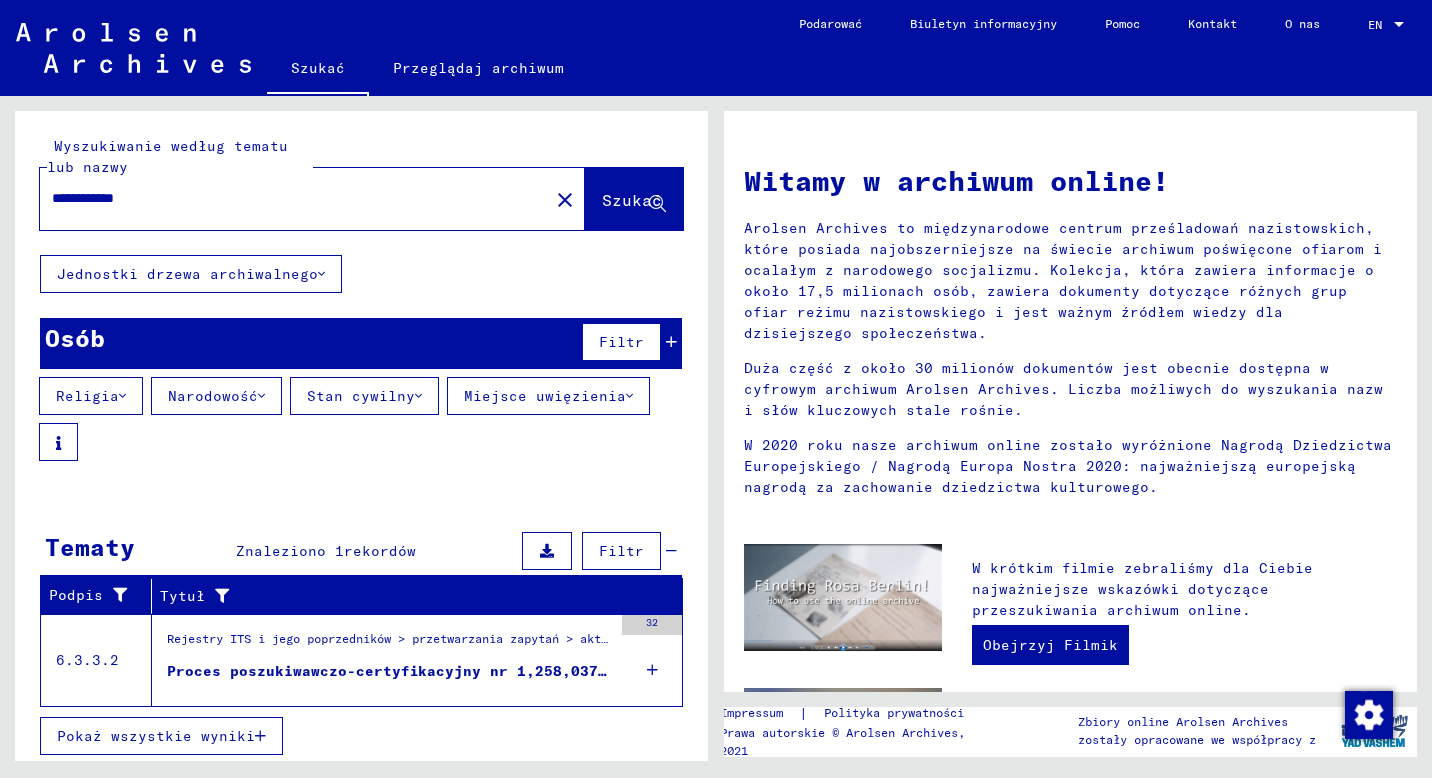click on "Osób  Filtr" at bounding box center (361, 343) 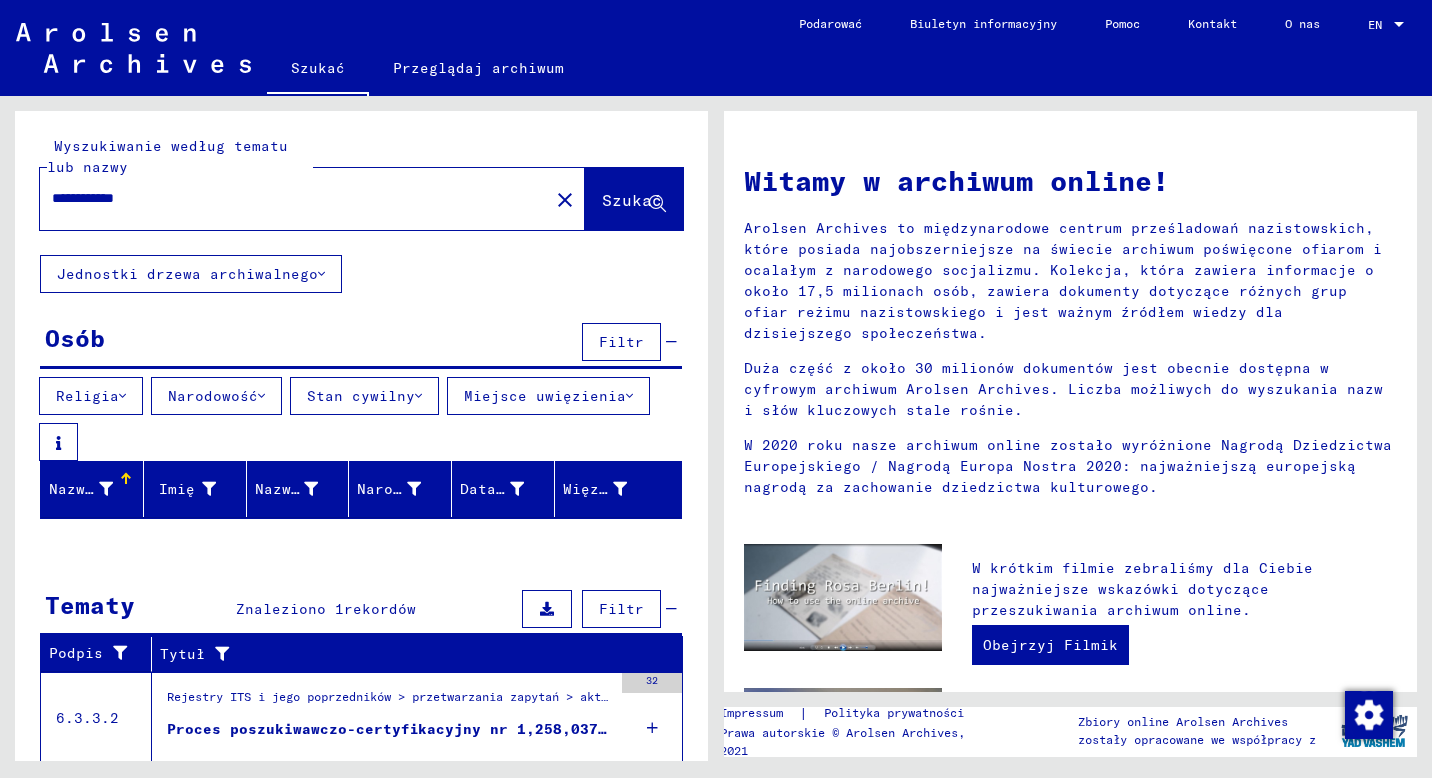 click on "**********" at bounding box center [288, 198] 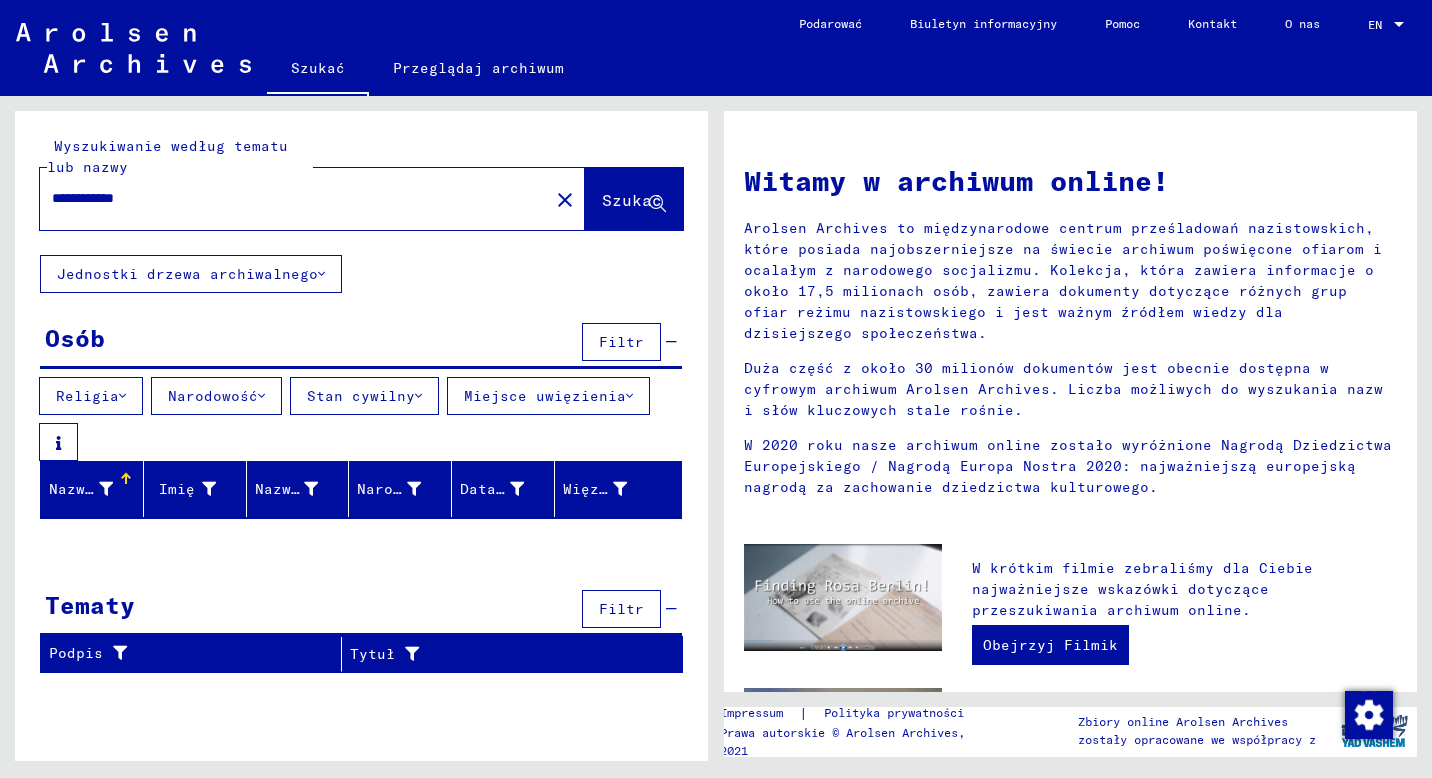 click on "**********" at bounding box center [288, 198] 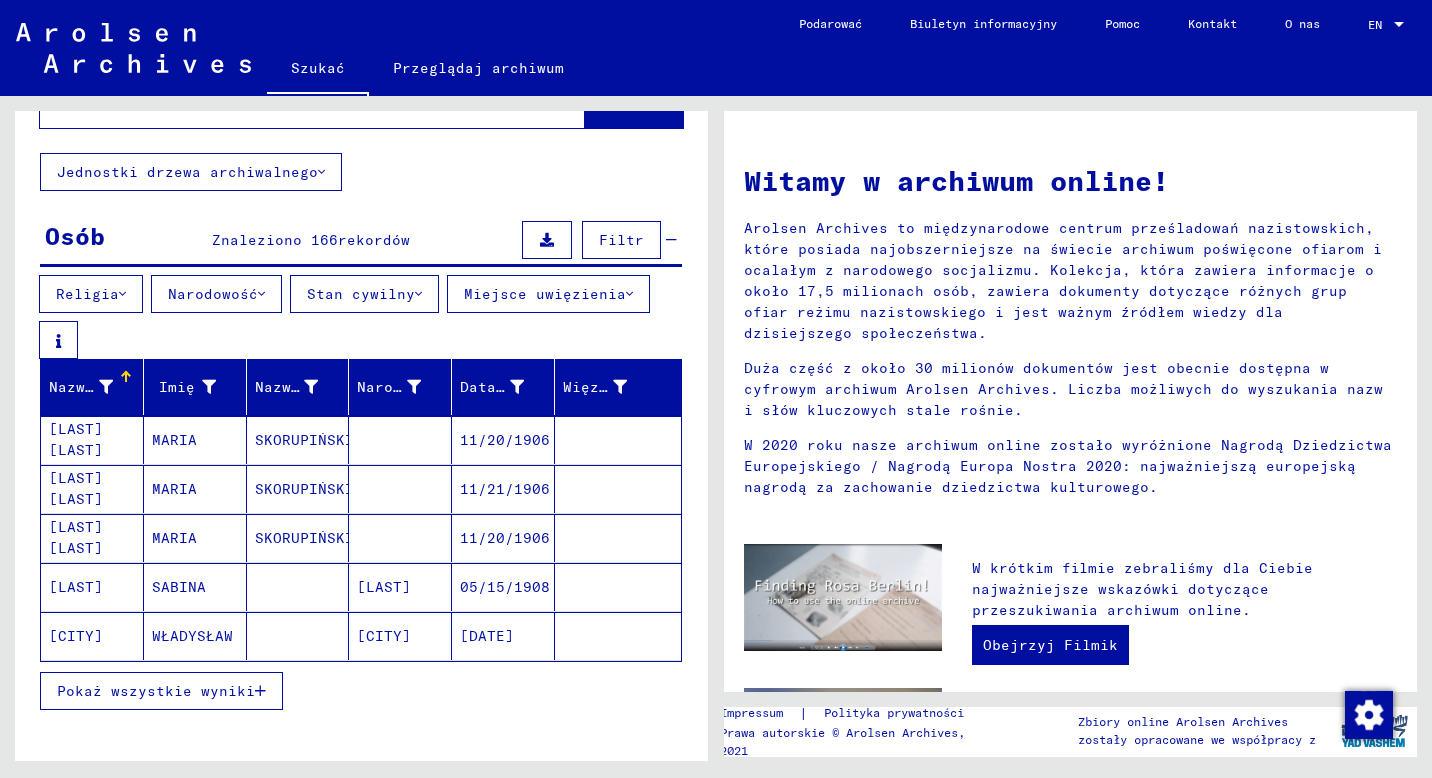 scroll, scrollTop: 300, scrollLeft: 0, axis: vertical 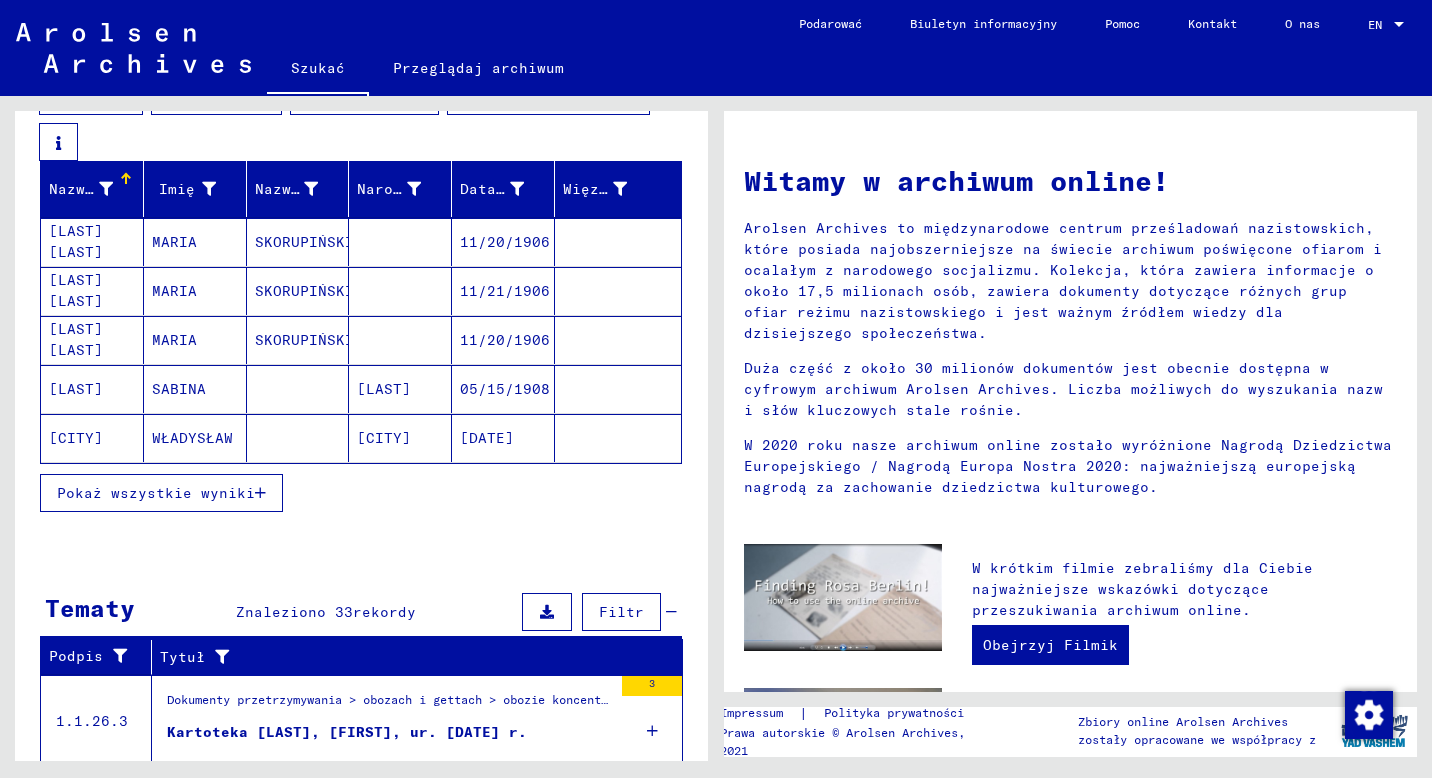 click on "Pokaż wszystkie wyniki" at bounding box center [156, 493] 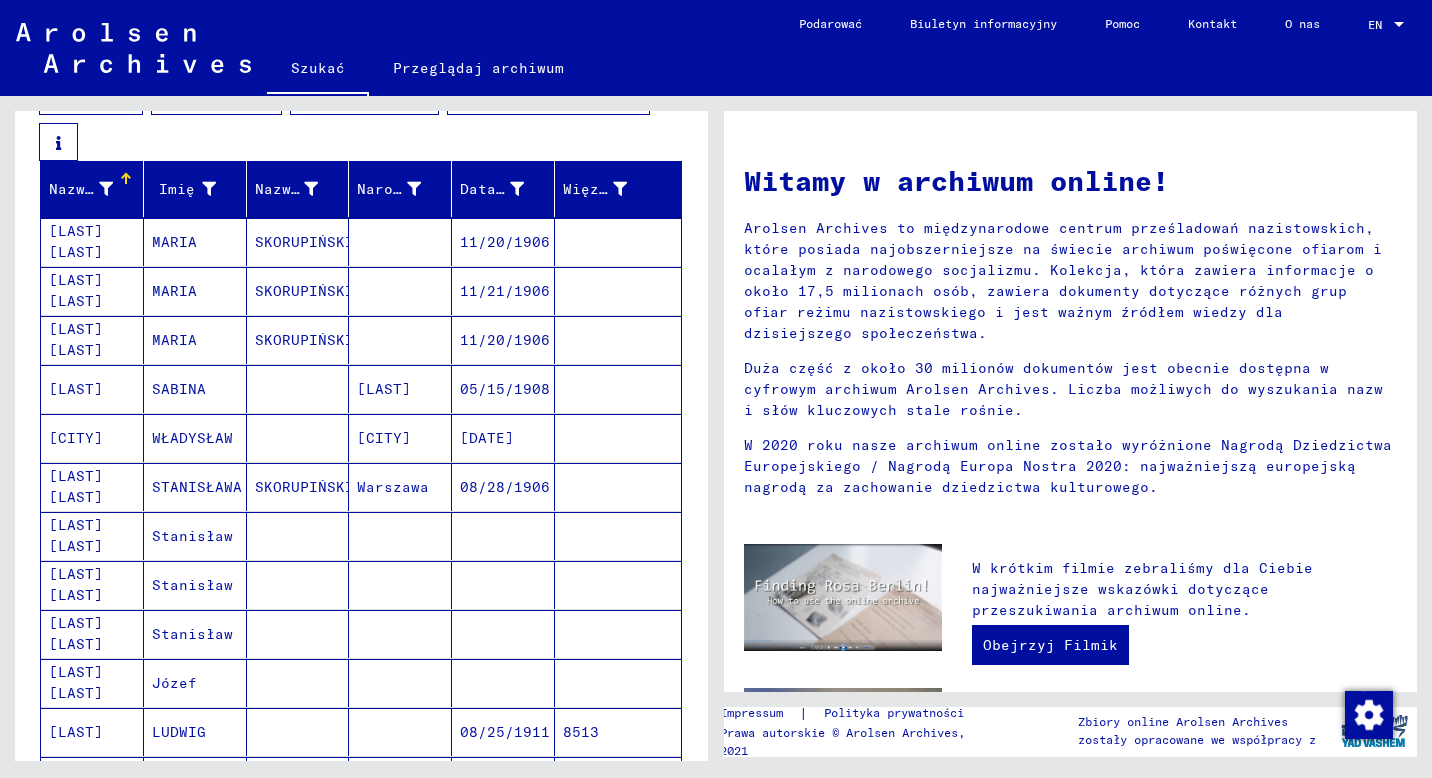 click on "[LAST] [LAST]" at bounding box center (92, 585) 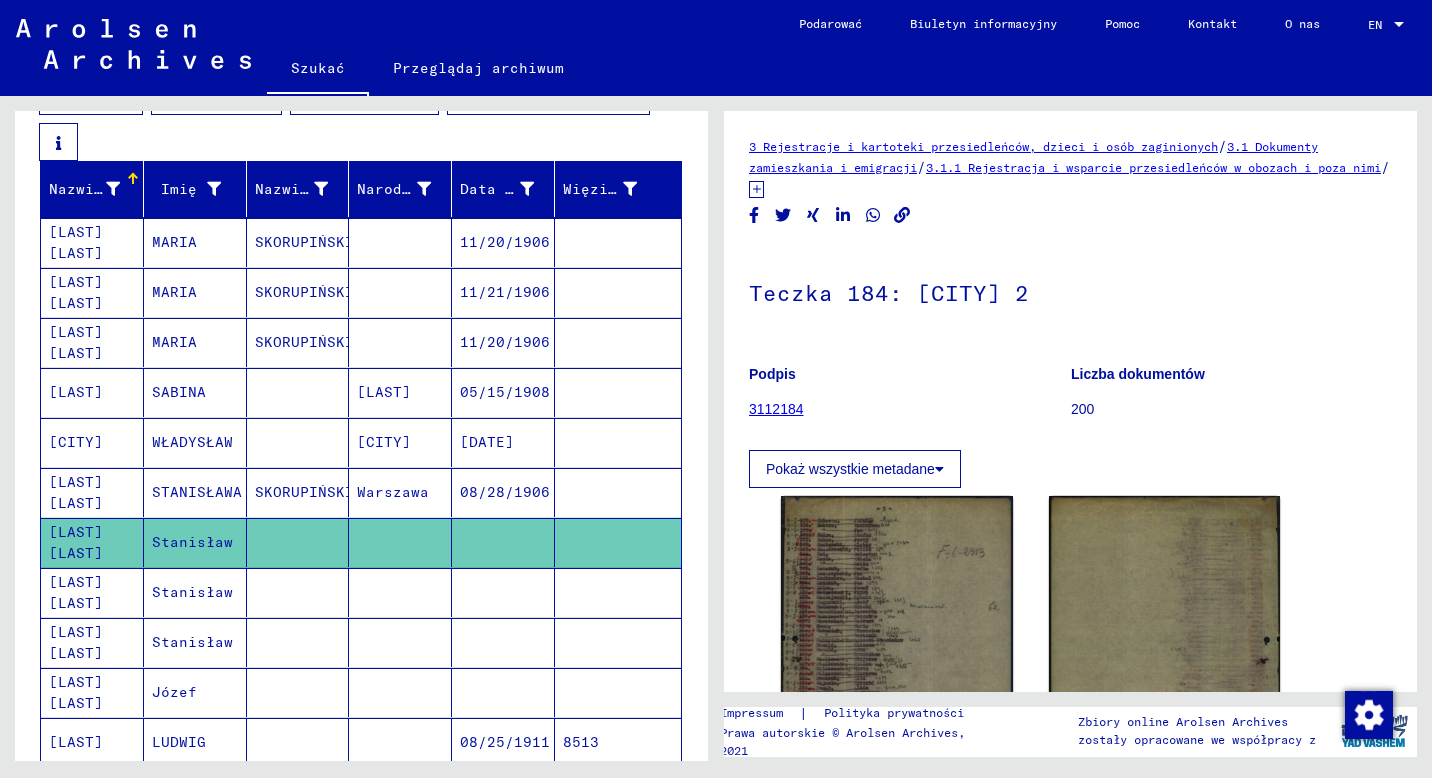 scroll, scrollTop: 0, scrollLeft: 0, axis: both 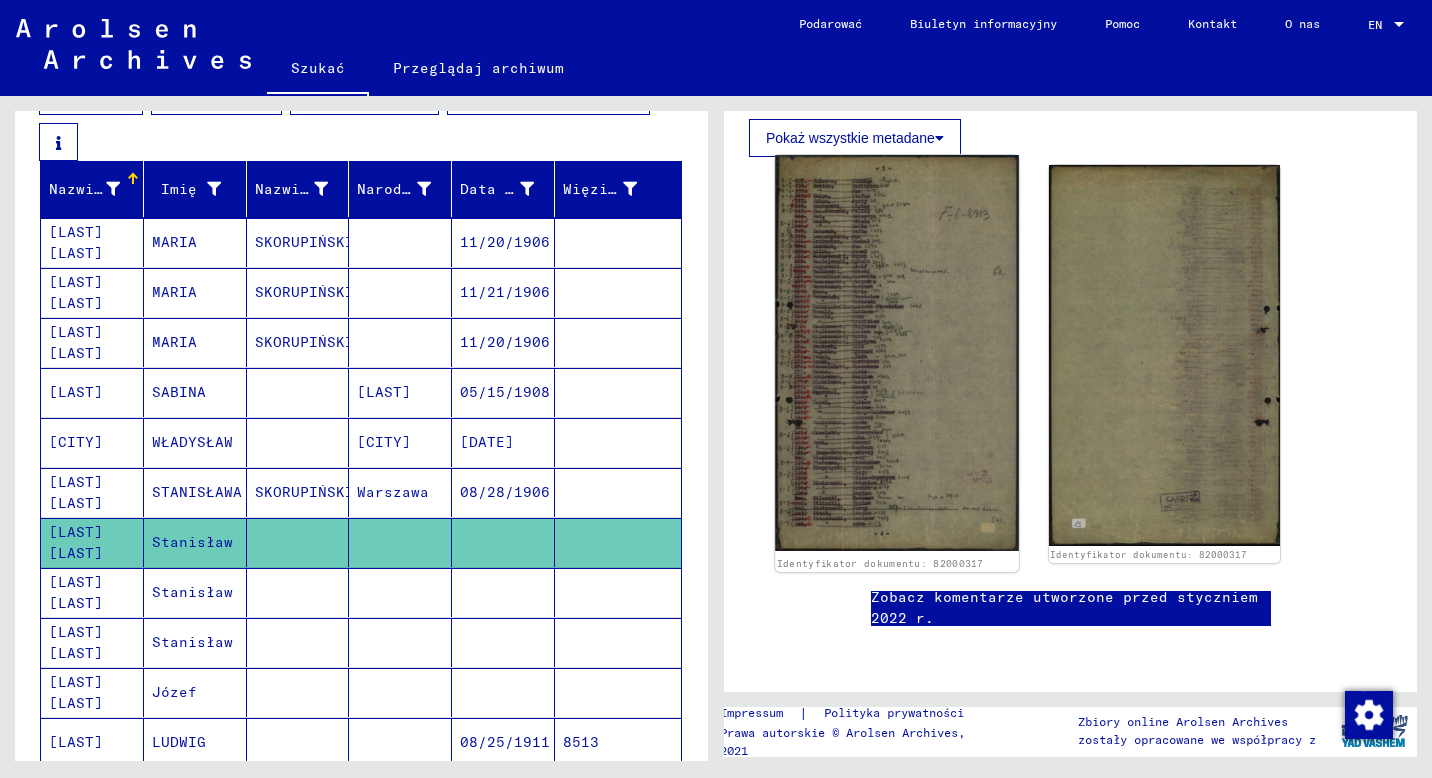 click 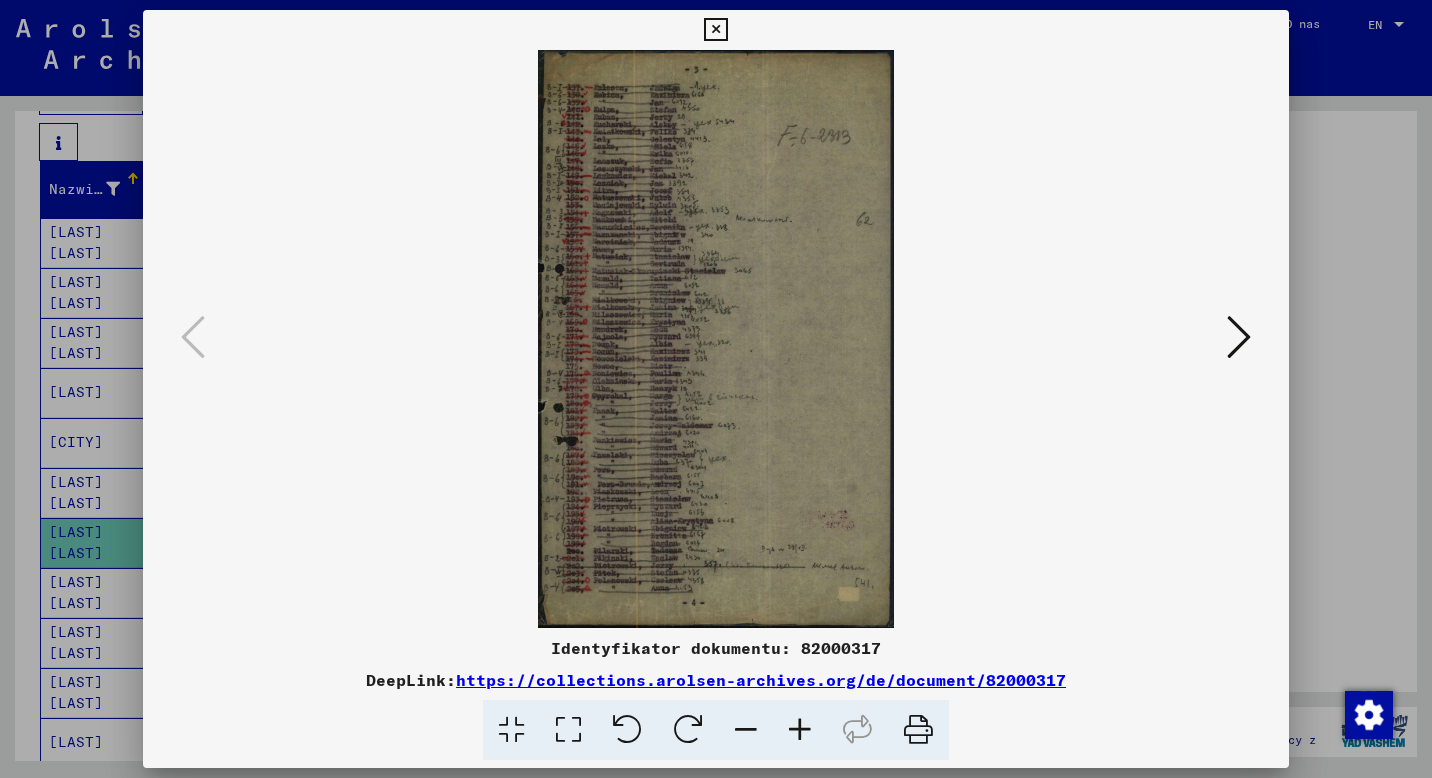 click at bounding box center (715, 30) 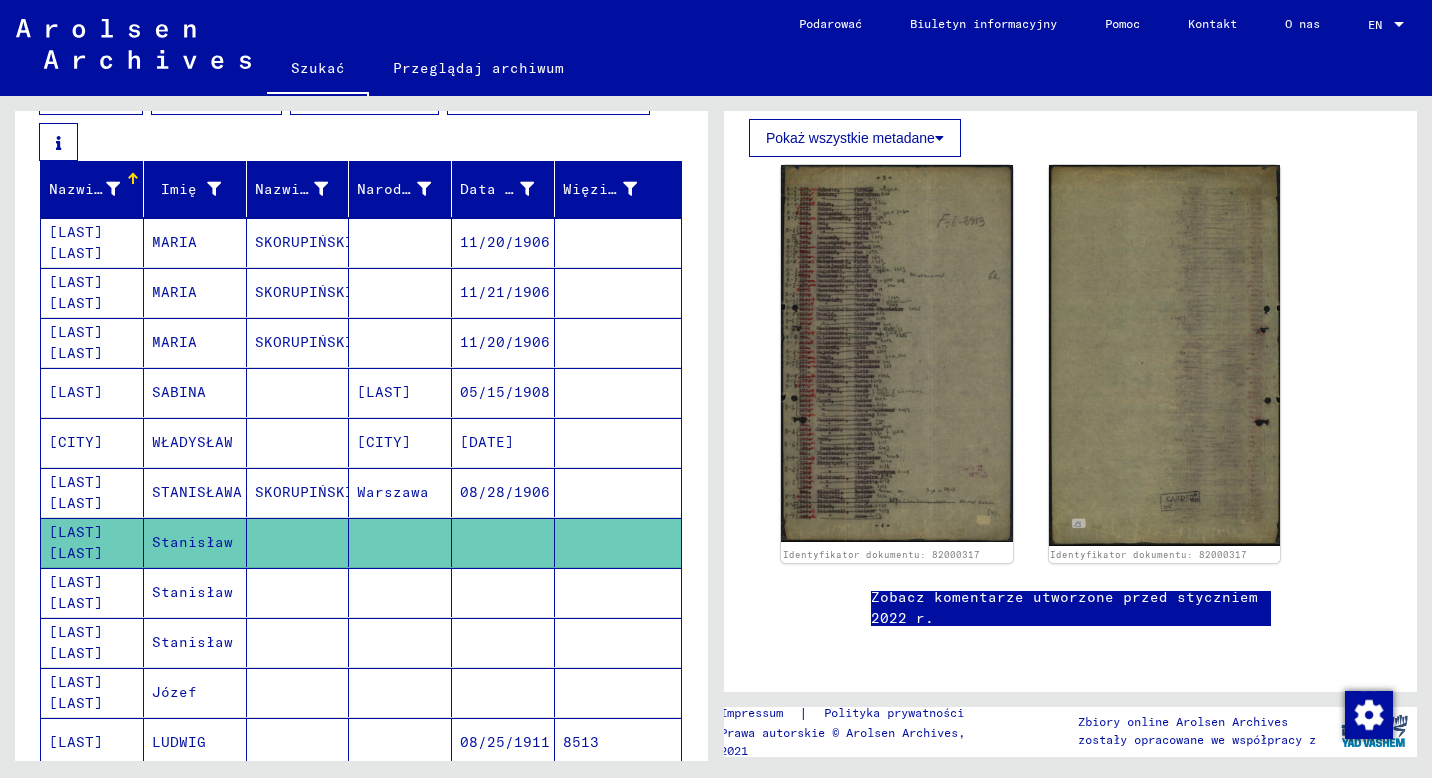 click on "Stanisław" at bounding box center [195, 642] 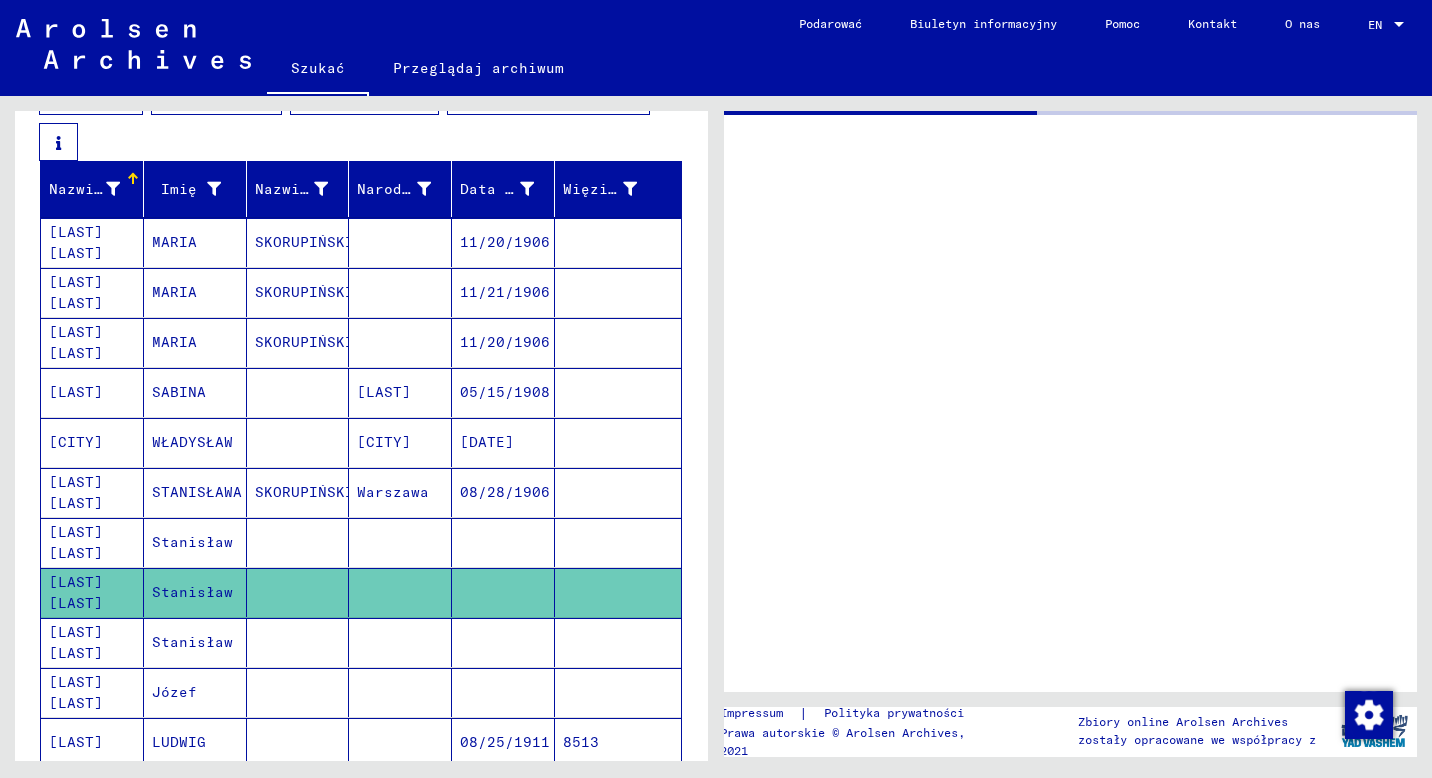 scroll, scrollTop: 0, scrollLeft: 0, axis: both 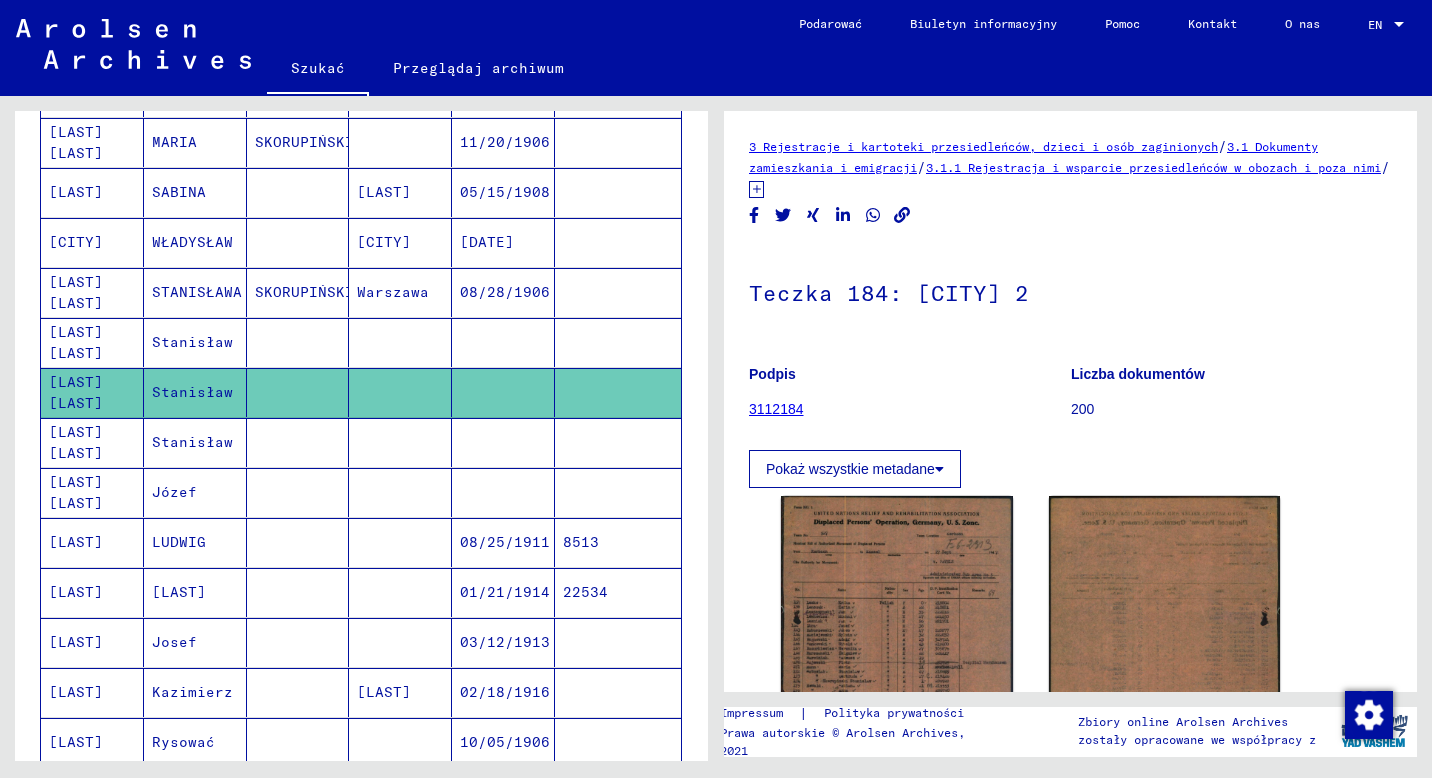 click on "Stanisław" at bounding box center (195, 492) 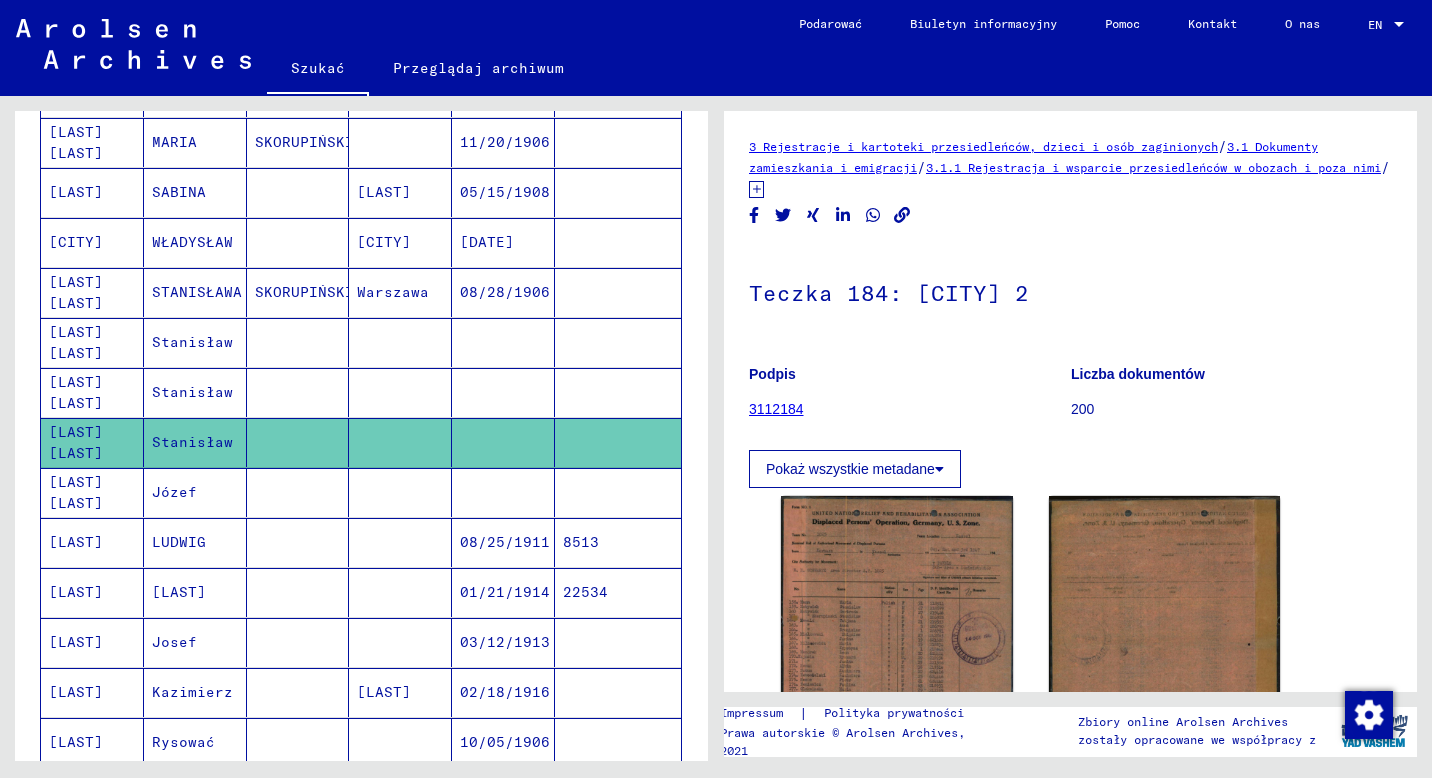 scroll, scrollTop: 0, scrollLeft: 0, axis: both 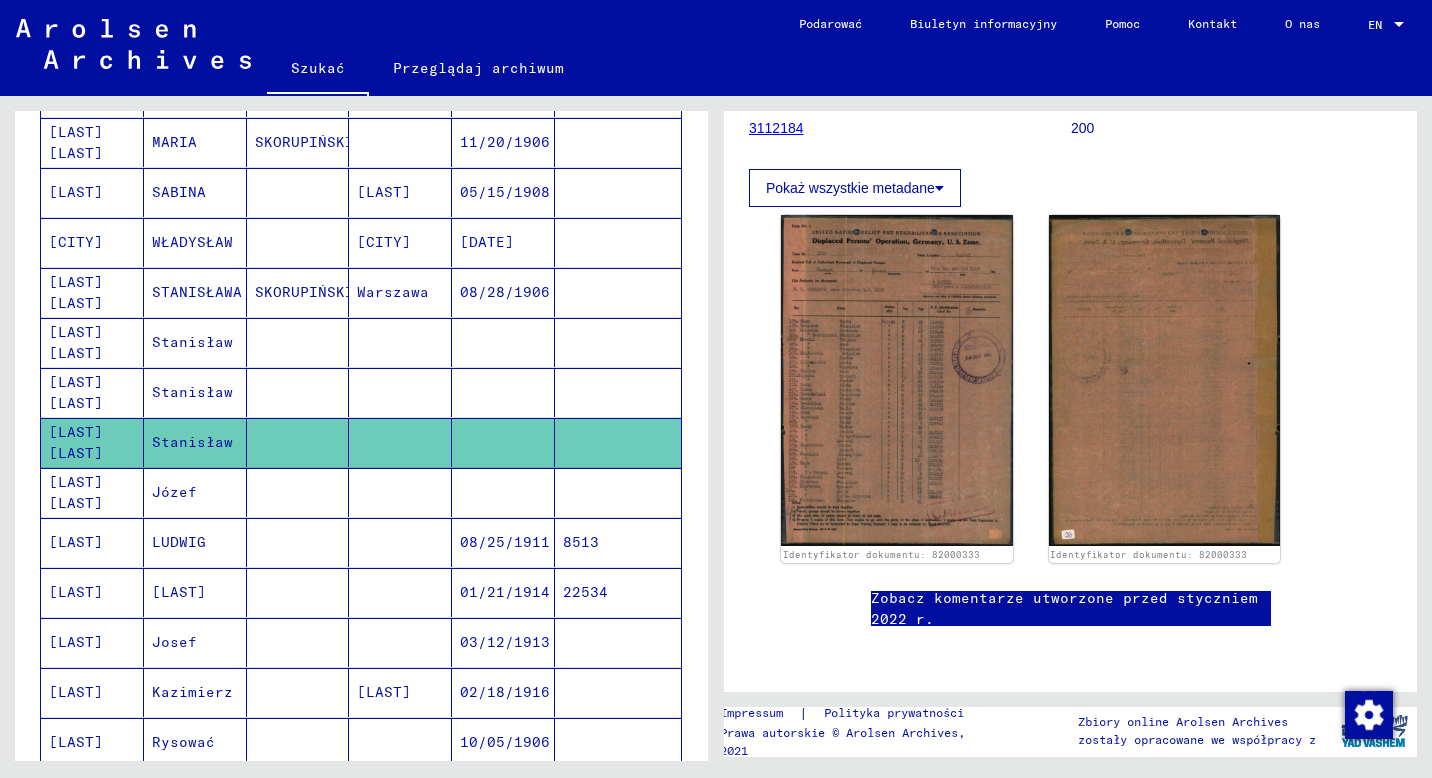 click at bounding box center [298, 542] 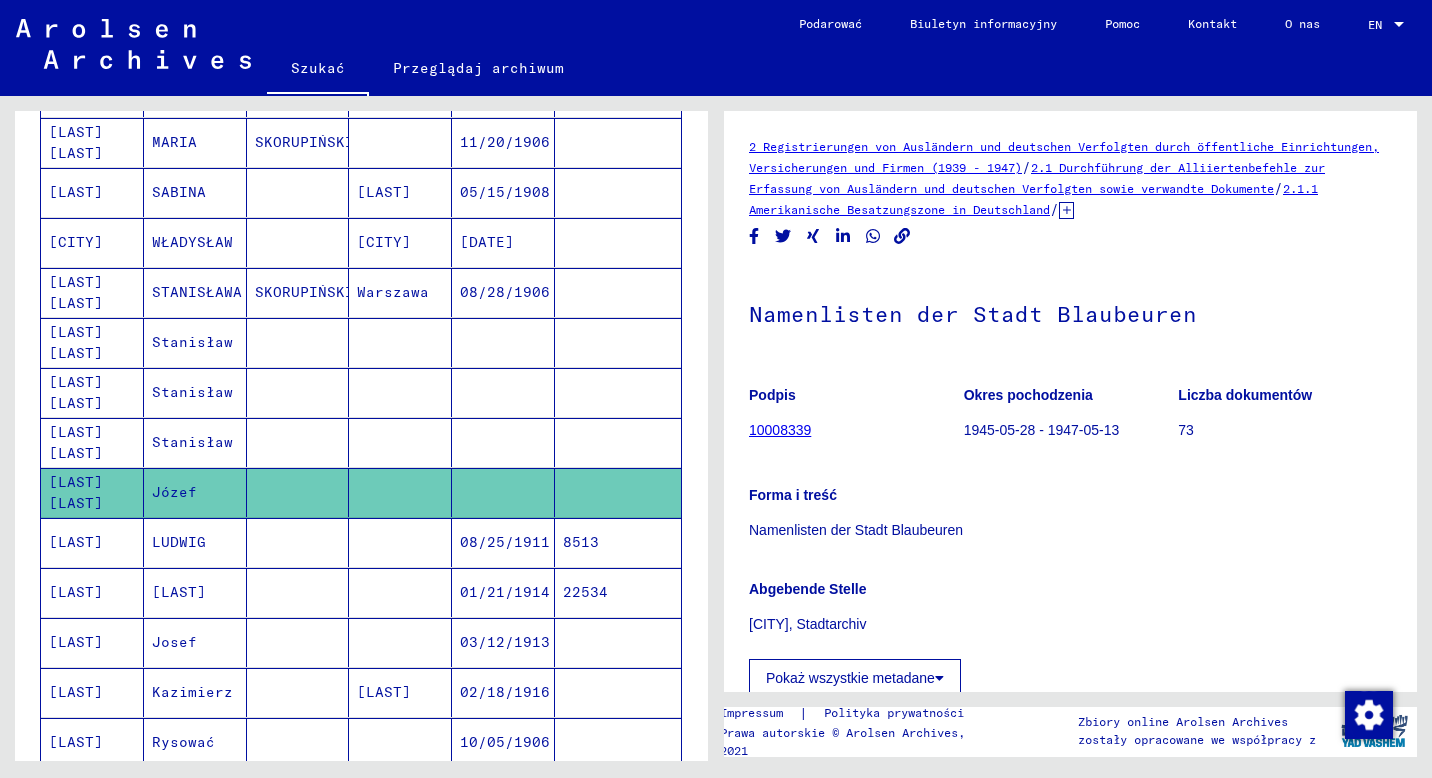 scroll, scrollTop: 0, scrollLeft: 0, axis: both 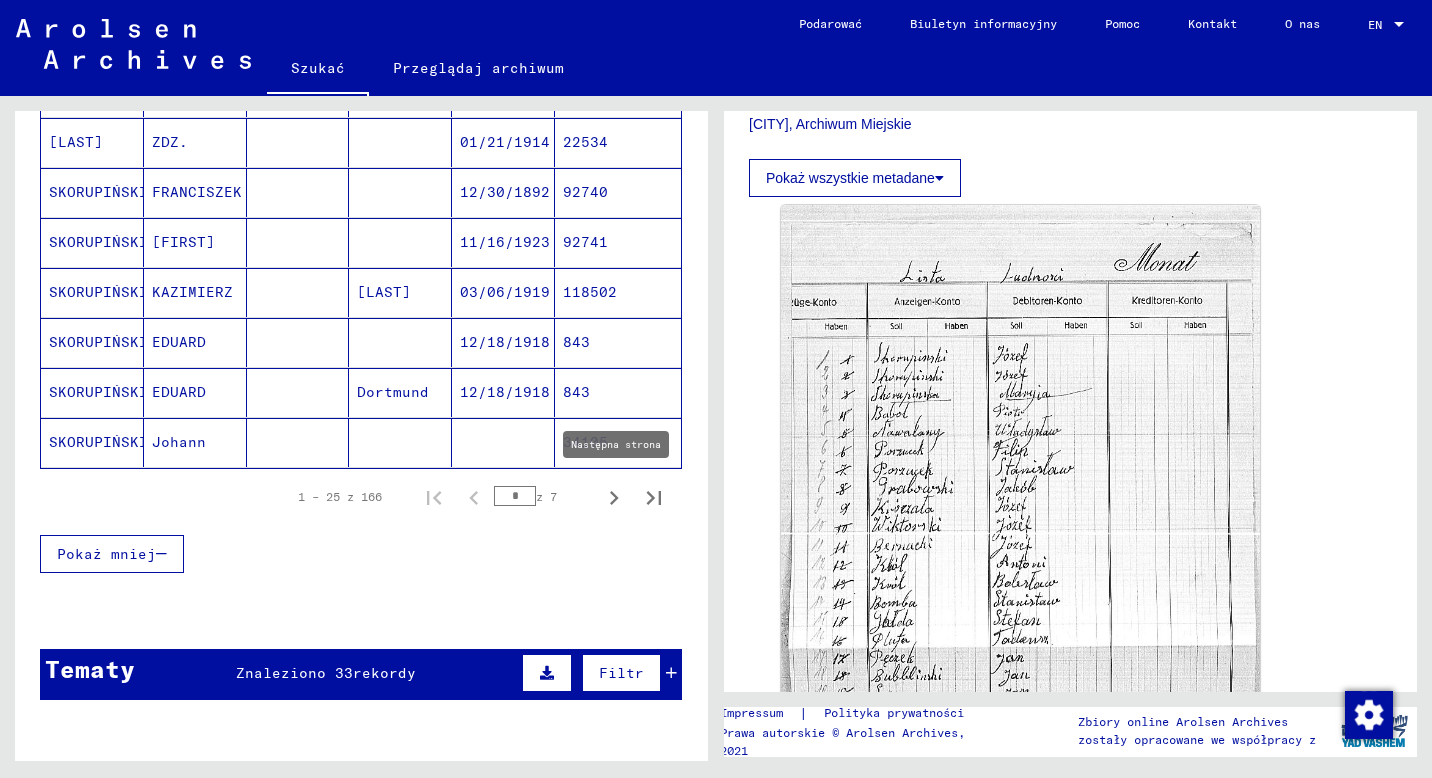 click 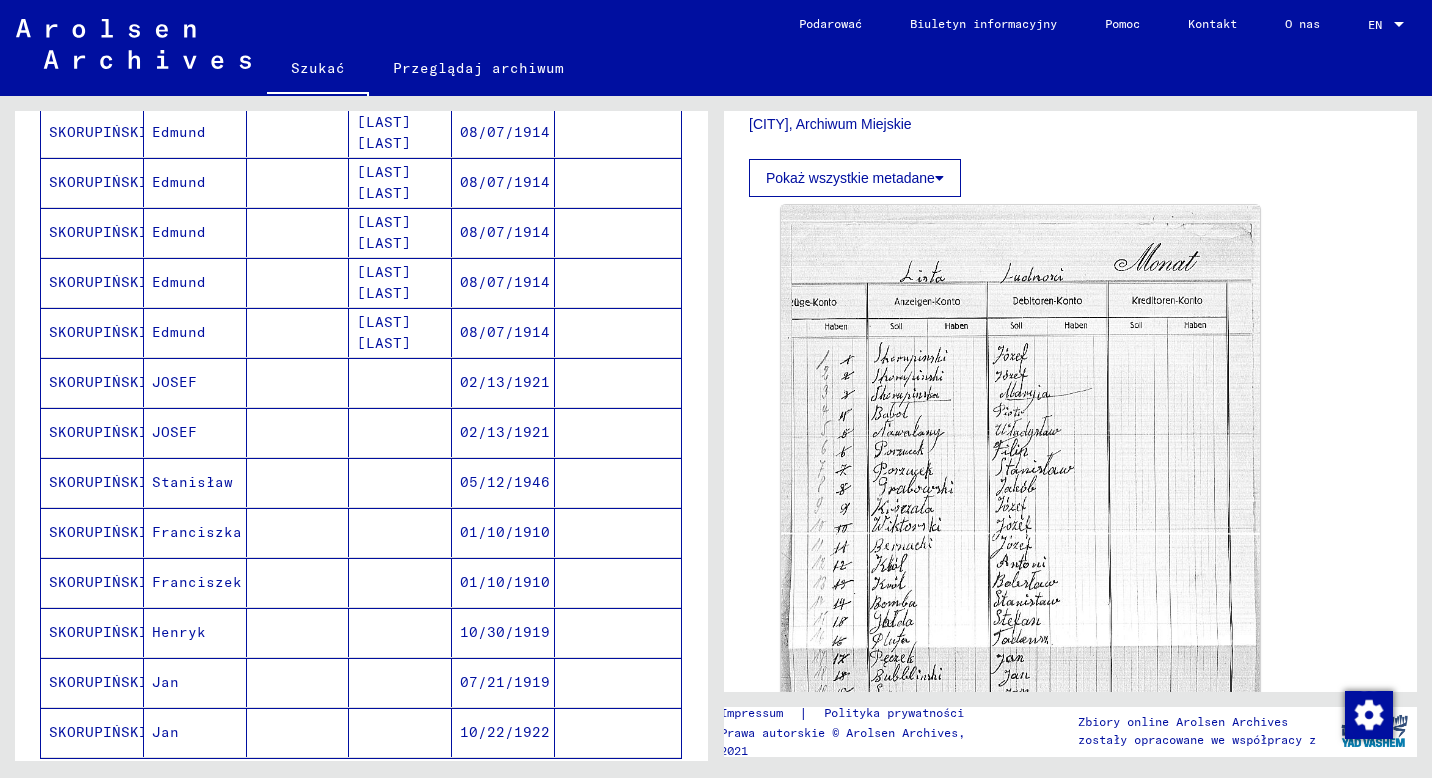scroll, scrollTop: 1000, scrollLeft: 0, axis: vertical 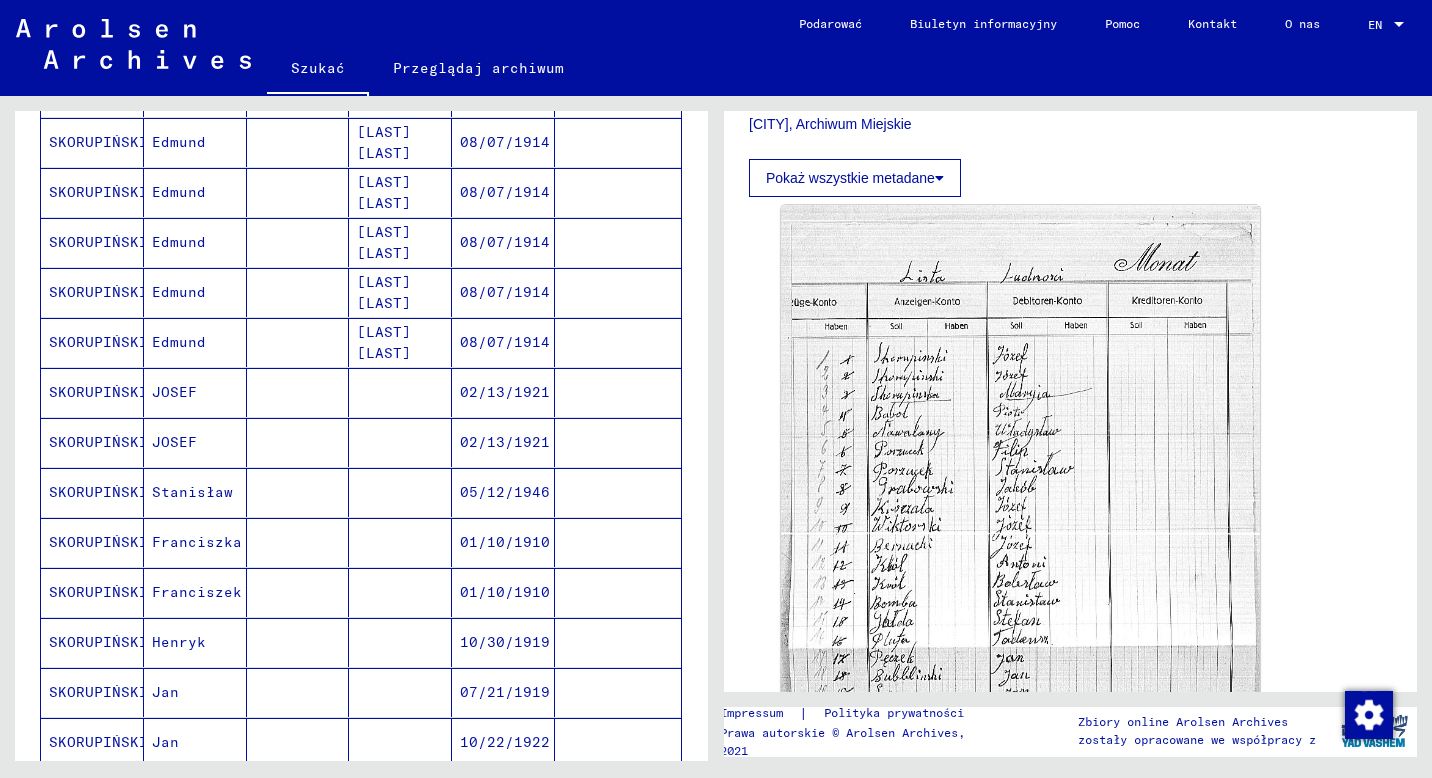 click on "Stanisław" at bounding box center [195, 542] 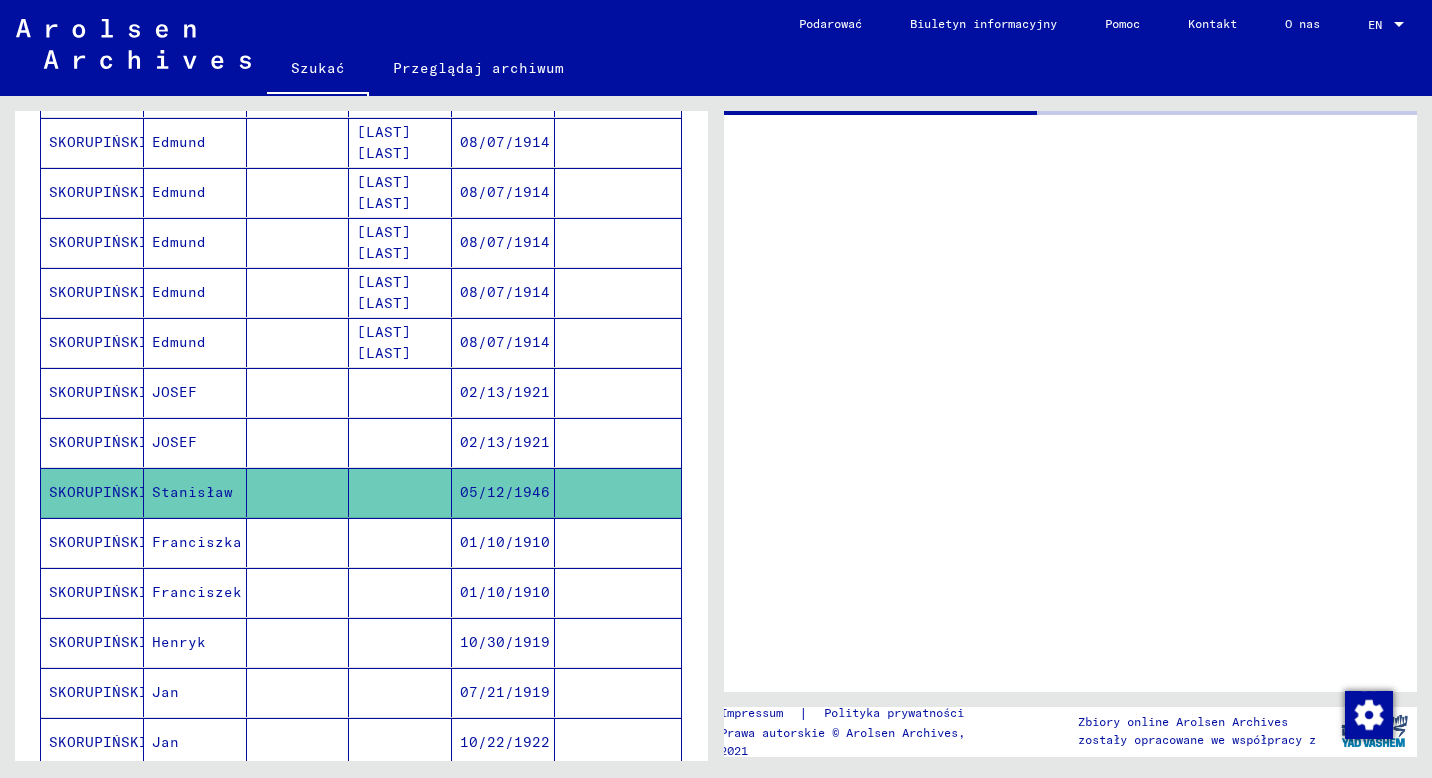 scroll, scrollTop: 0, scrollLeft: 0, axis: both 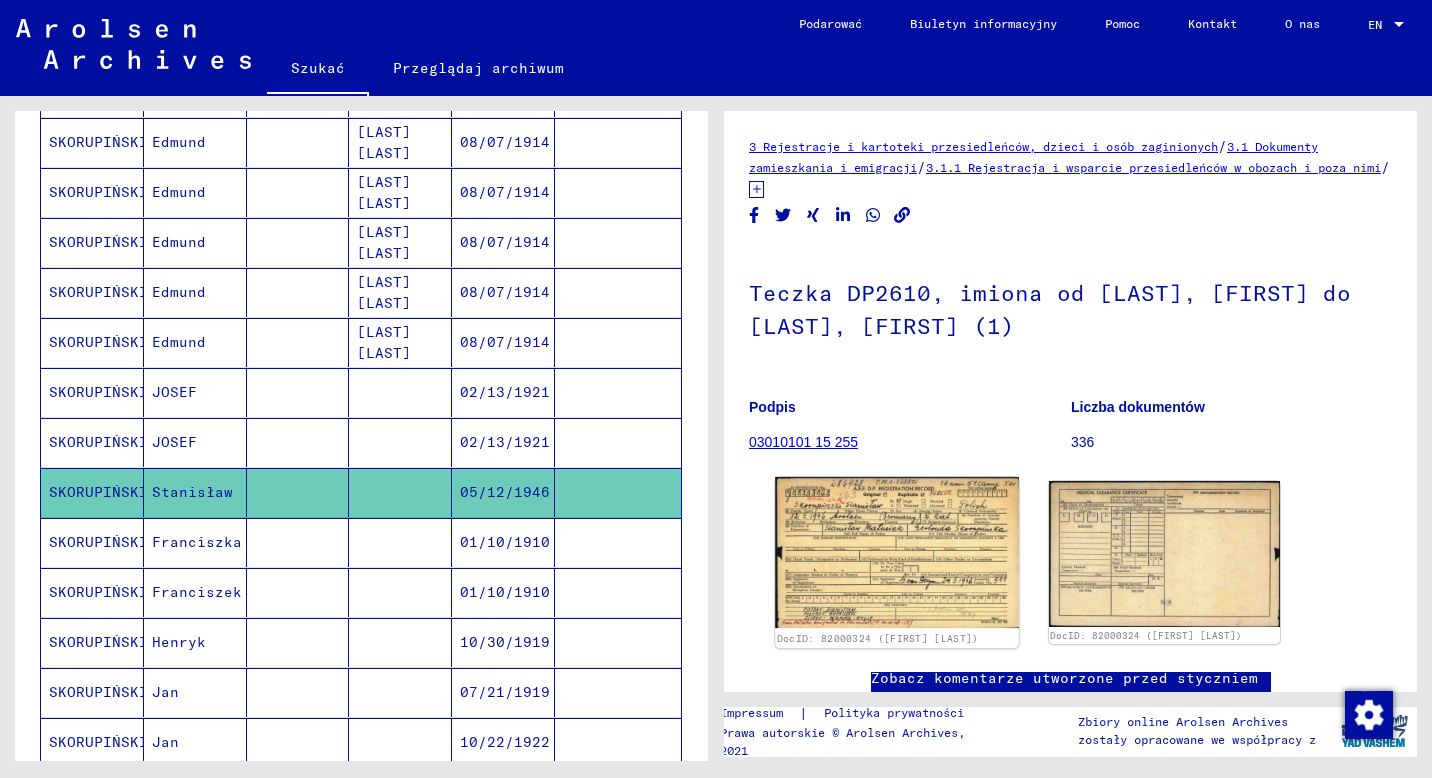 click 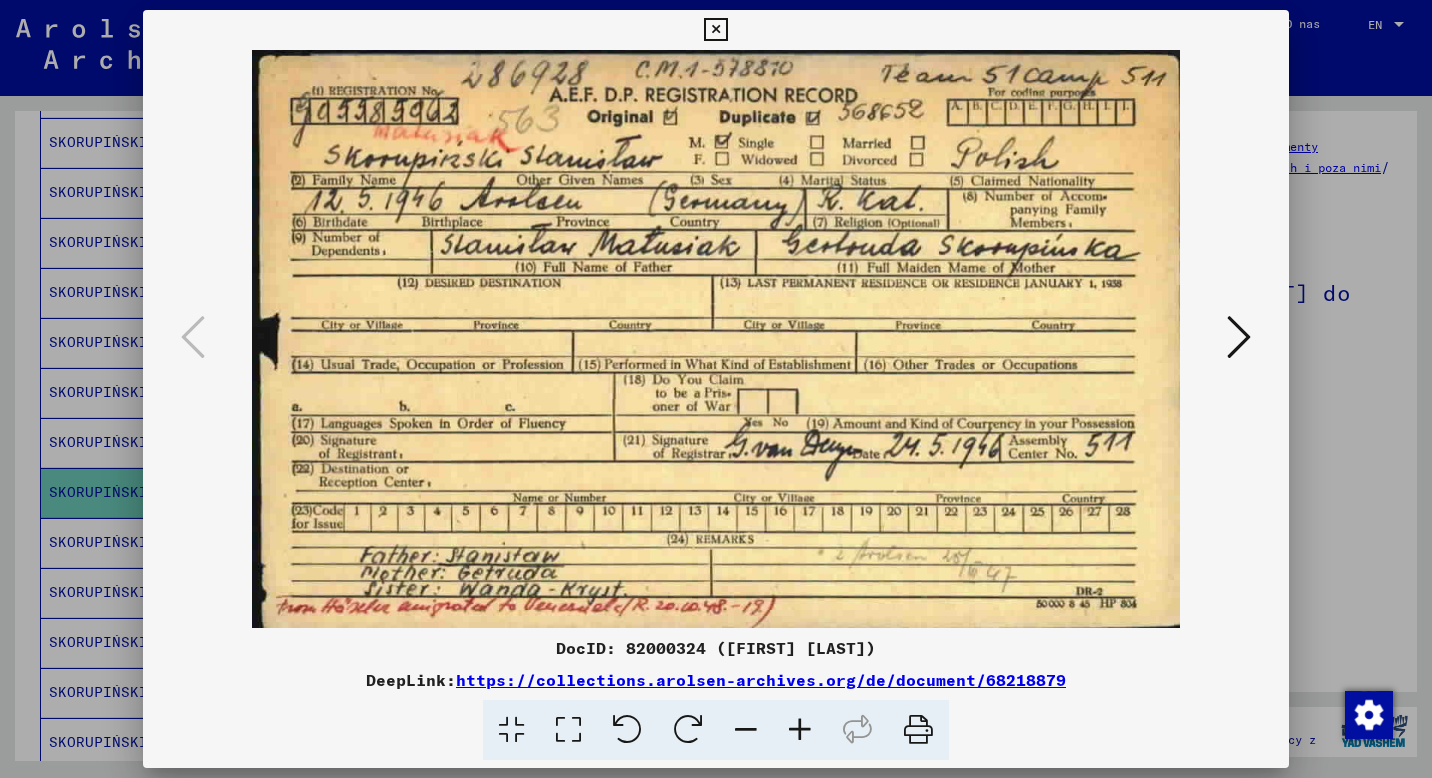 click at bounding box center [715, 30] 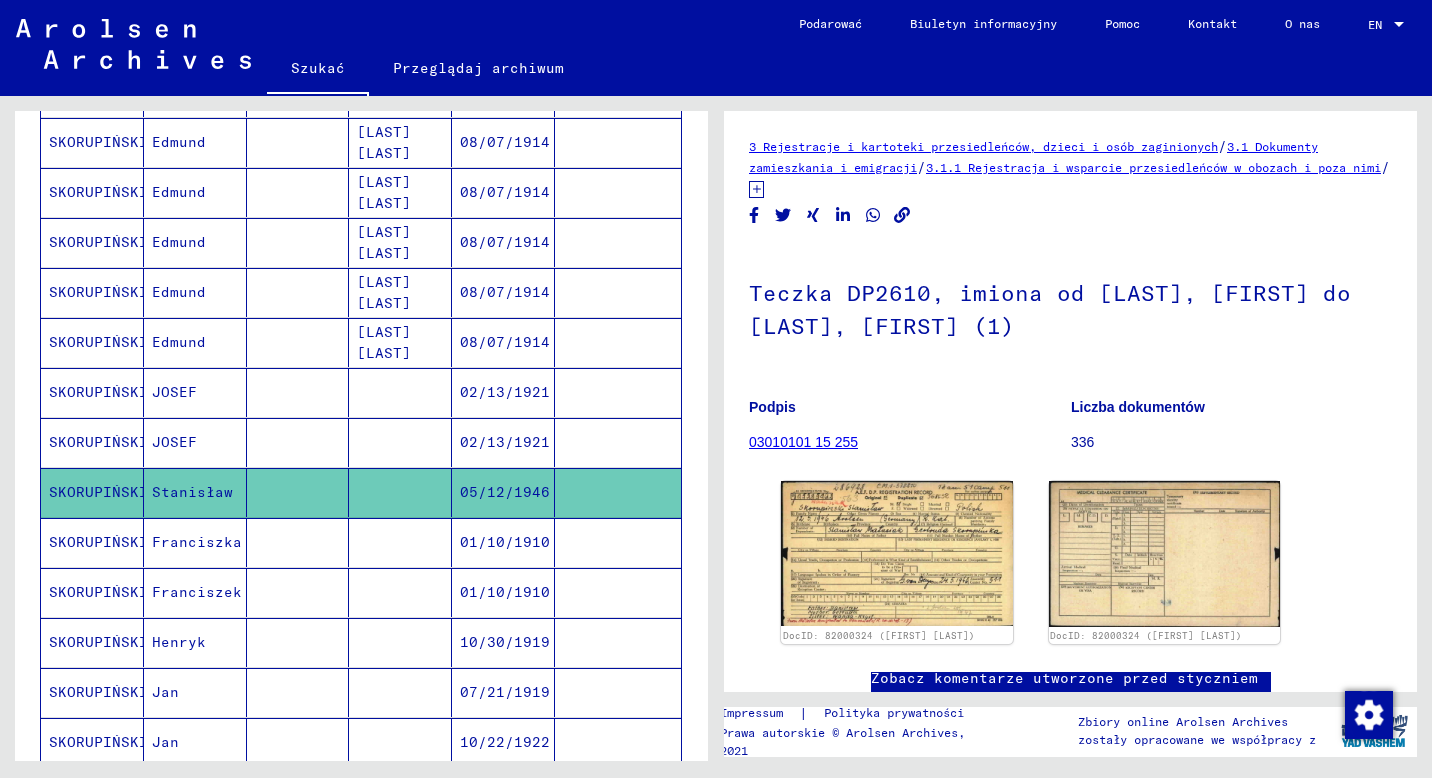 scroll, scrollTop: 700, scrollLeft: 0, axis: vertical 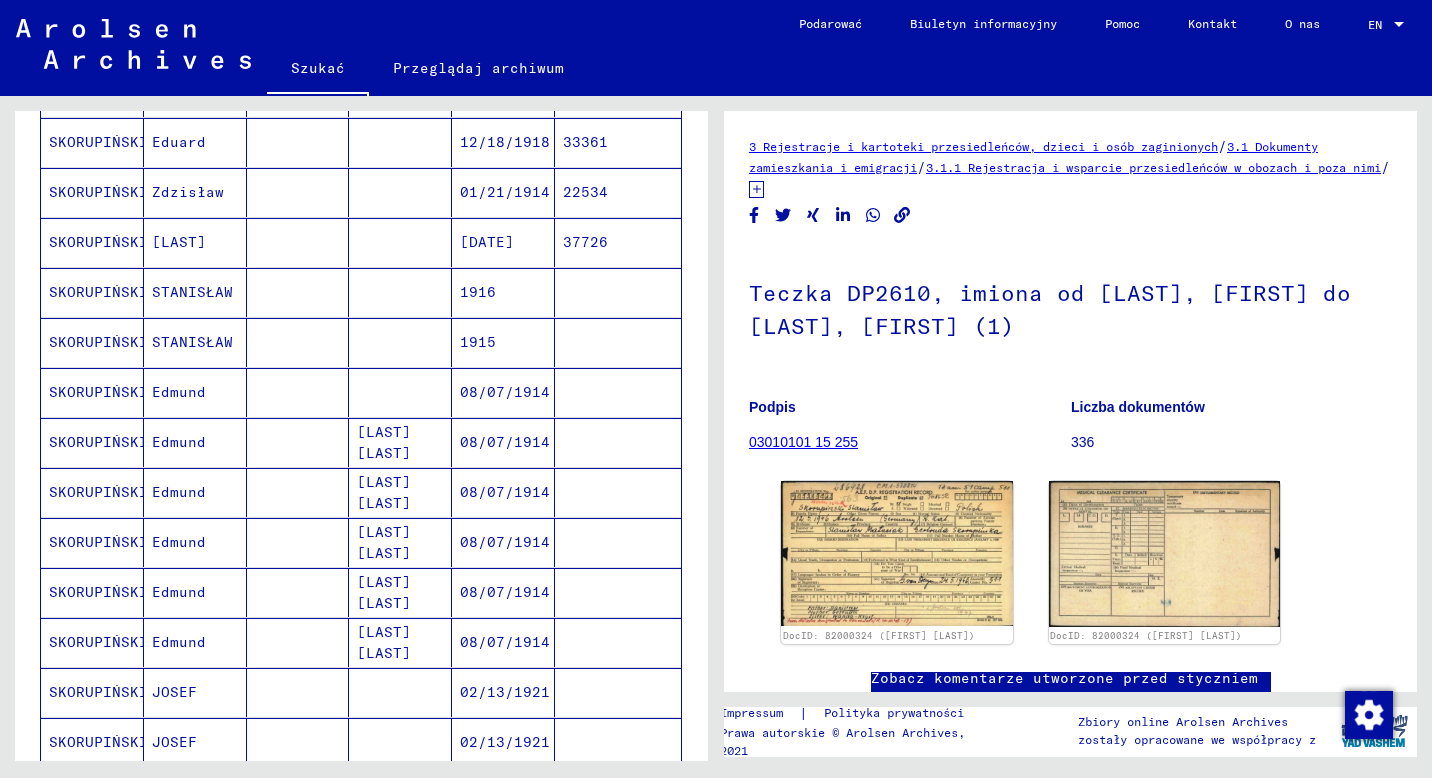 click on "STANISŁAW" at bounding box center [195, 392] 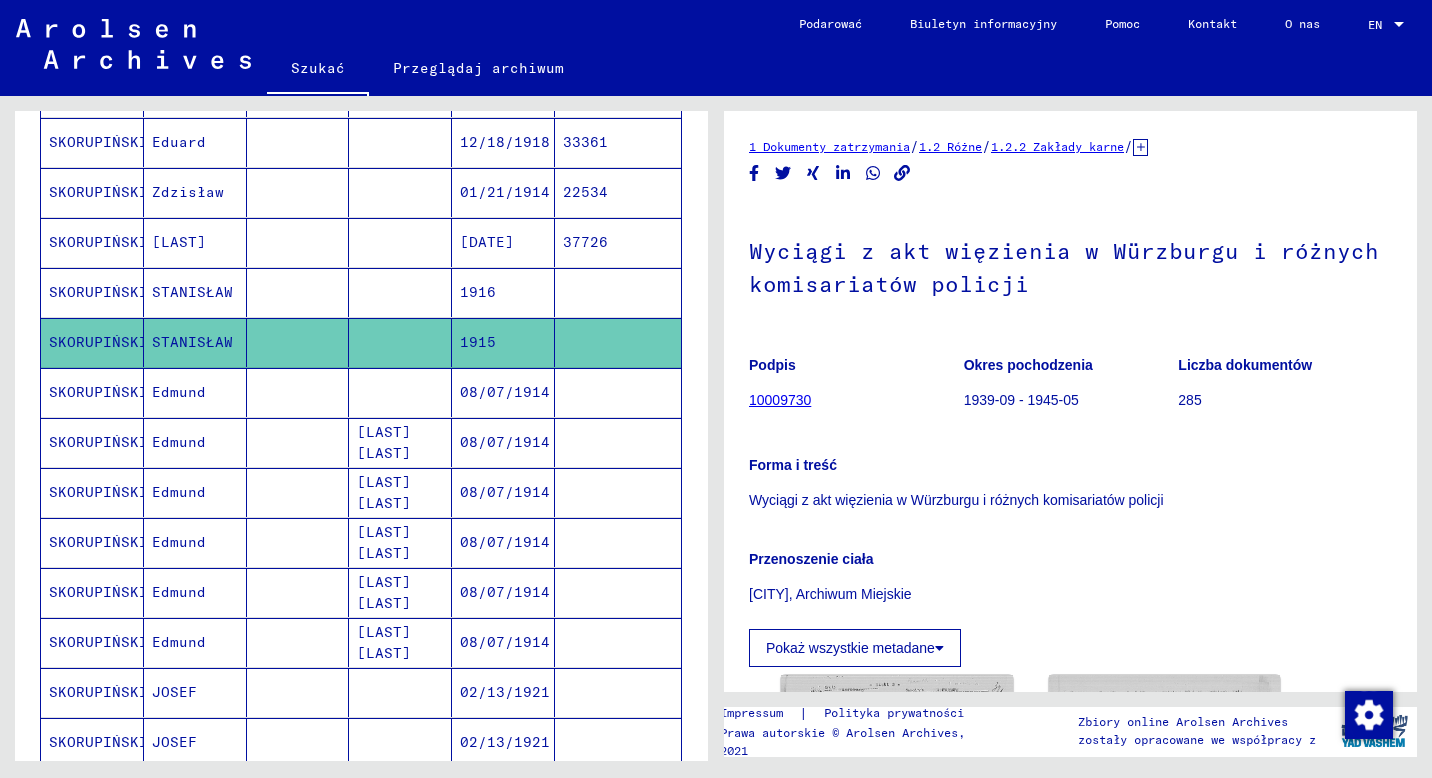 scroll, scrollTop: 0, scrollLeft: 0, axis: both 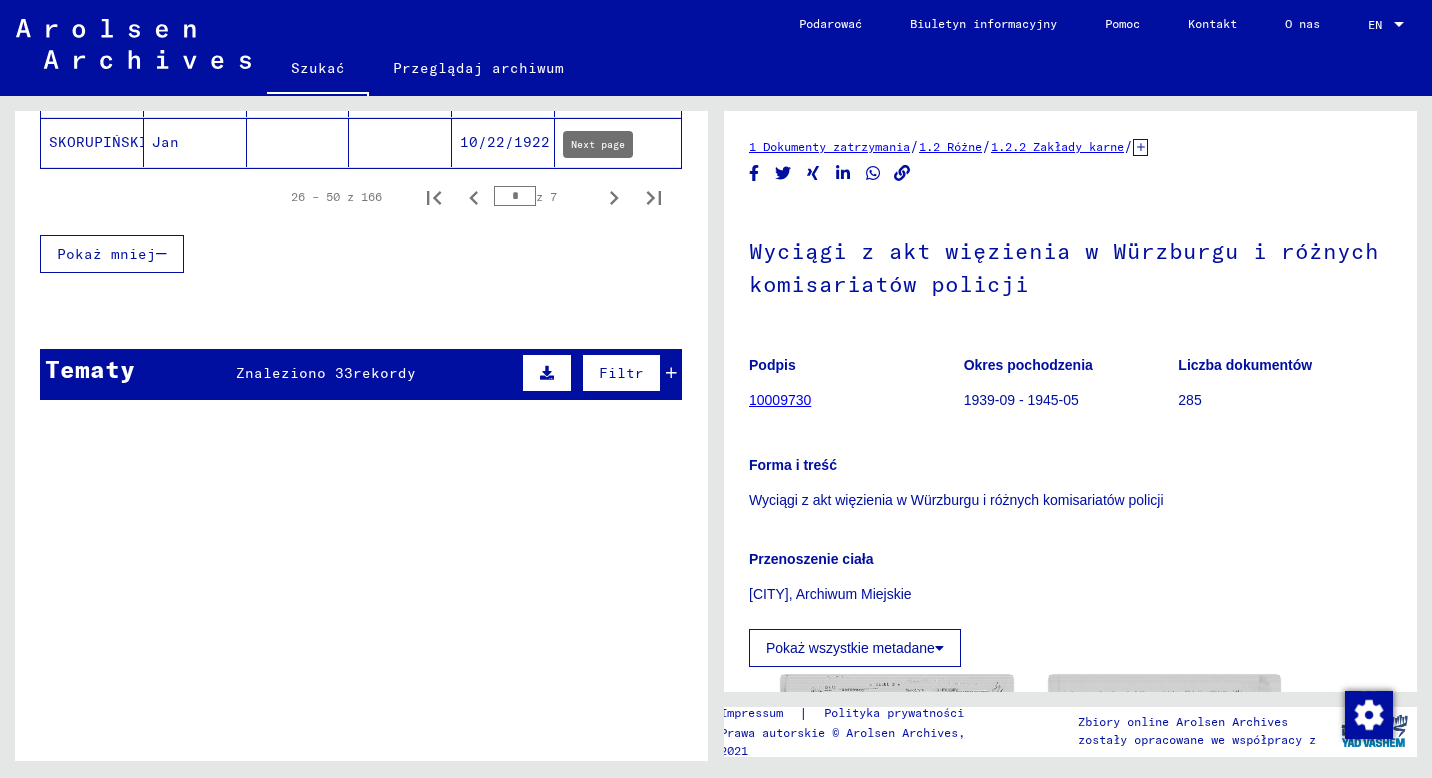 click 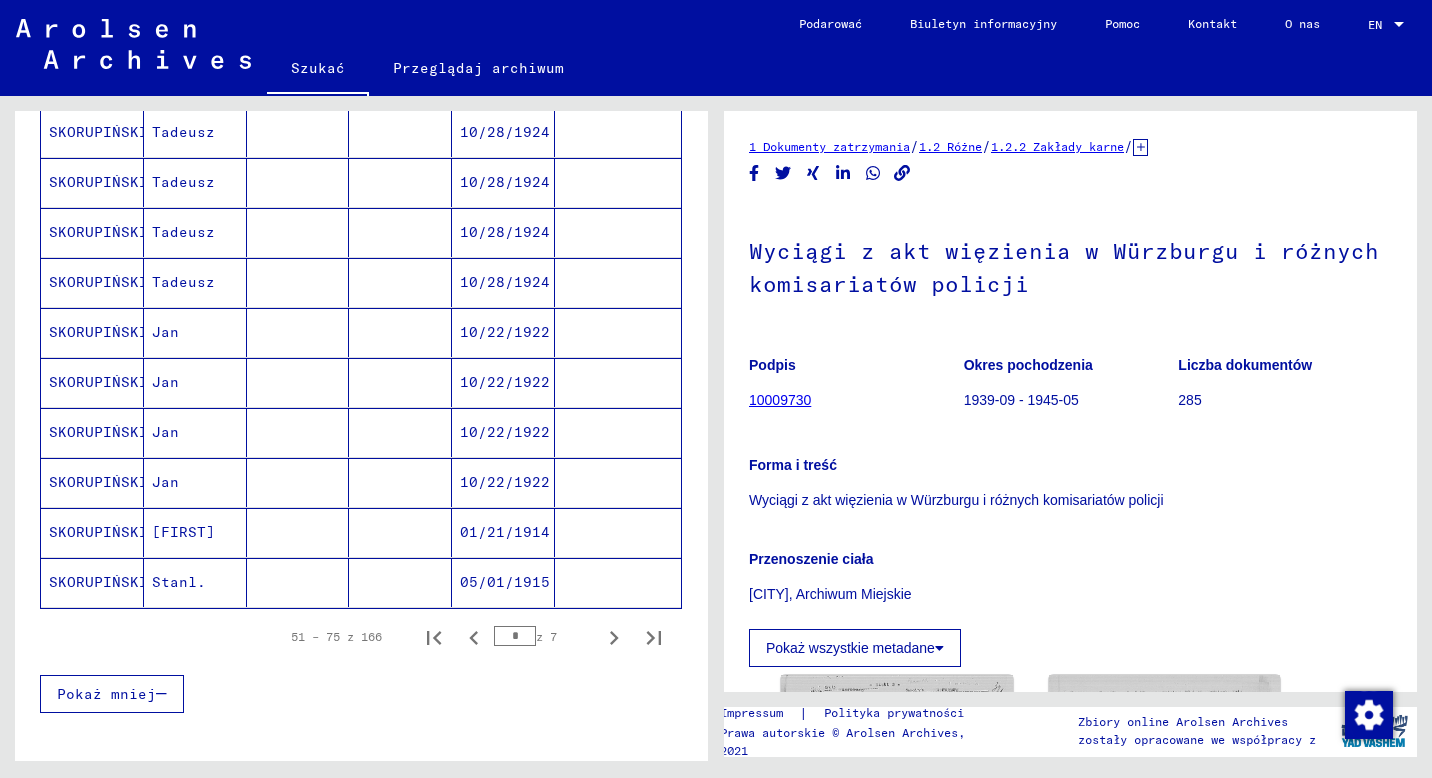 scroll, scrollTop: 1300, scrollLeft: 0, axis: vertical 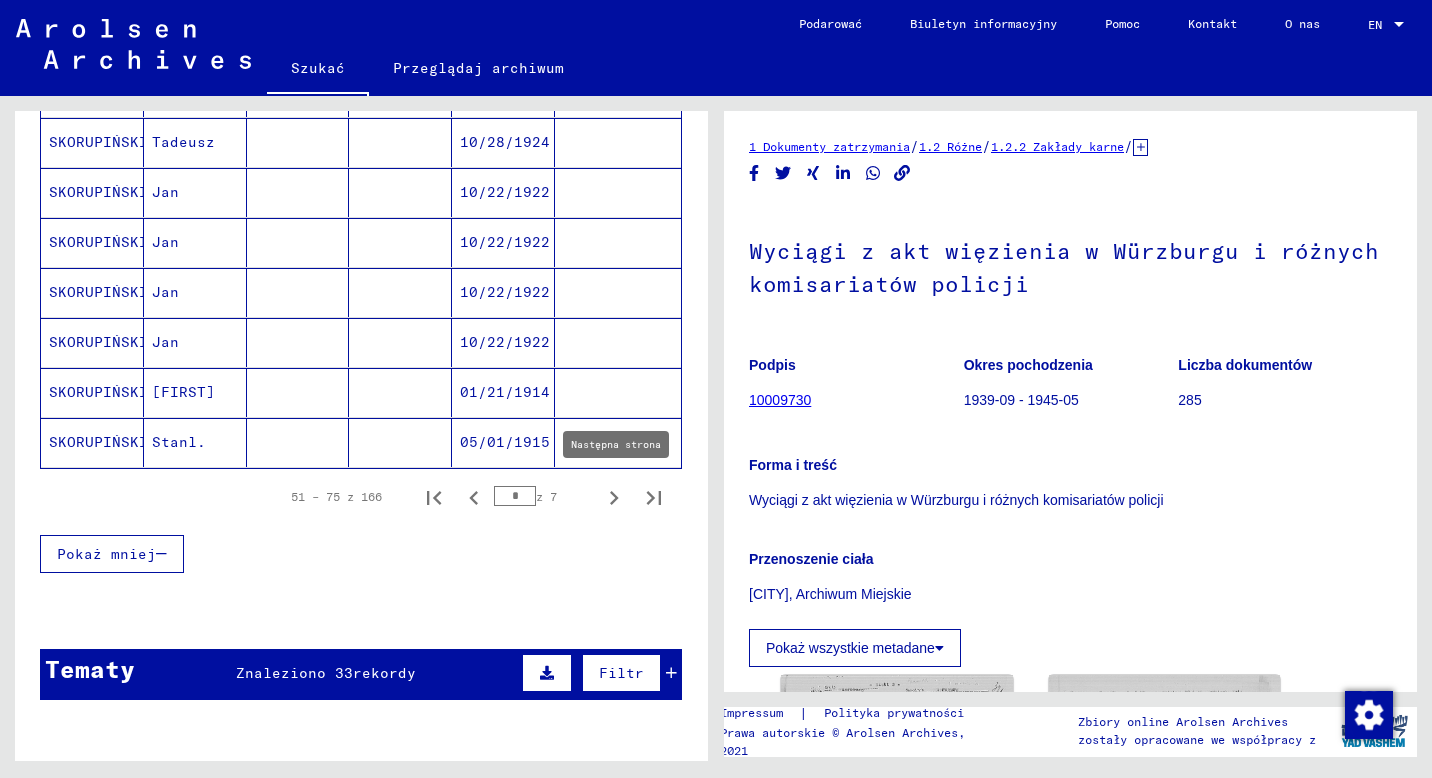 click 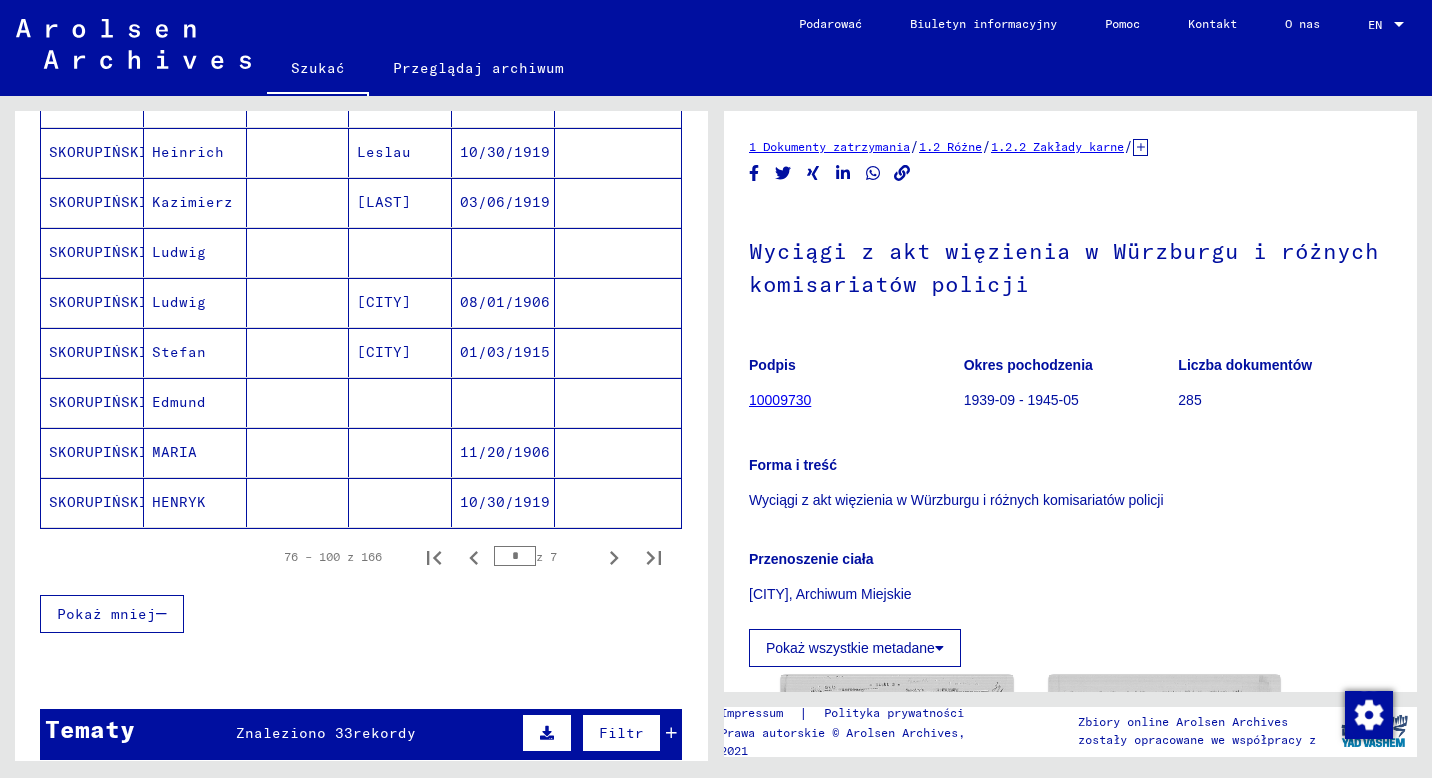 scroll, scrollTop: 1300, scrollLeft: 0, axis: vertical 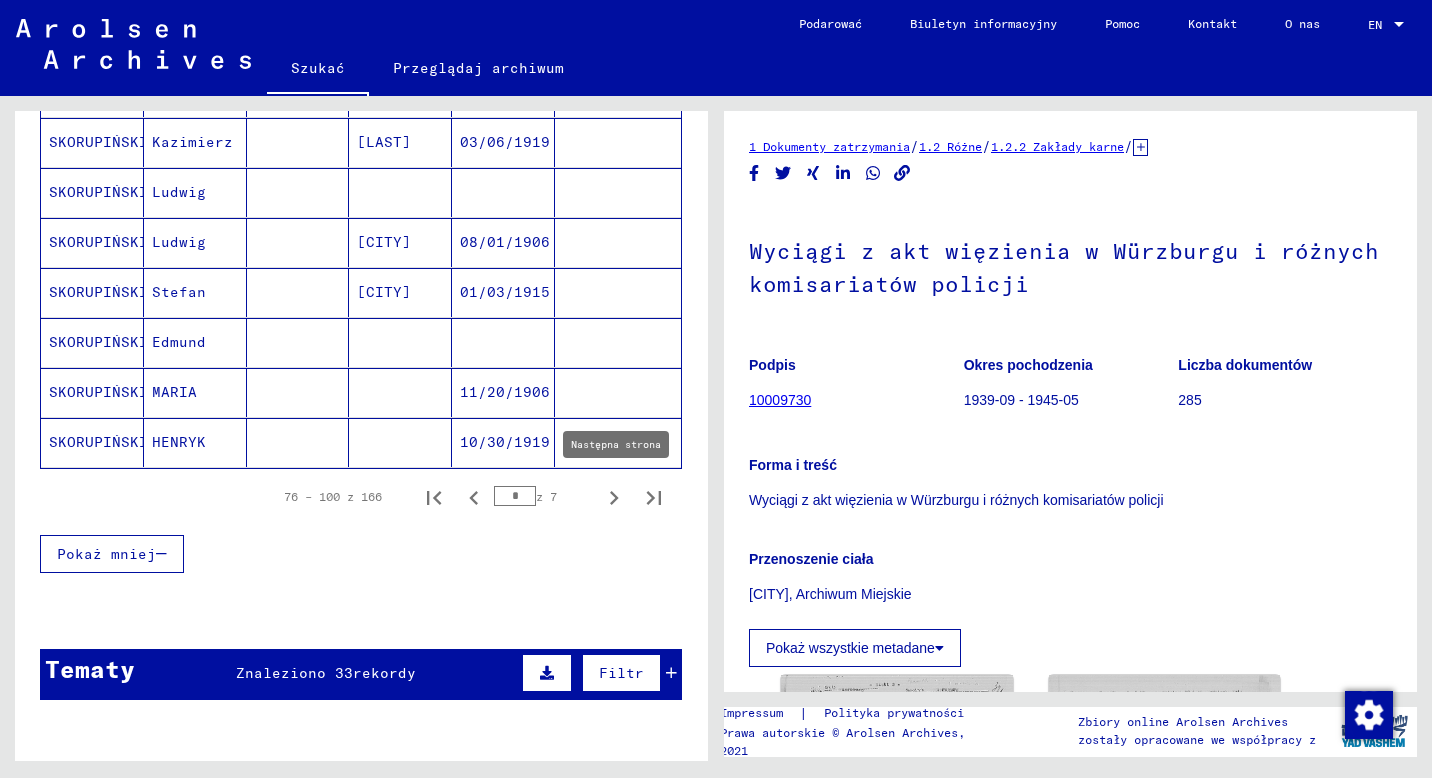 click 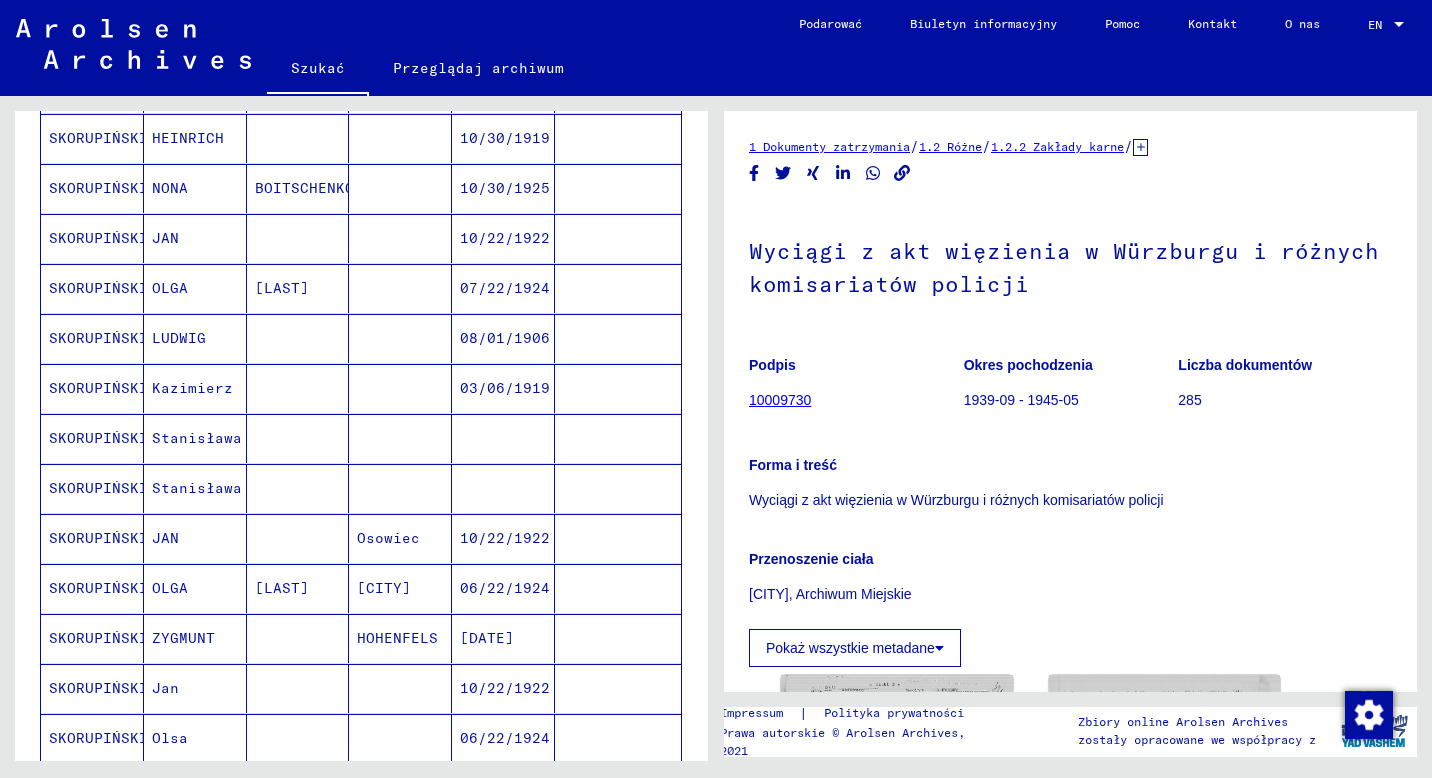 scroll, scrollTop: 900, scrollLeft: 0, axis: vertical 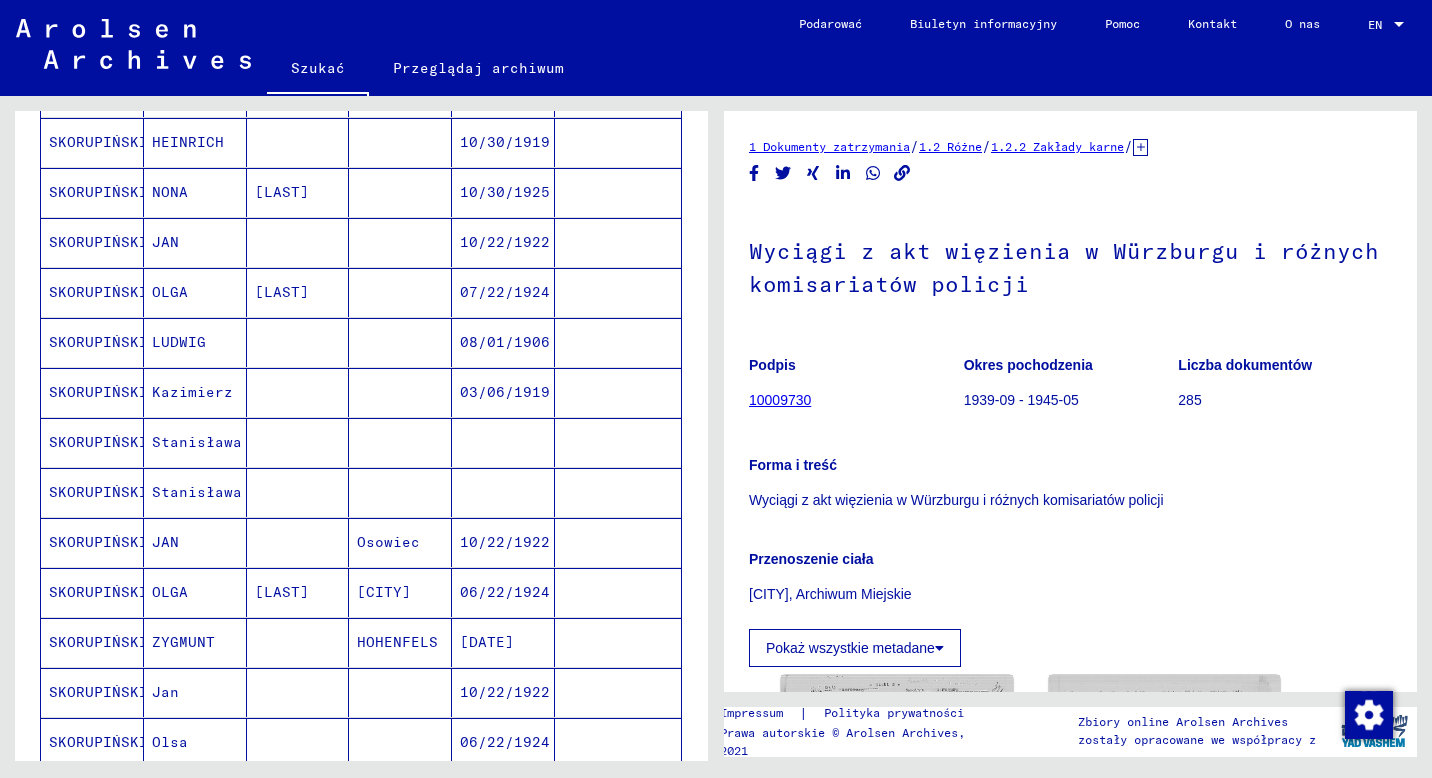 drag, startPoint x: 109, startPoint y: 443, endPoint x: 124, endPoint y: 443, distance: 15 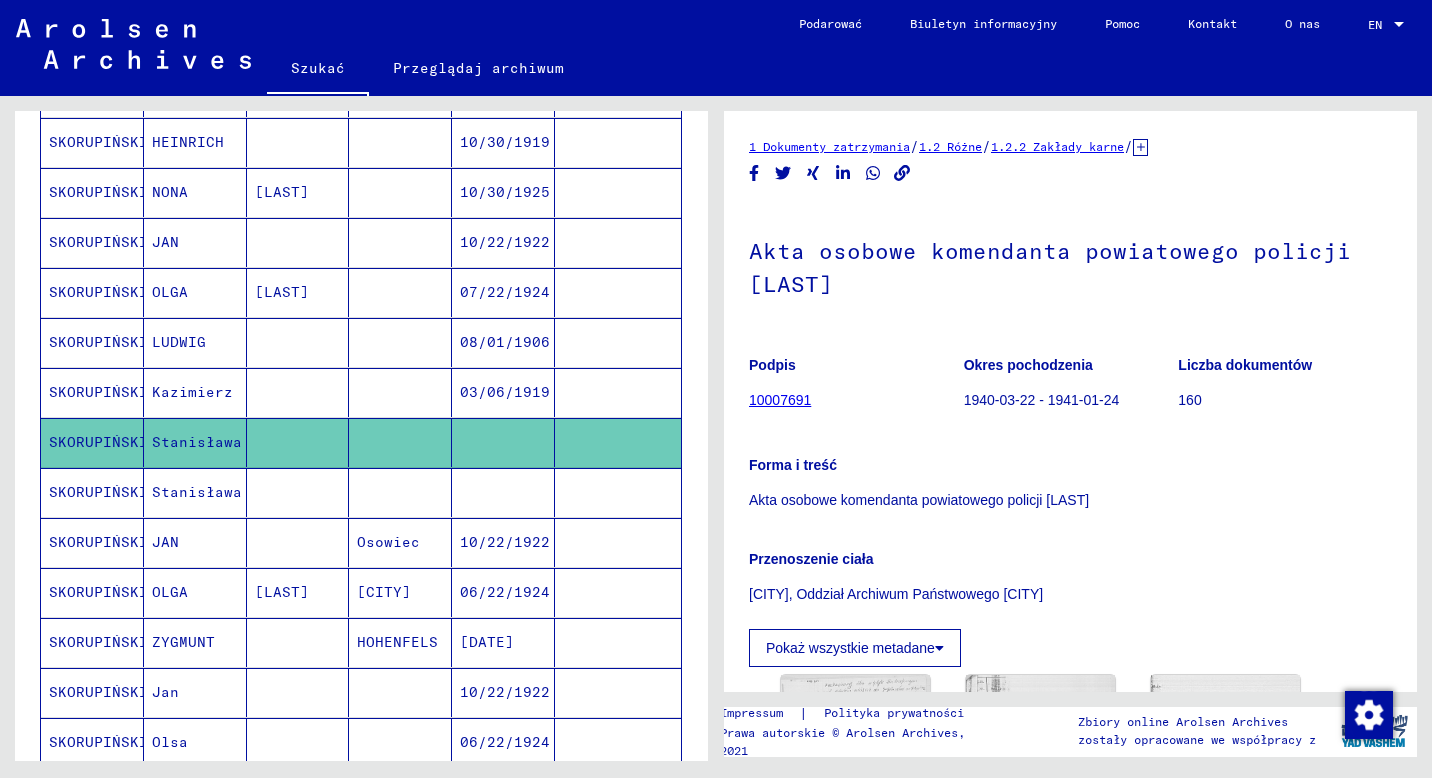 scroll, scrollTop: 0, scrollLeft: 0, axis: both 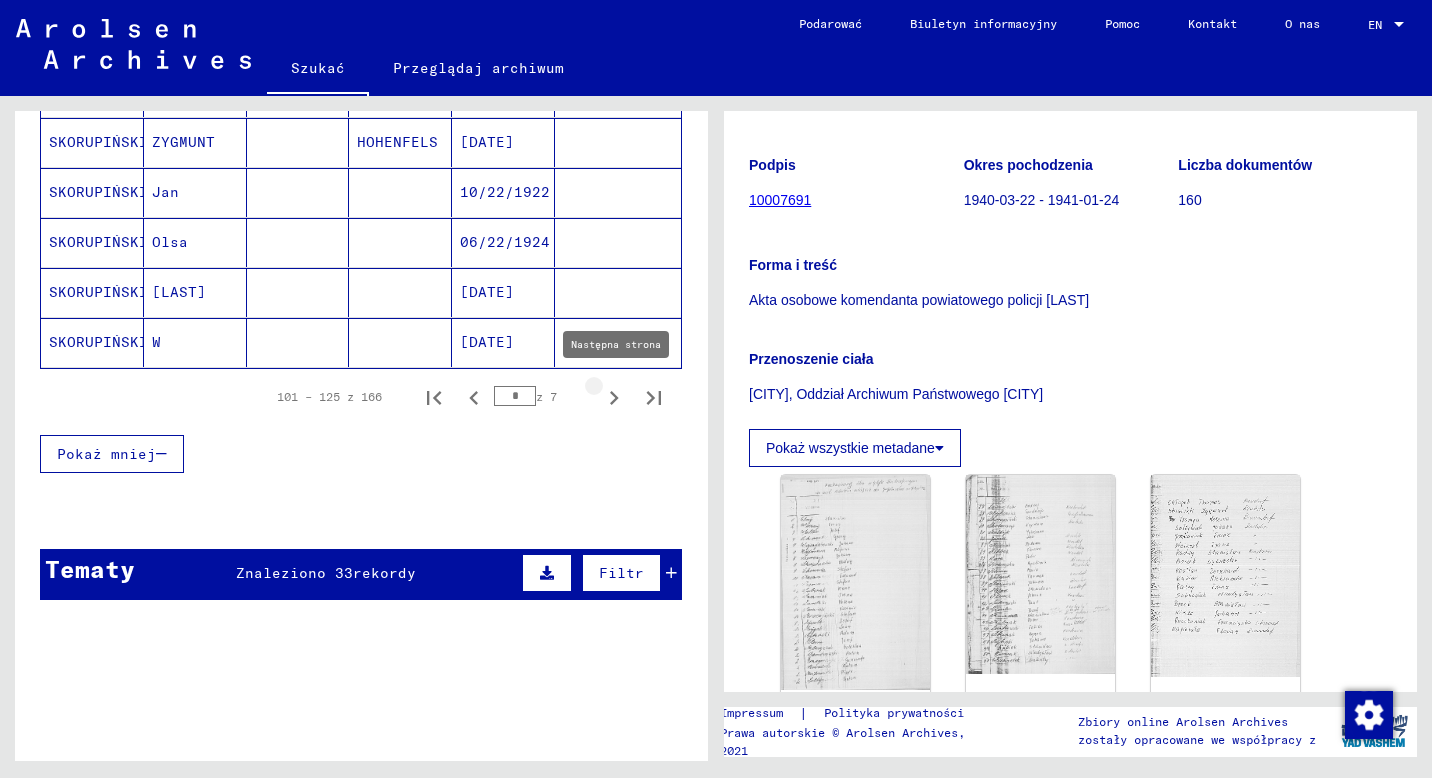 click 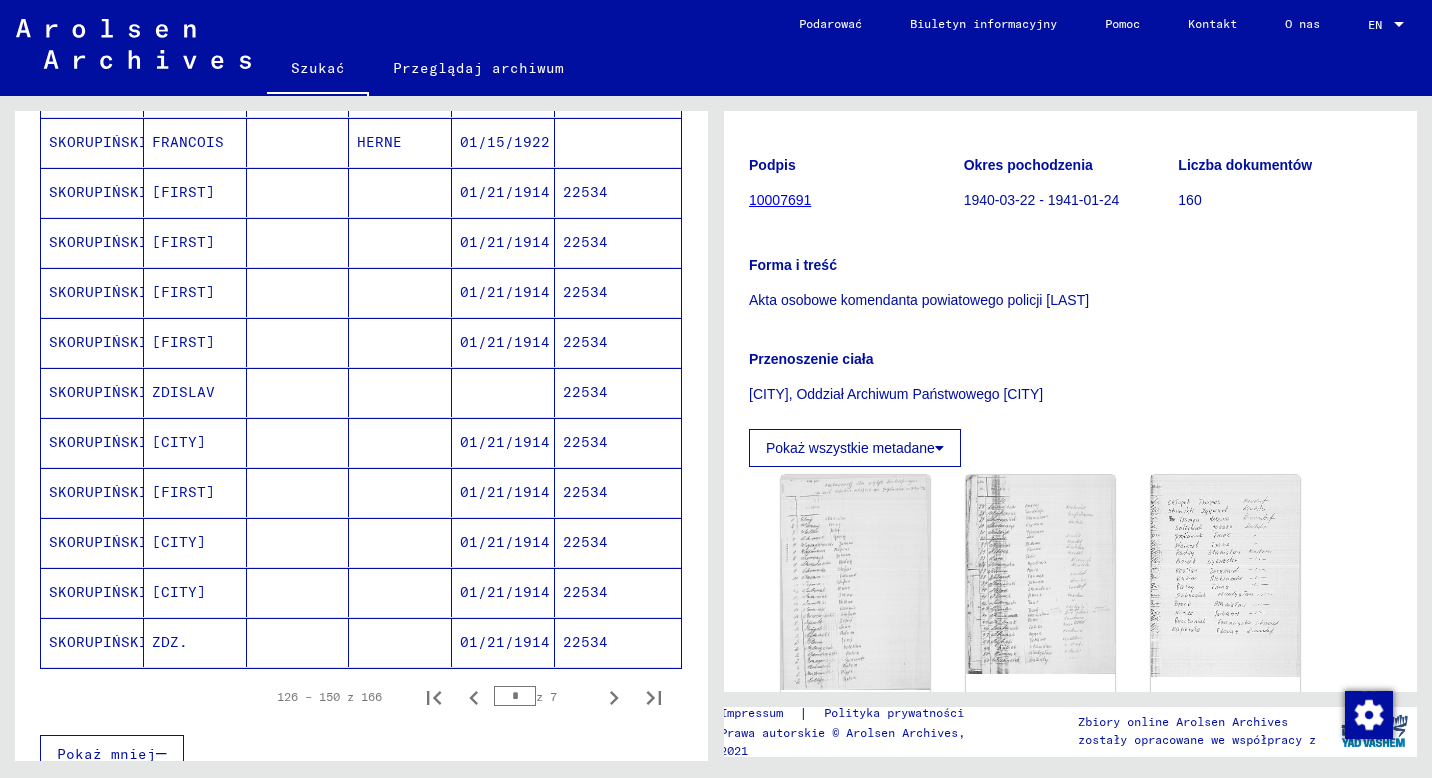 scroll, scrollTop: 1600, scrollLeft: 0, axis: vertical 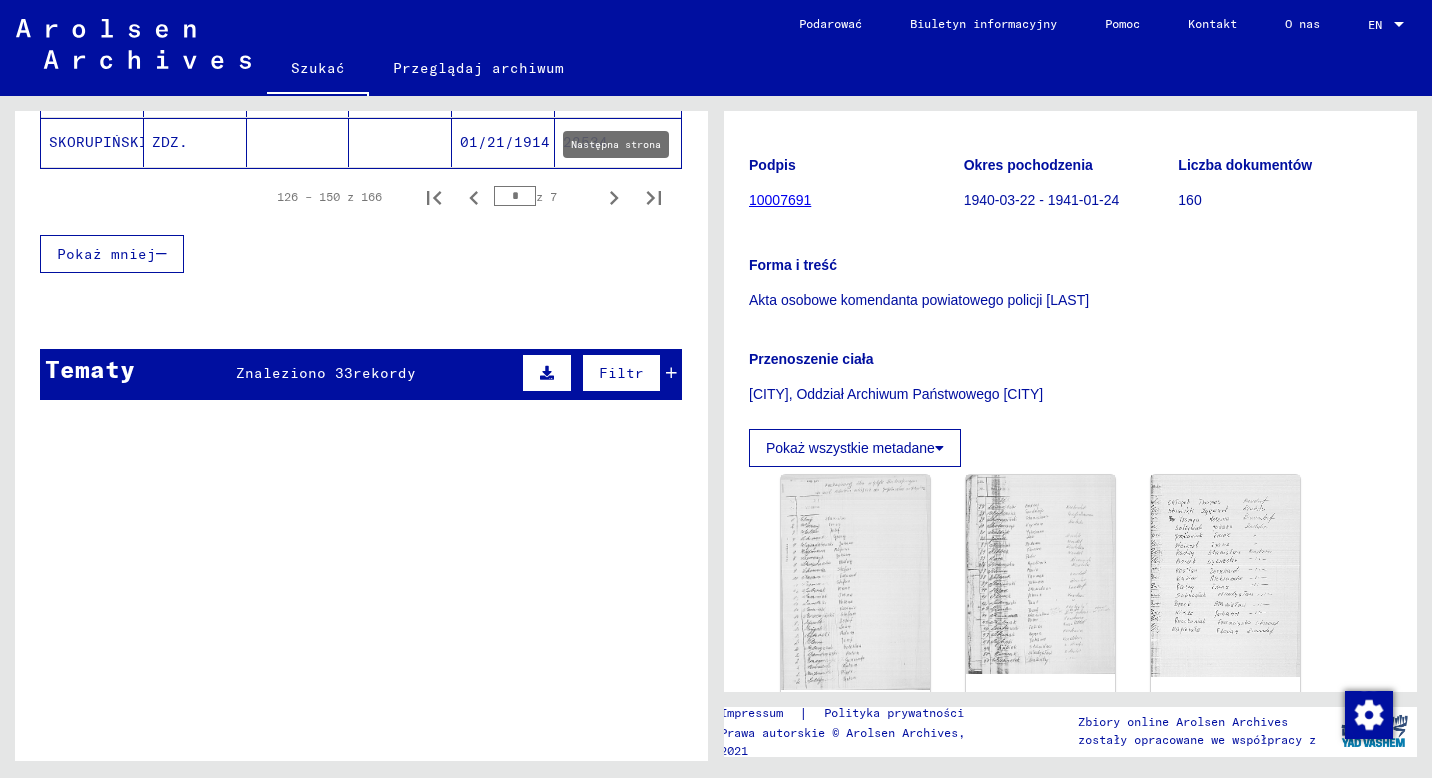 click 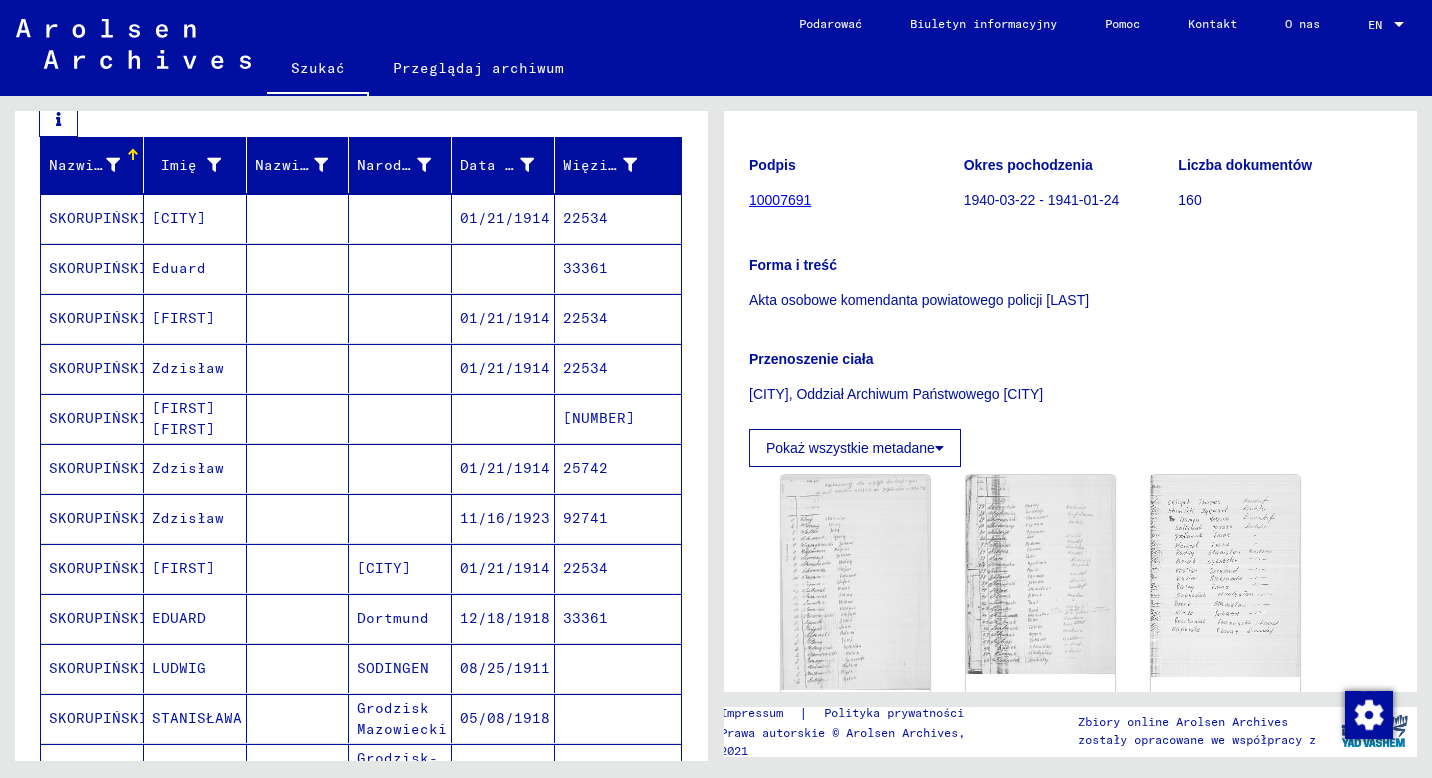 scroll, scrollTop: 0, scrollLeft: 0, axis: both 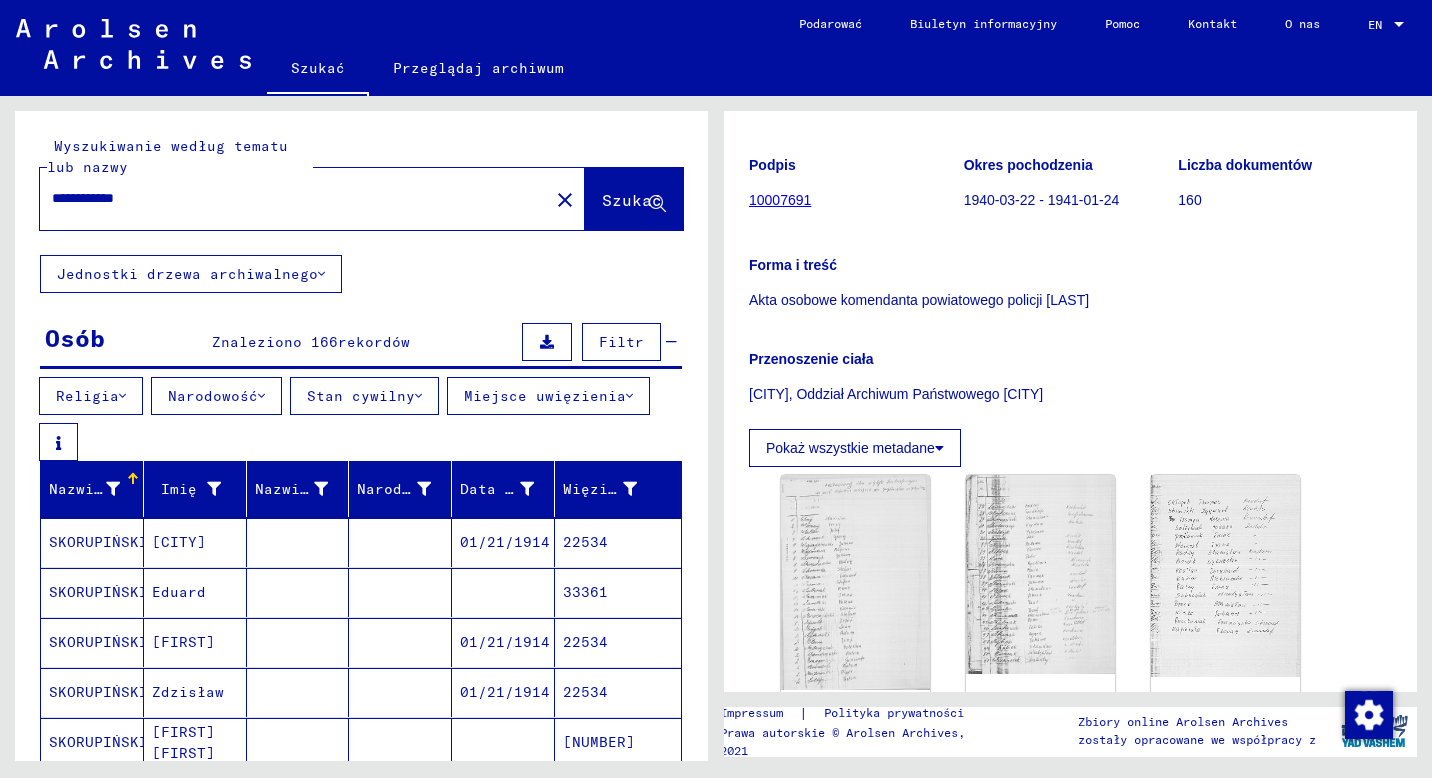 click on "**********" at bounding box center (294, 198) 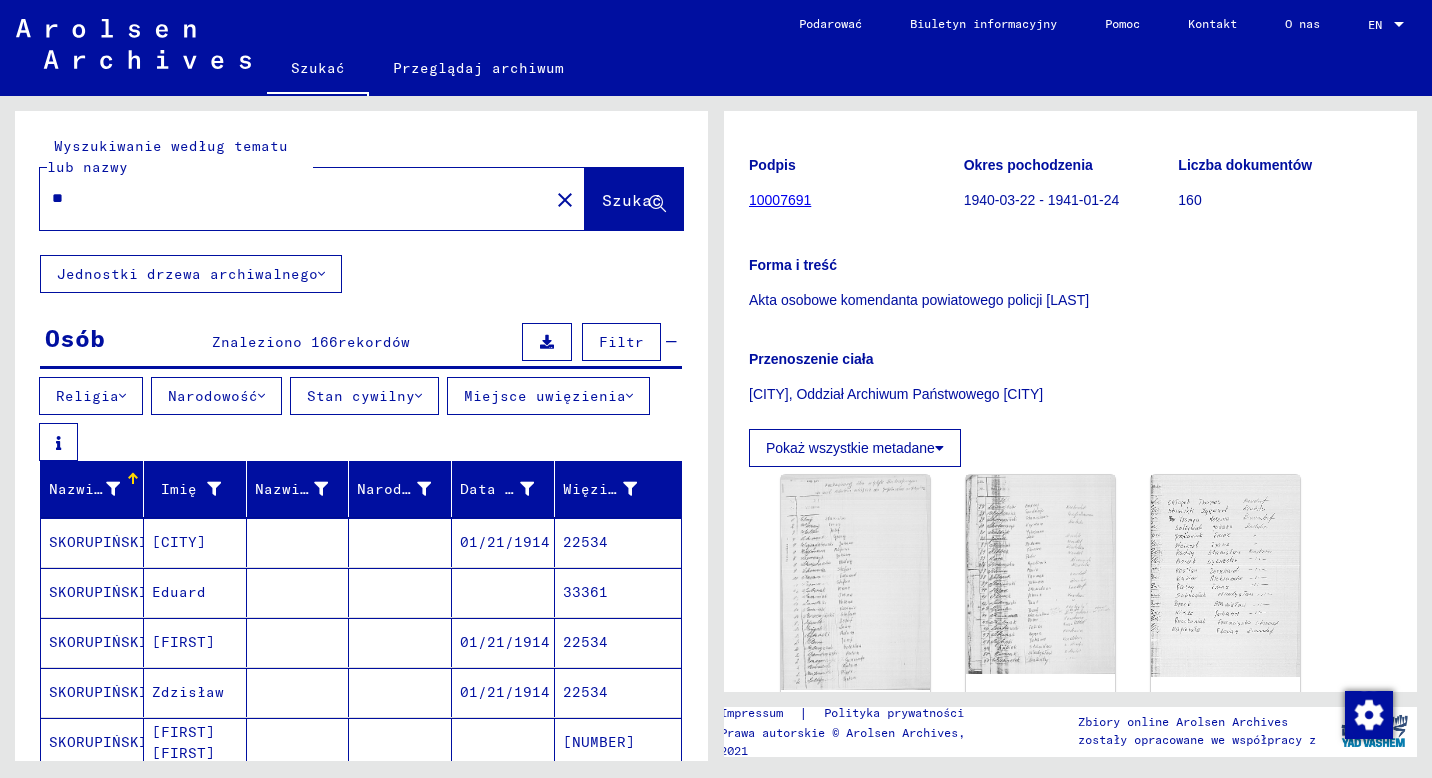 type on "*" 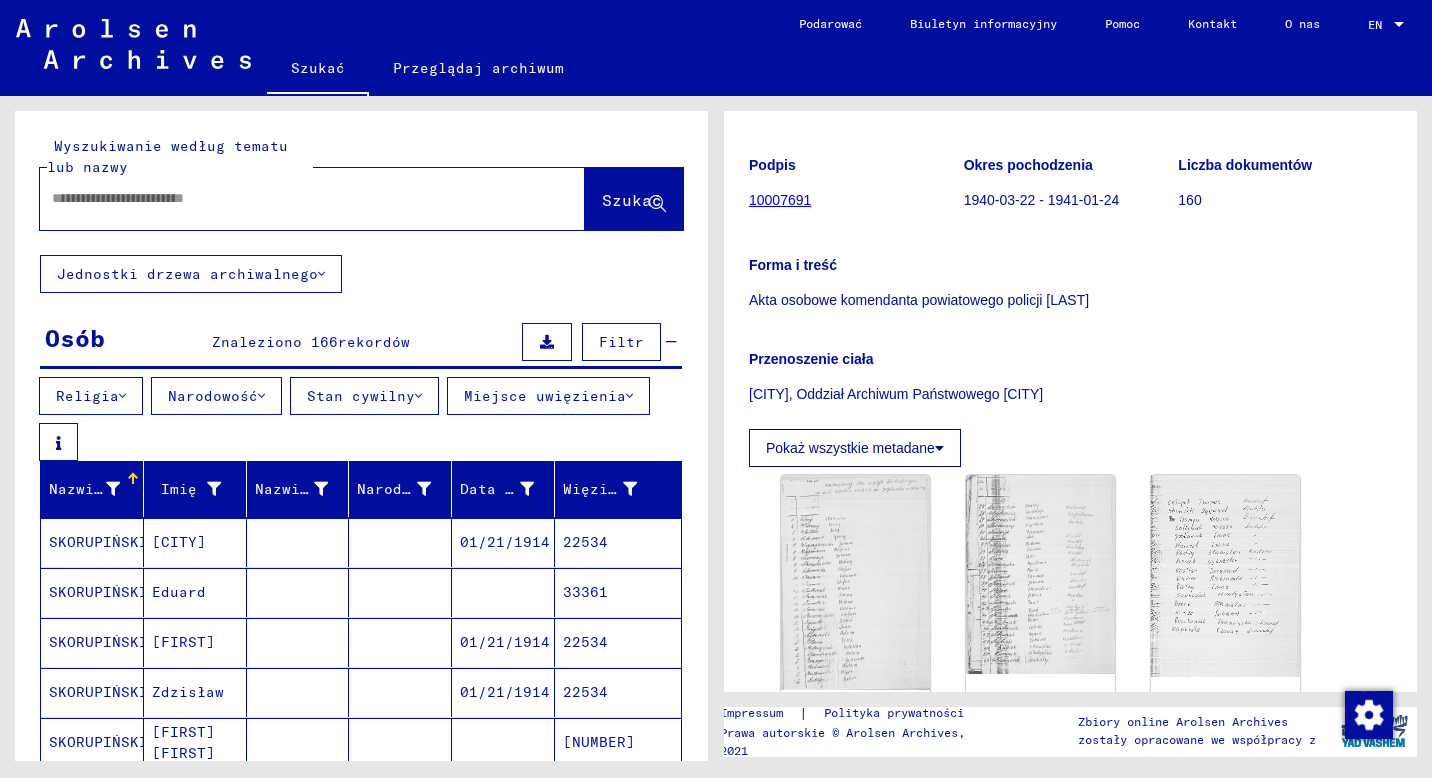 click at bounding box center (294, 198) 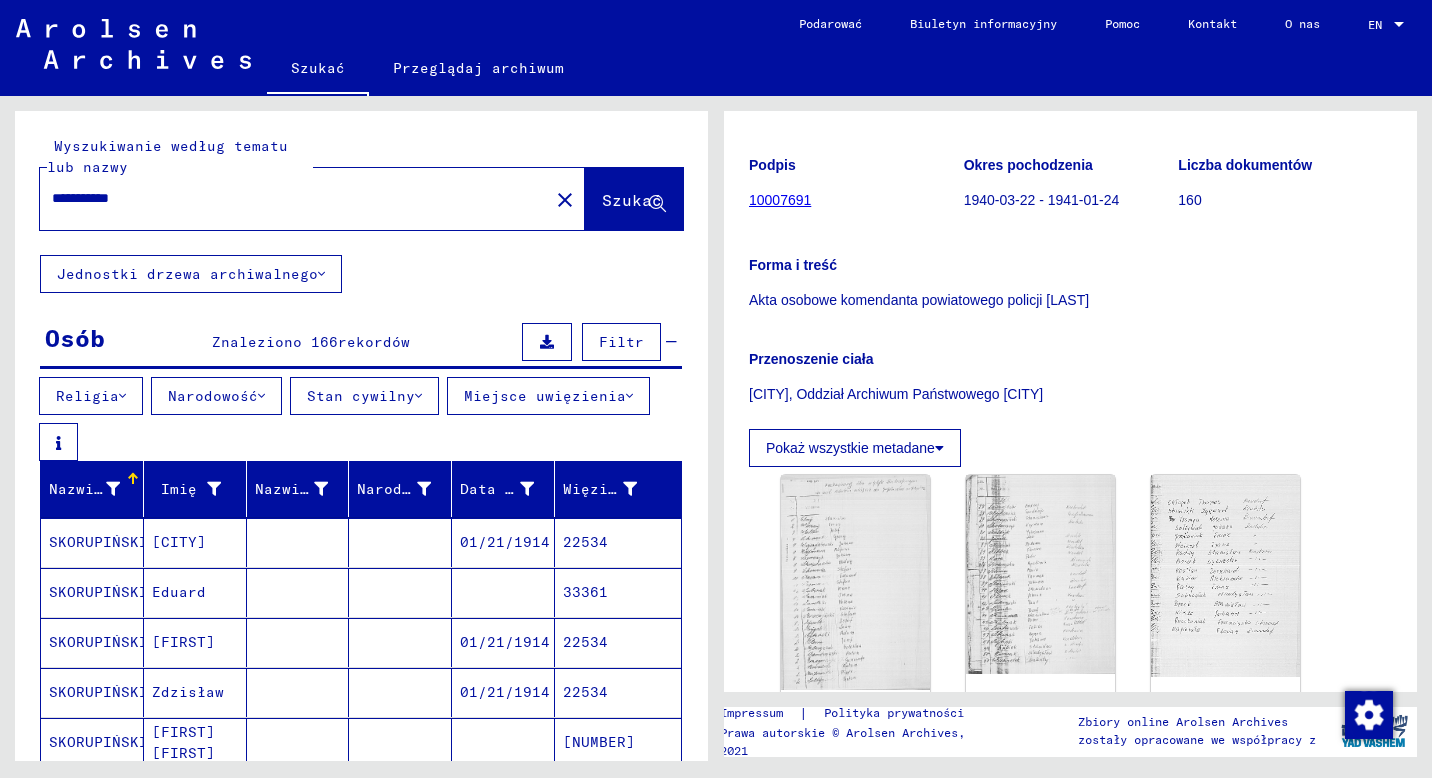 click on "**********" at bounding box center [294, 198] 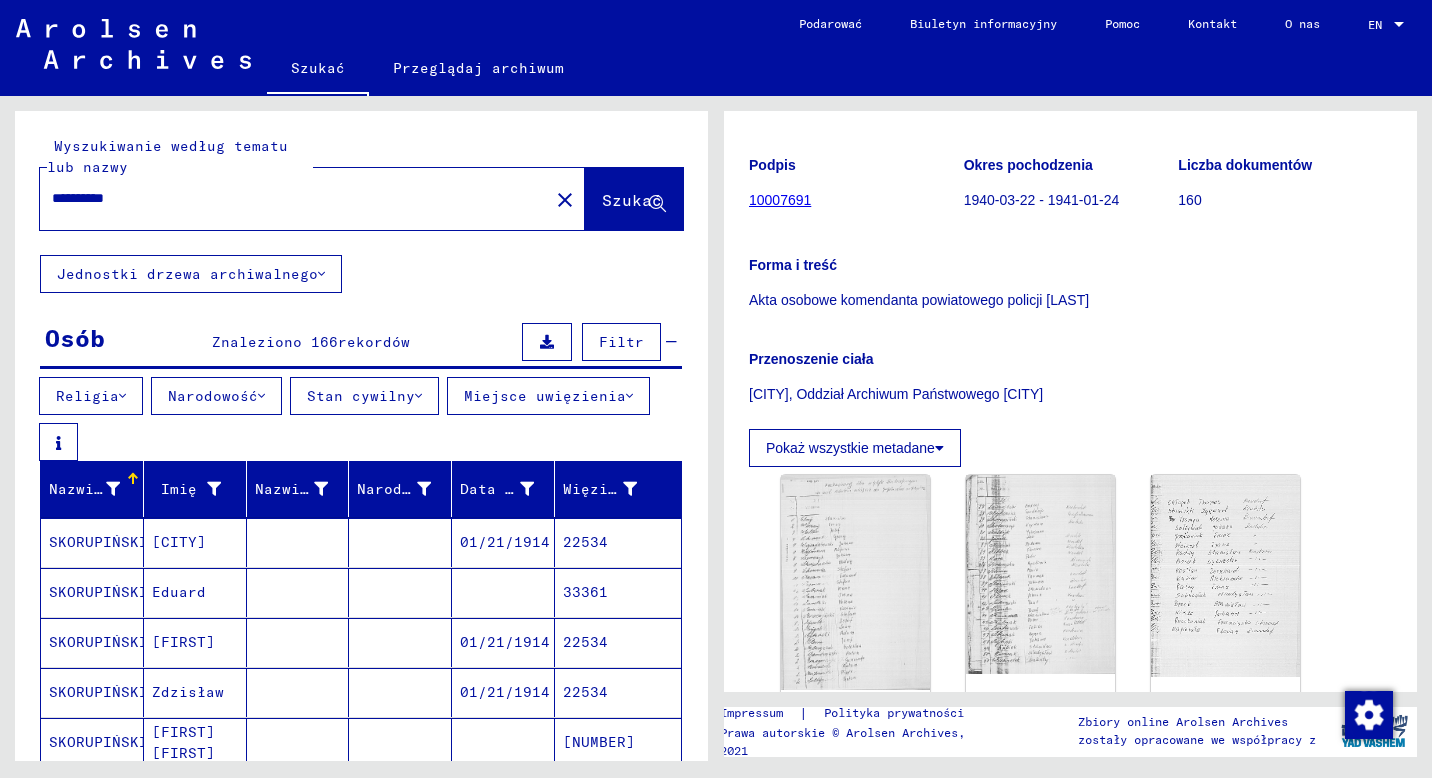 click on "**********" at bounding box center (294, 198) 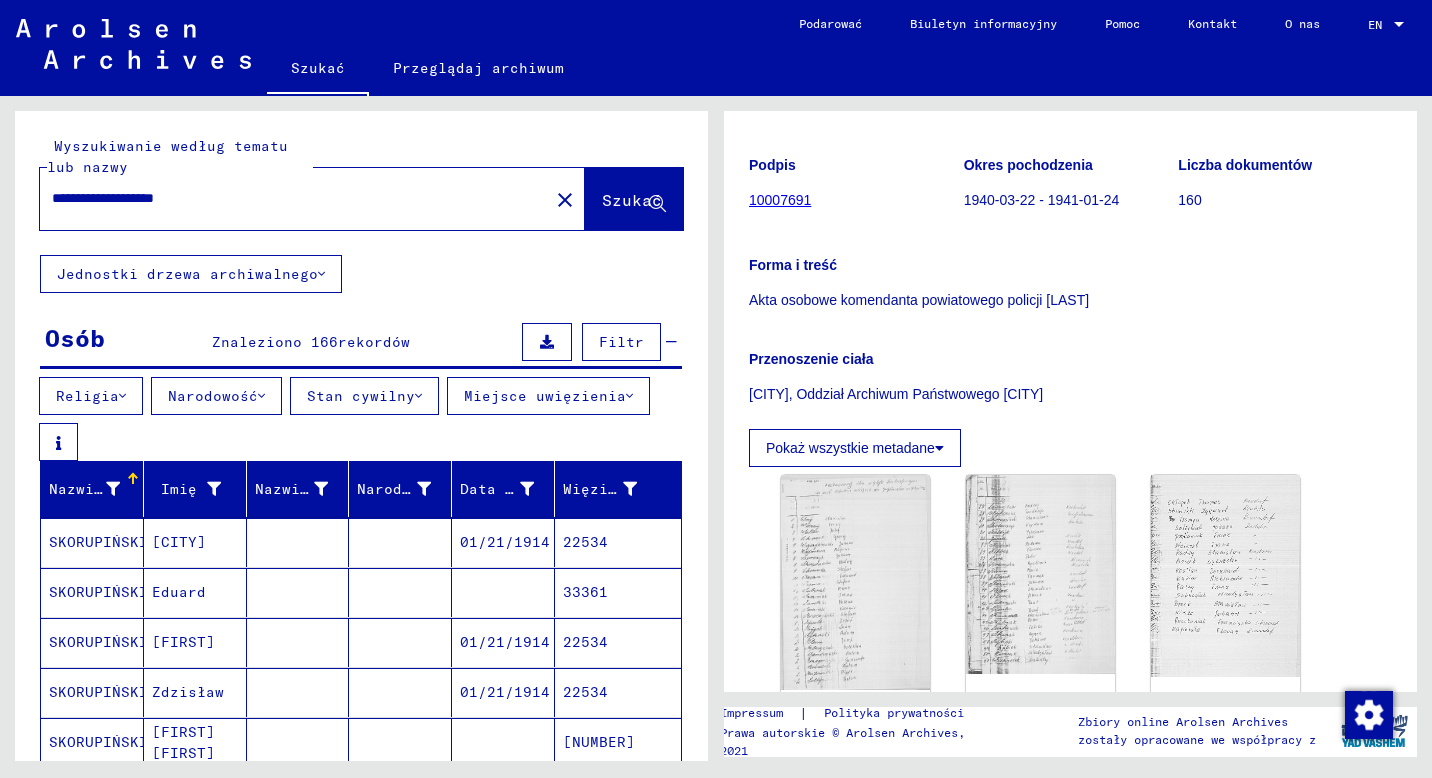 type on "**********" 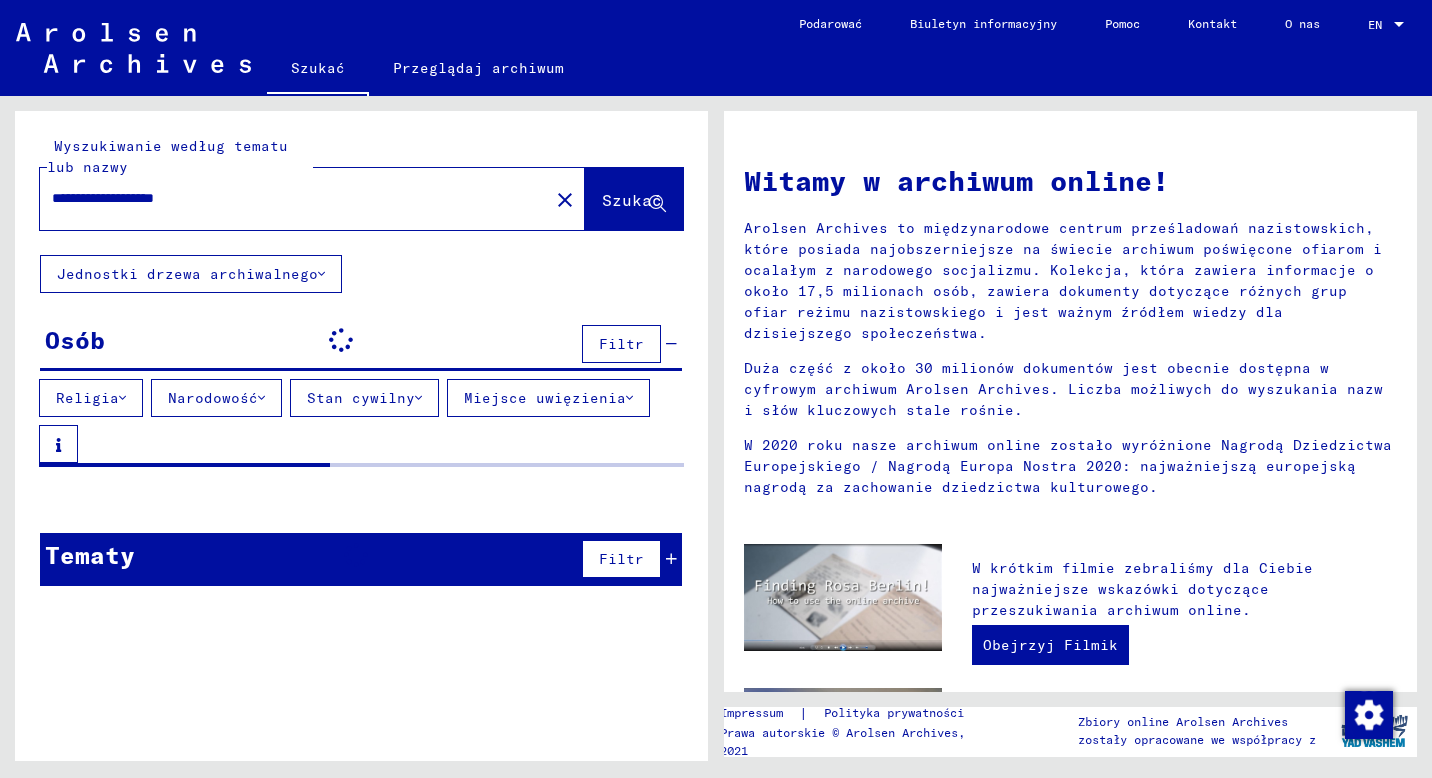 click at bounding box center (671, 344) 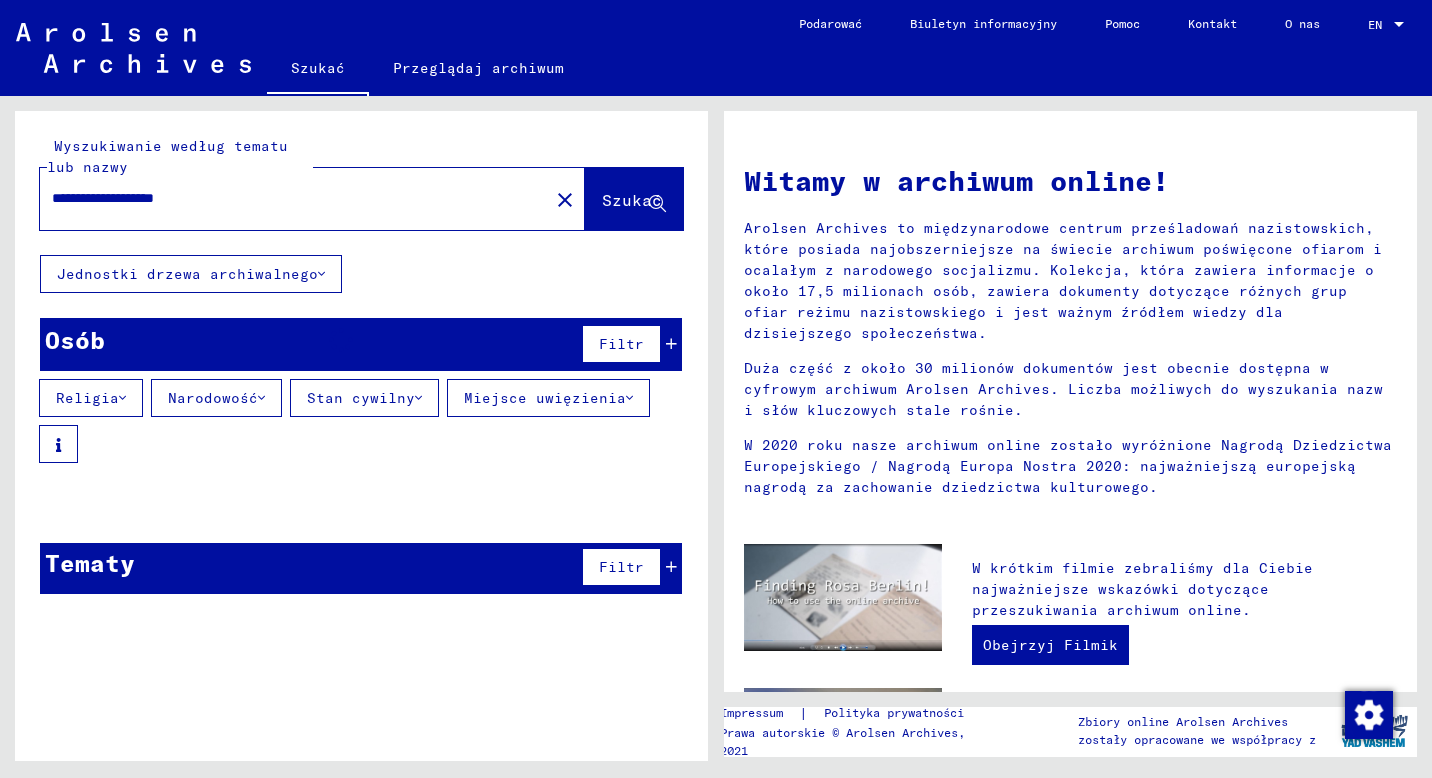 click on "**********" at bounding box center (288, 198) 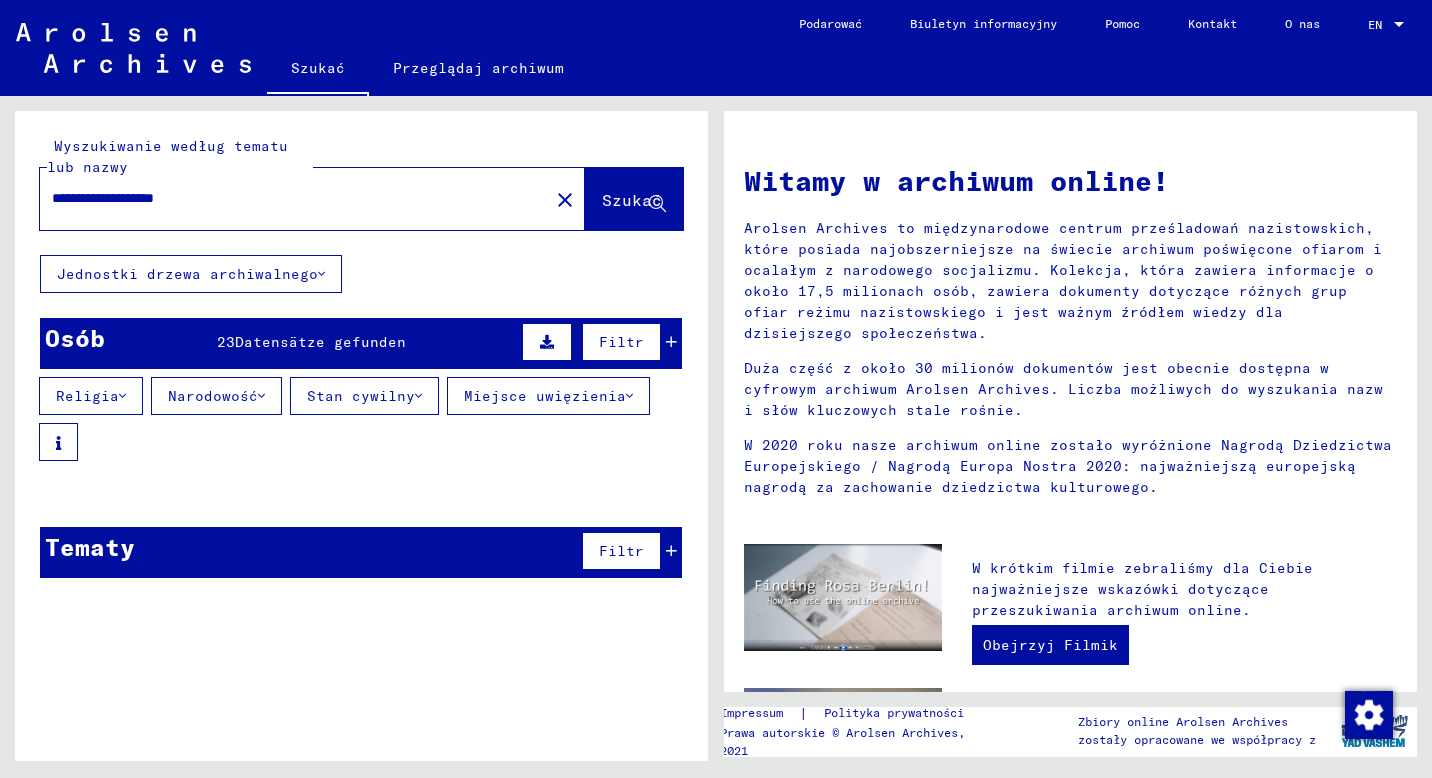 click on "Szukać" 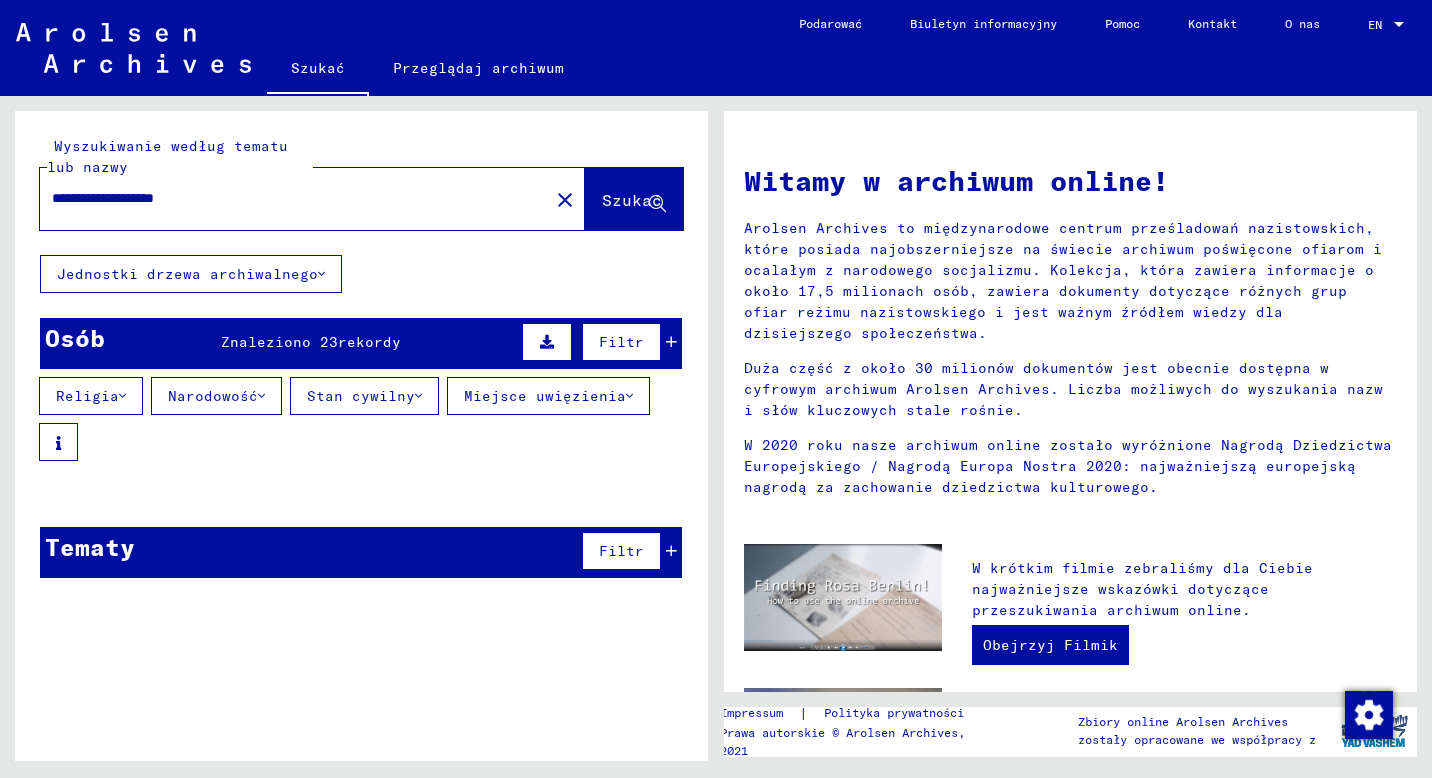 click on "**********" 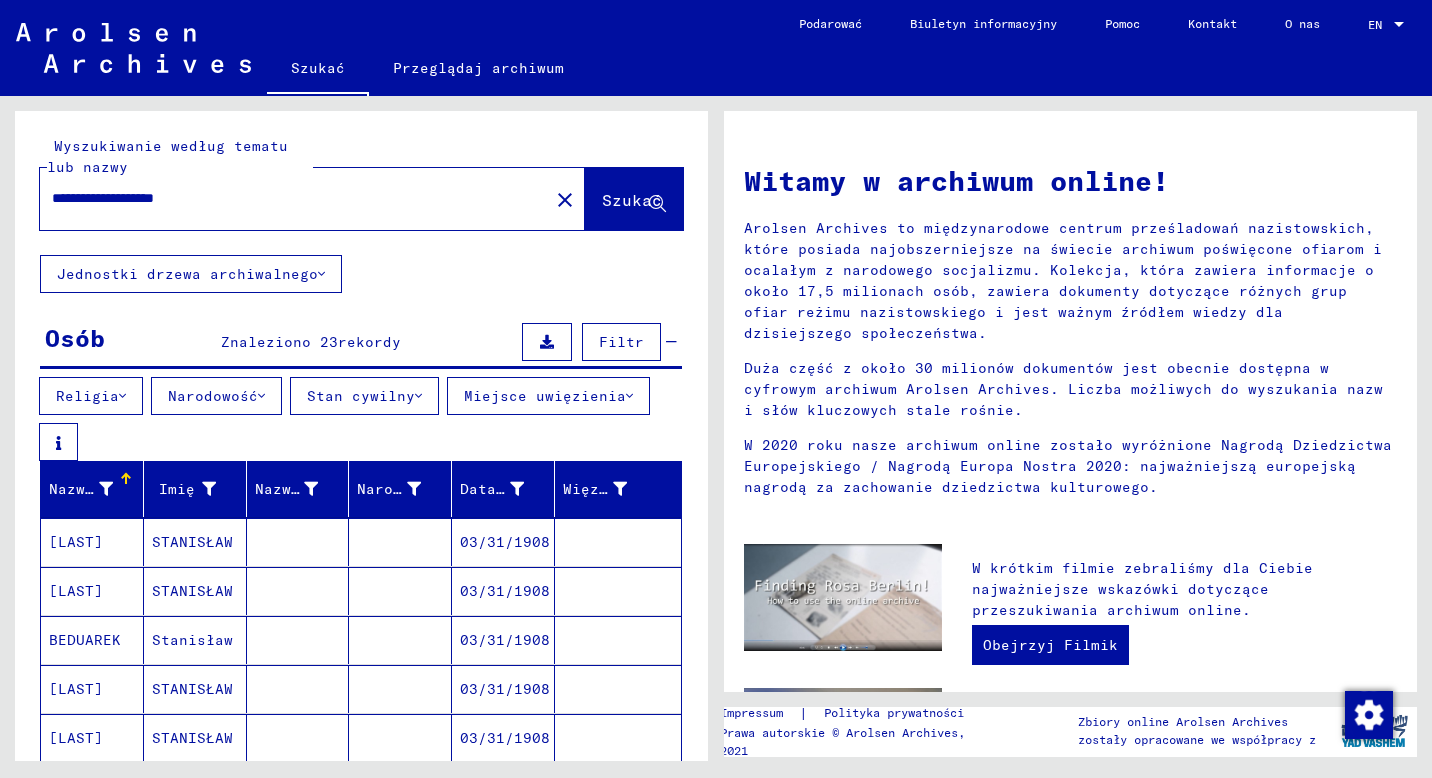 scroll, scrollTop: 200, scrollLeft: 0, axis: vertical 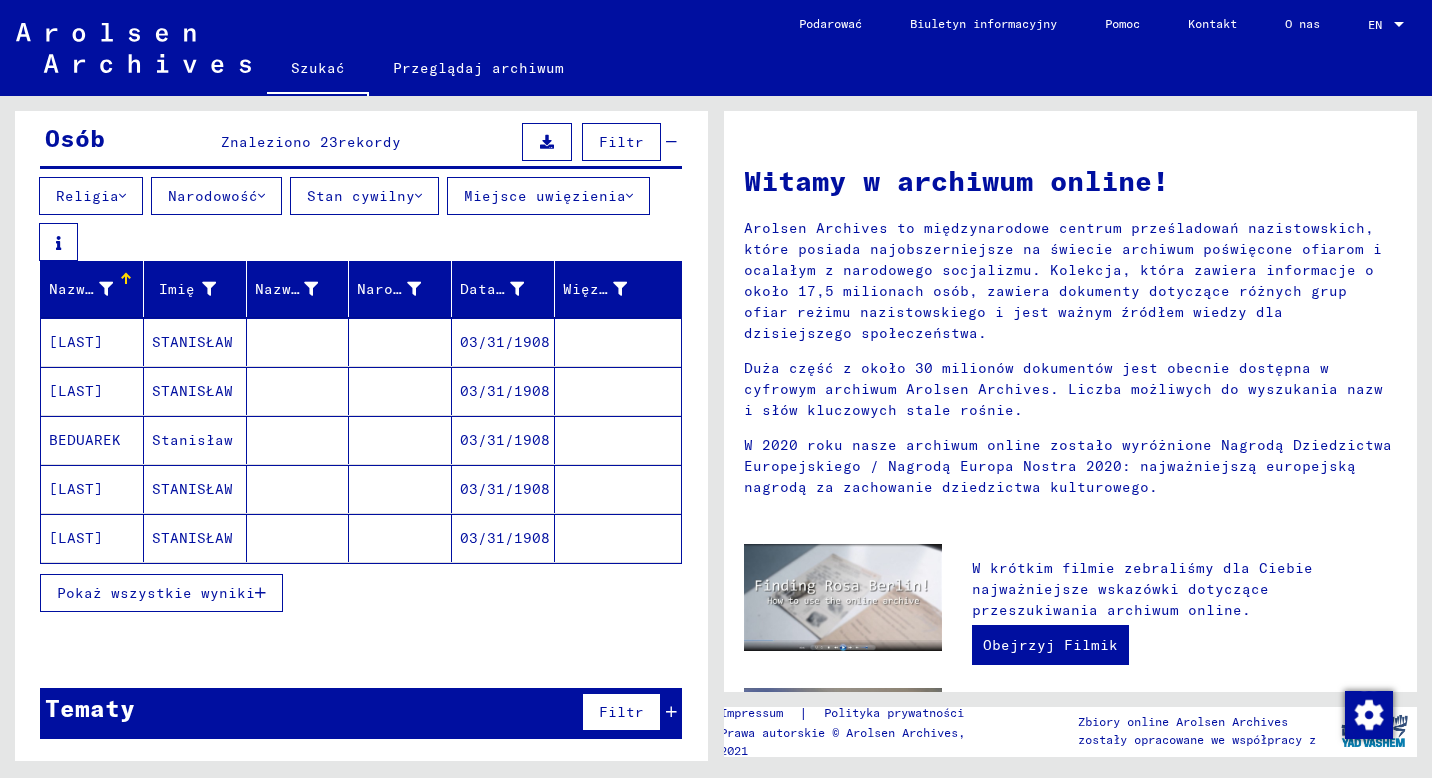 click on "Pokaż wszystkie wyniki" at bounding box center [156, 593] 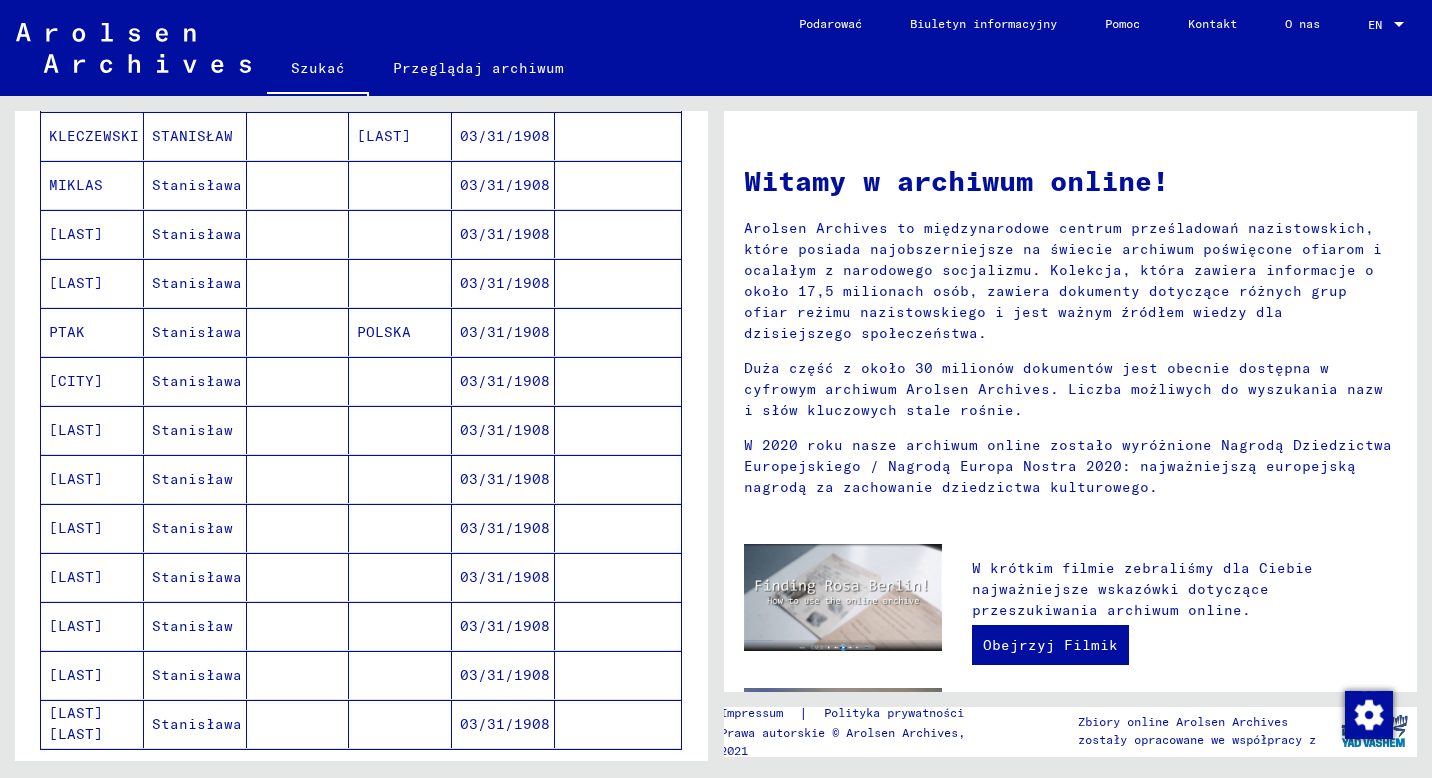 scroll, scrollTop: 900, scrollLeft: 0, axis: vertical 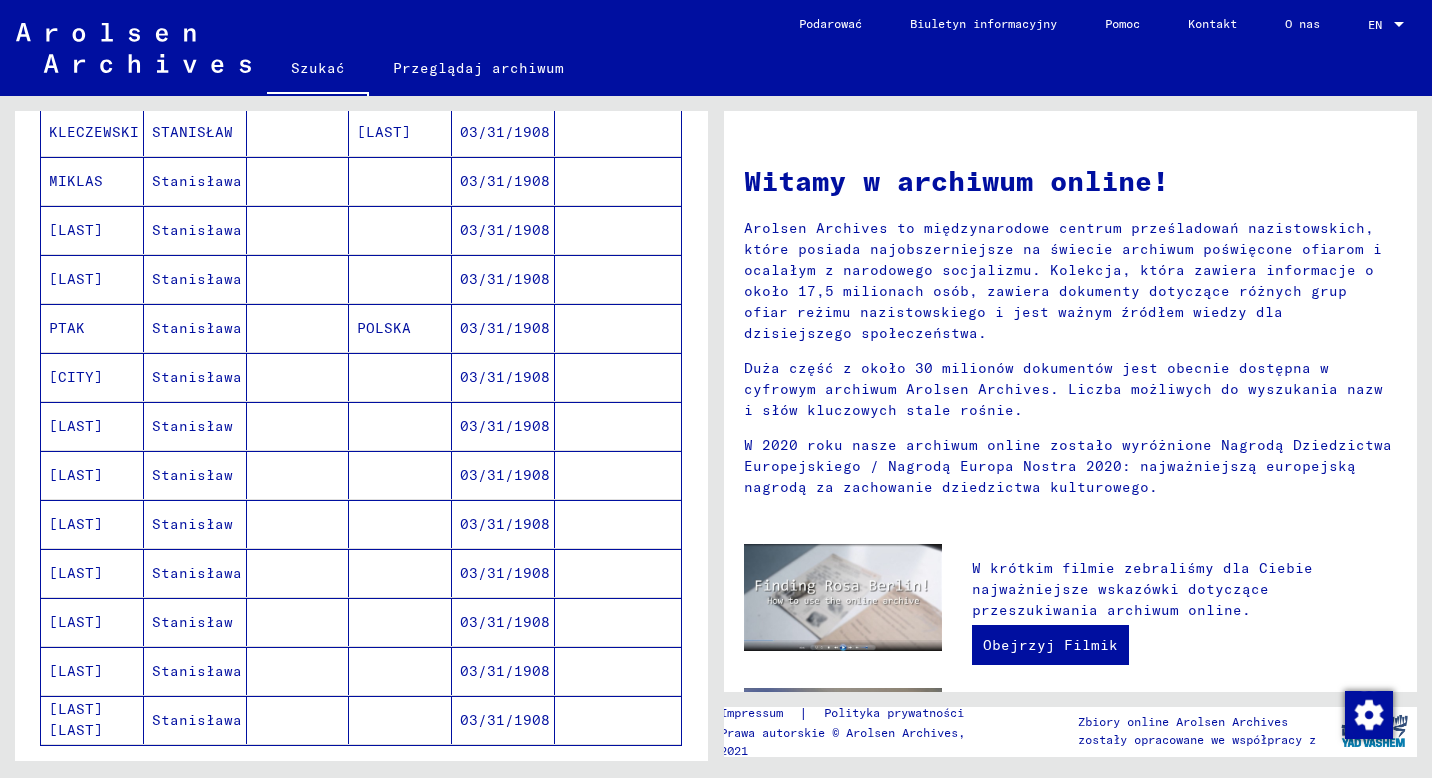 click on "[CITY]" at bounding box center (92, 426) 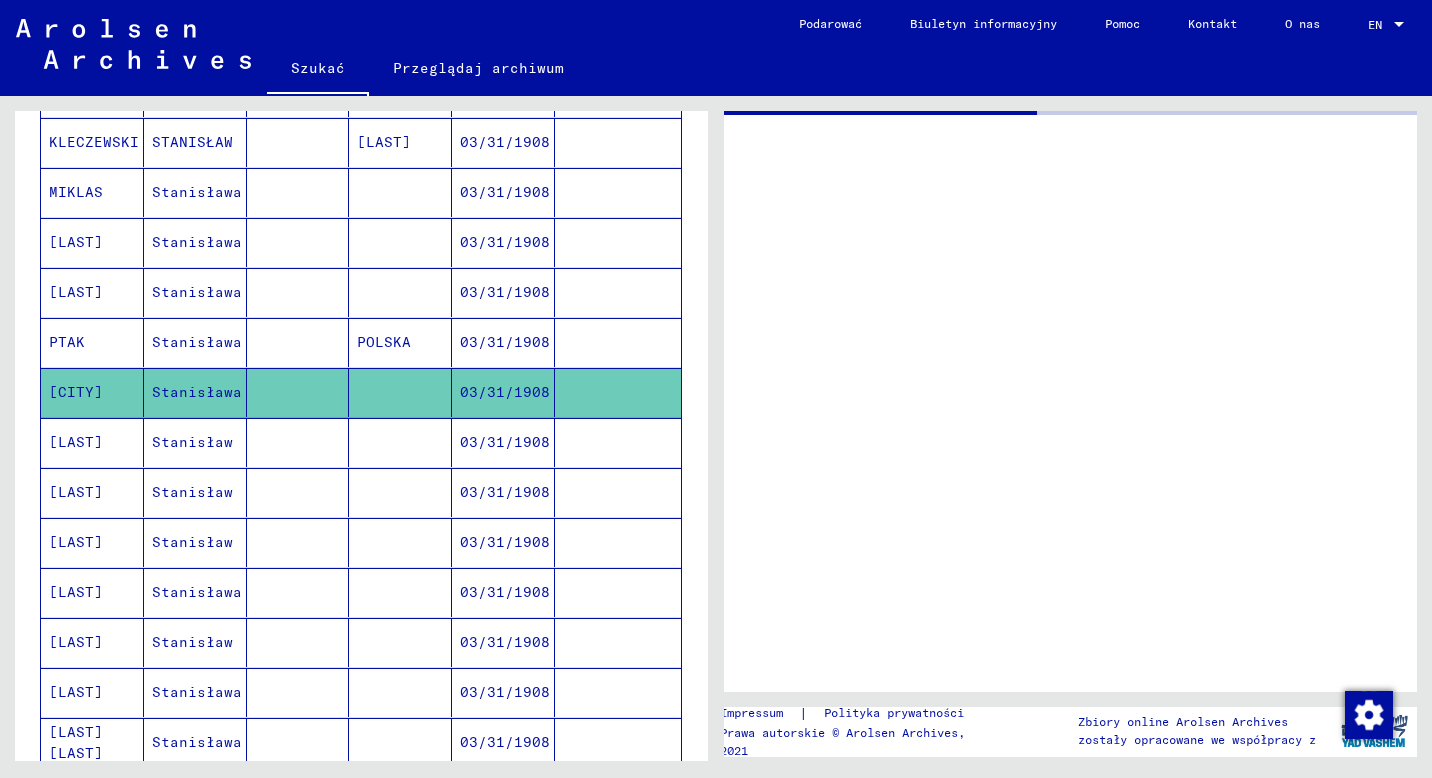 scroll, scrollTop: 907, scrollLeft: 0, axis: vertical 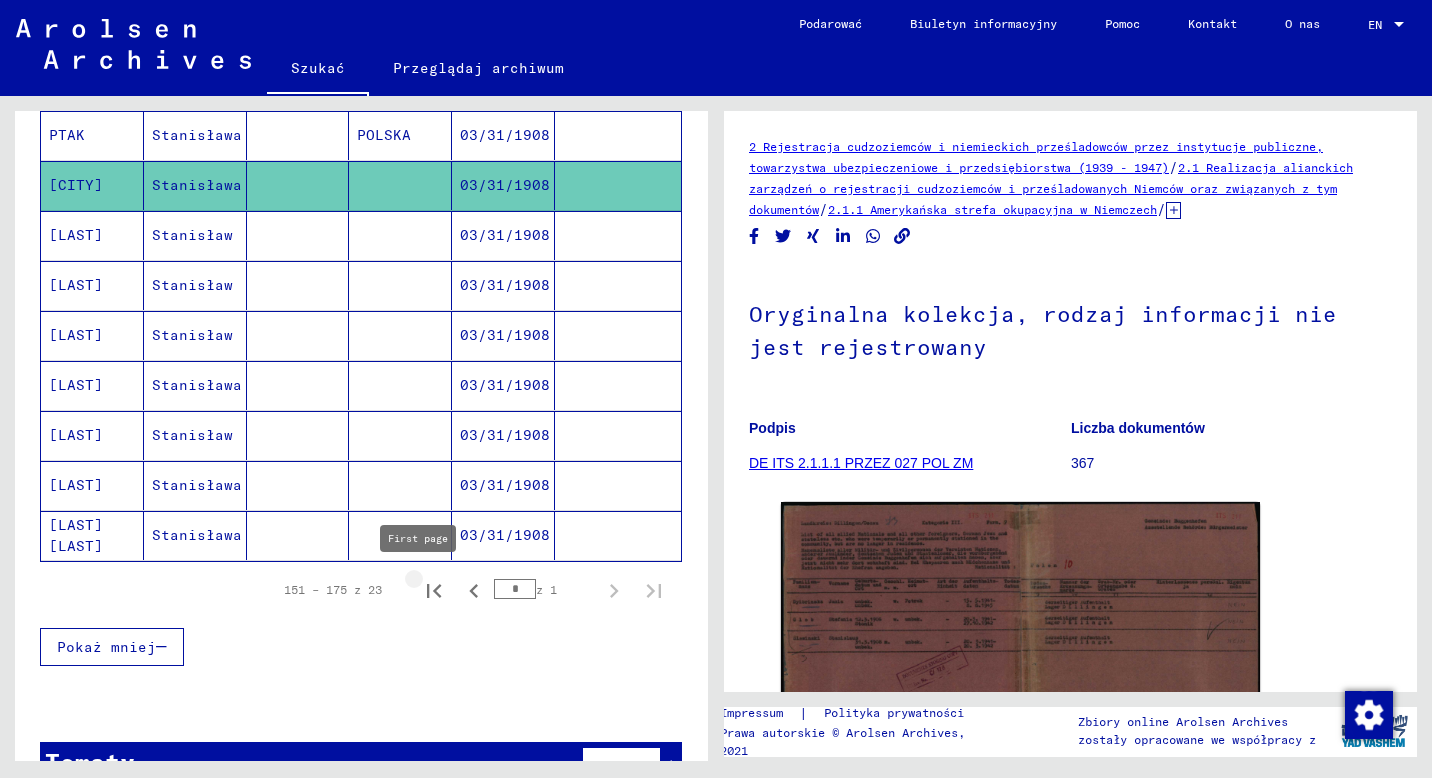 click 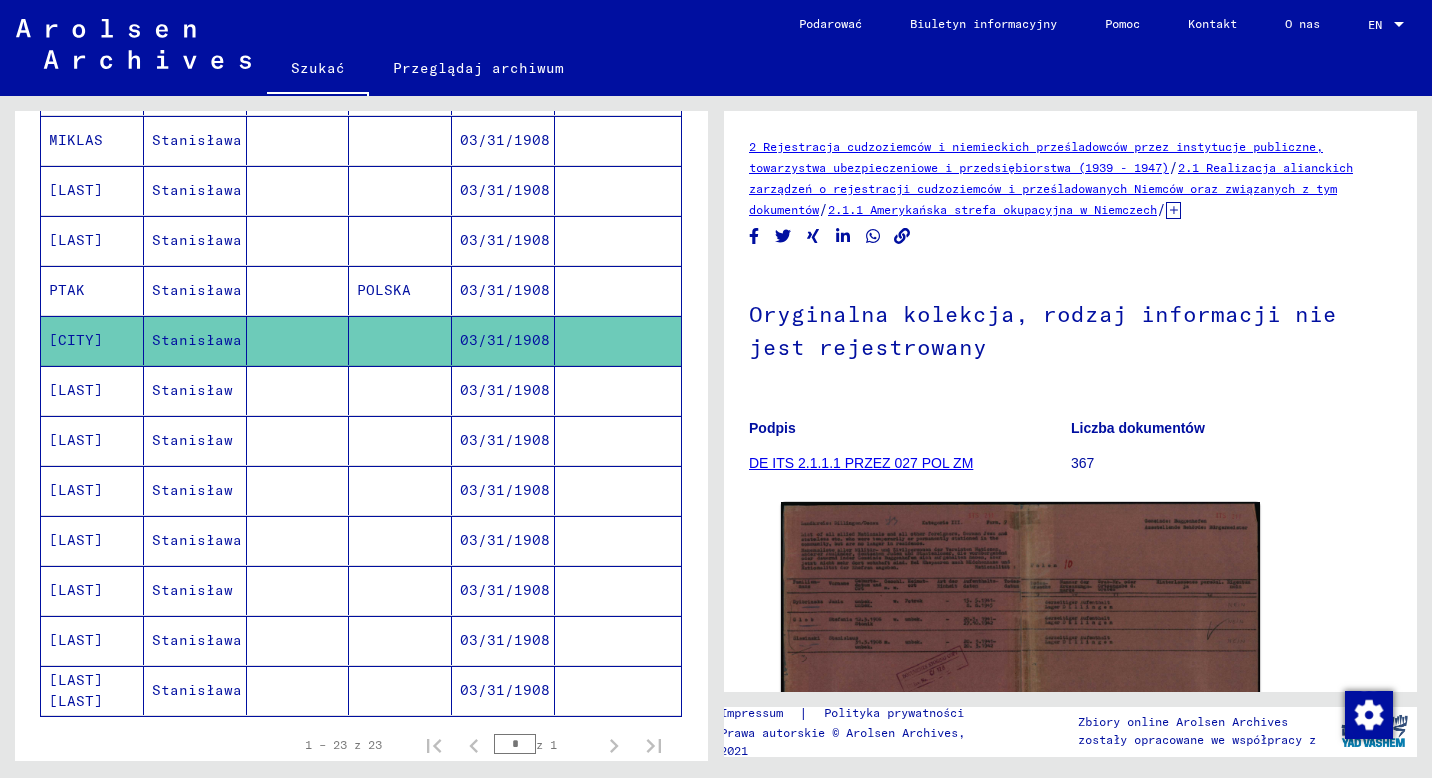 scroll, scrollTop: 1107, scrollLeft: 0, axis: vertical 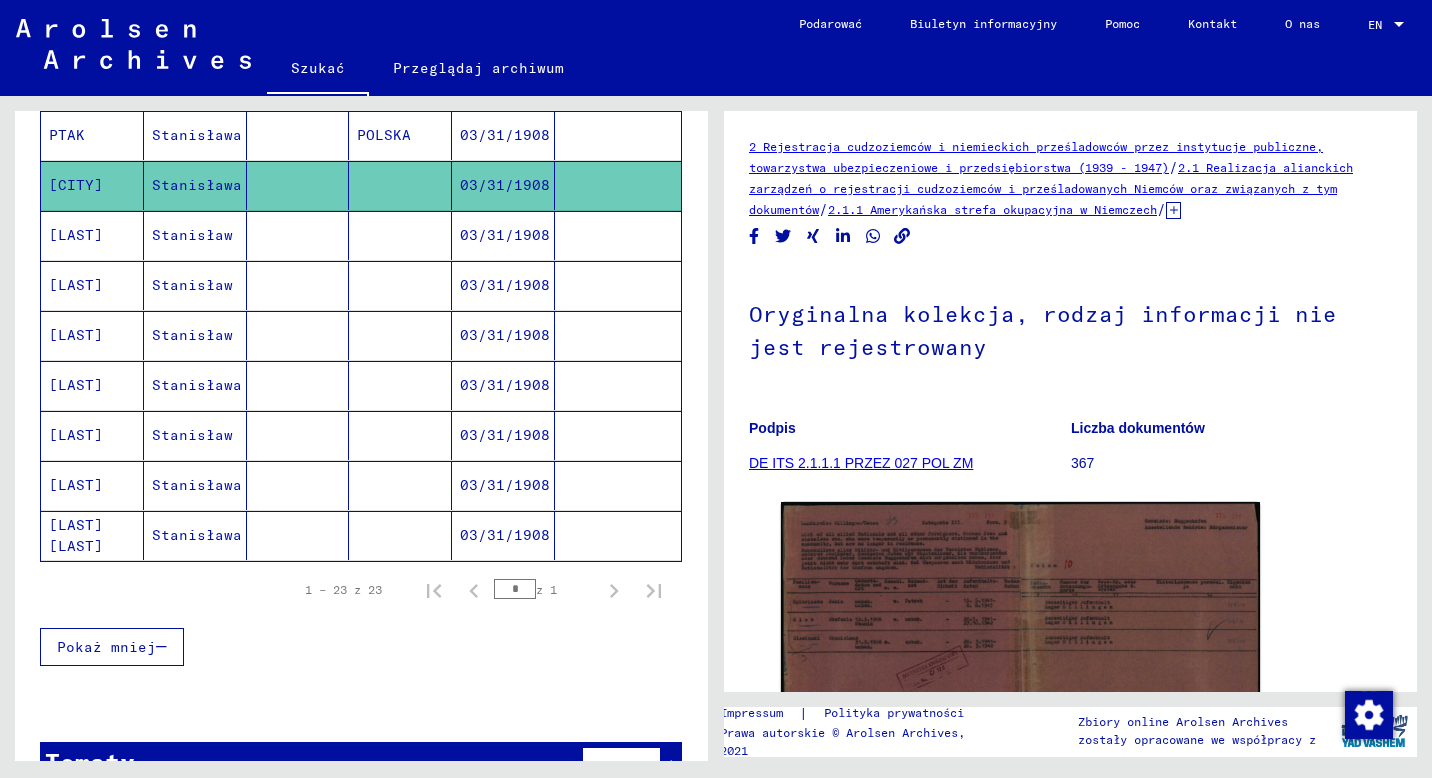 click on "Stanisława" at bounding box center (195, 435) 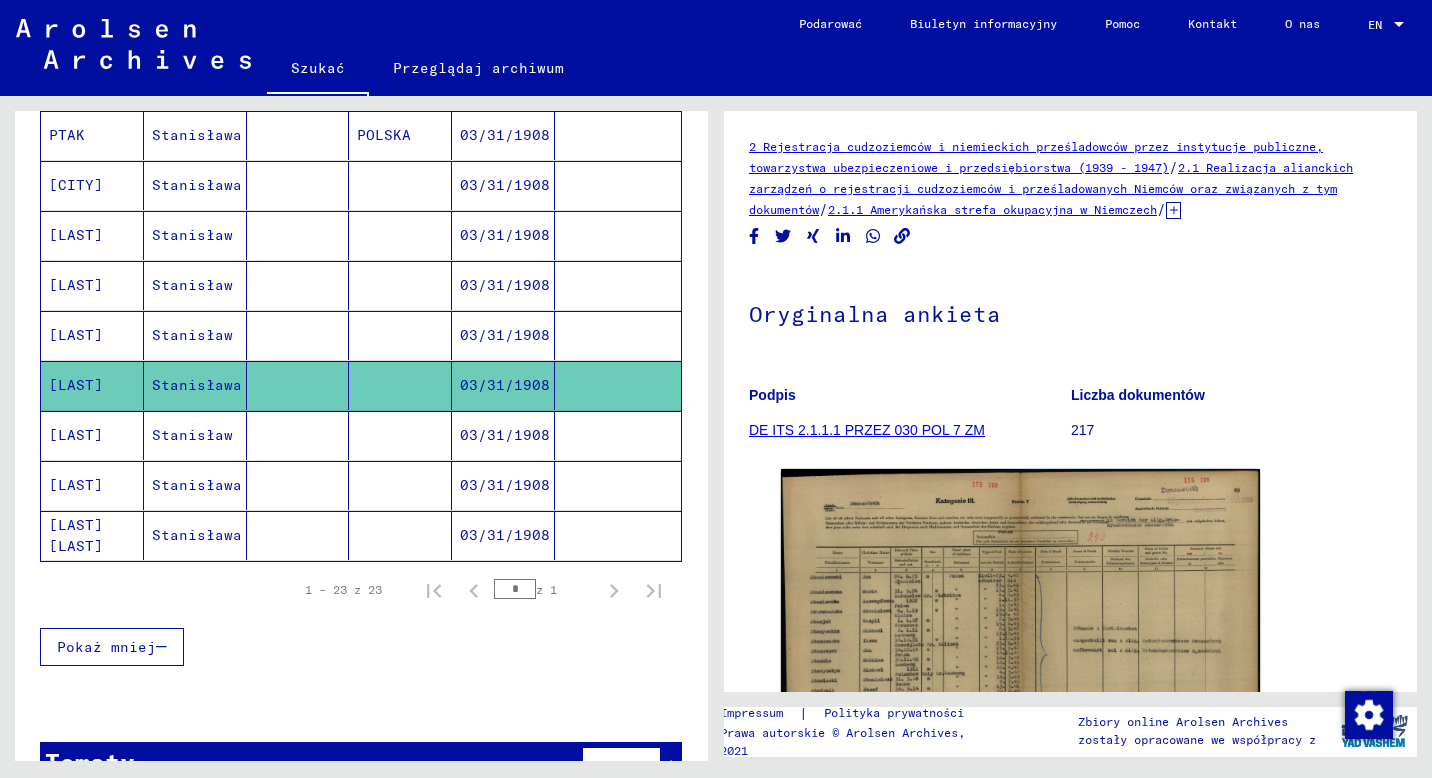 scroll, scrollTop: 0, scrollLeft: 0, axis: both 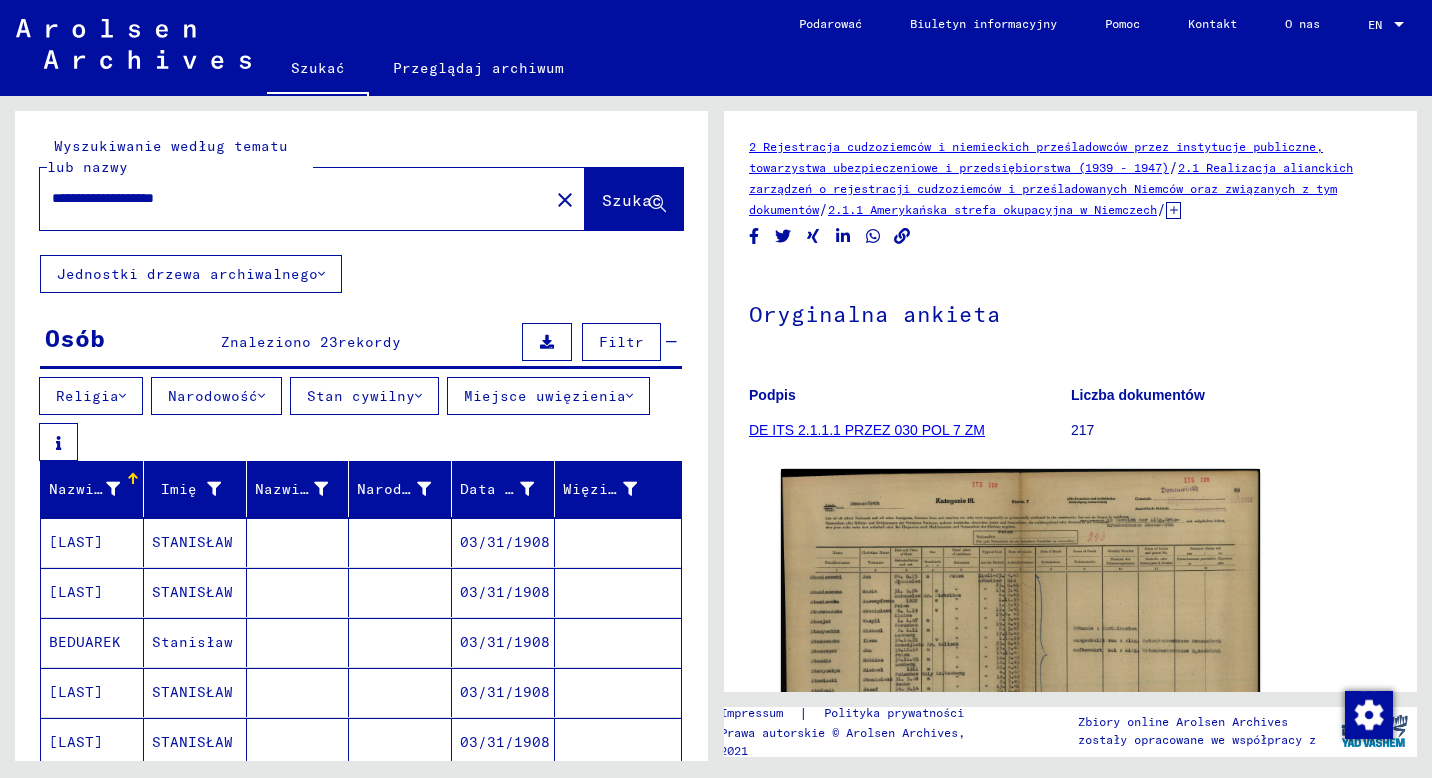 click on "**********" at bounding box center [294, 198] 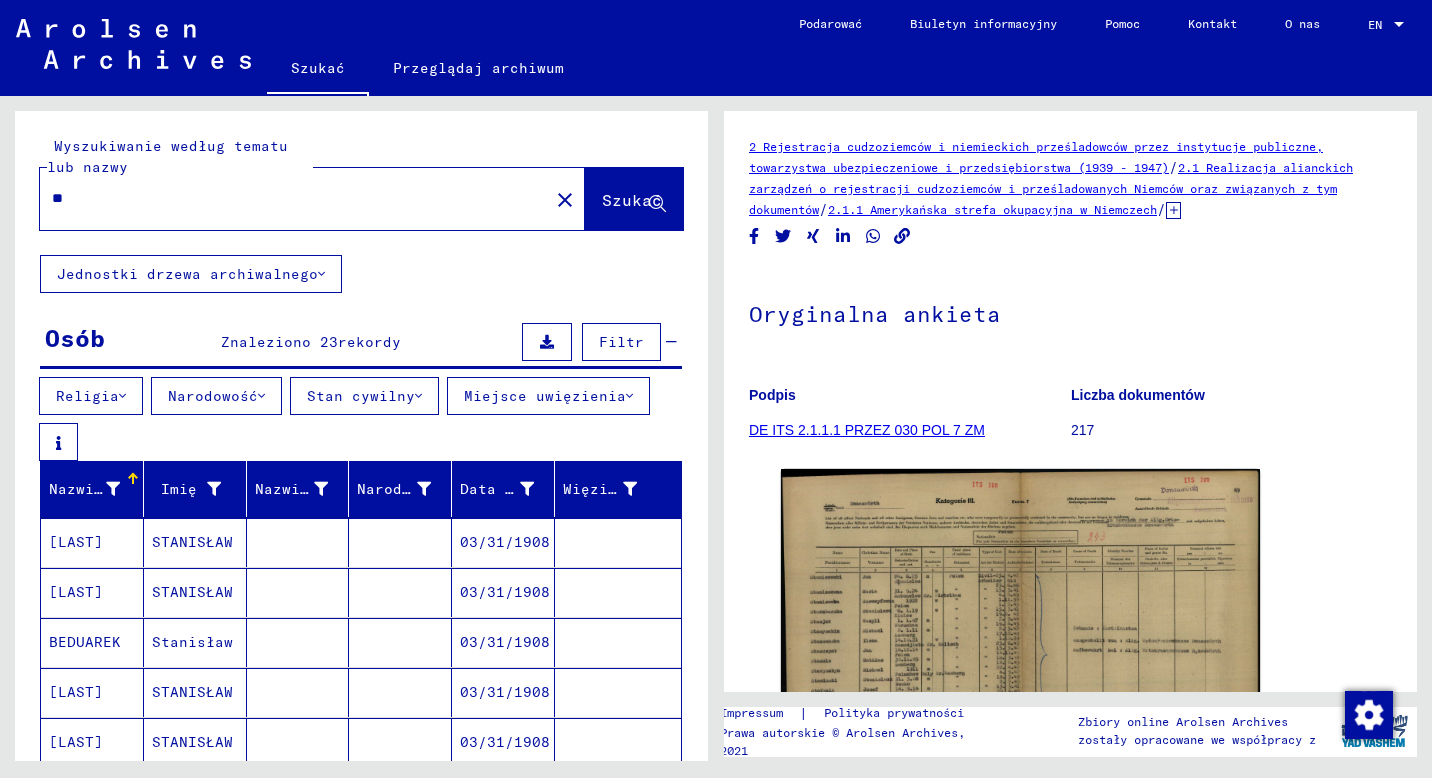 type on "*" 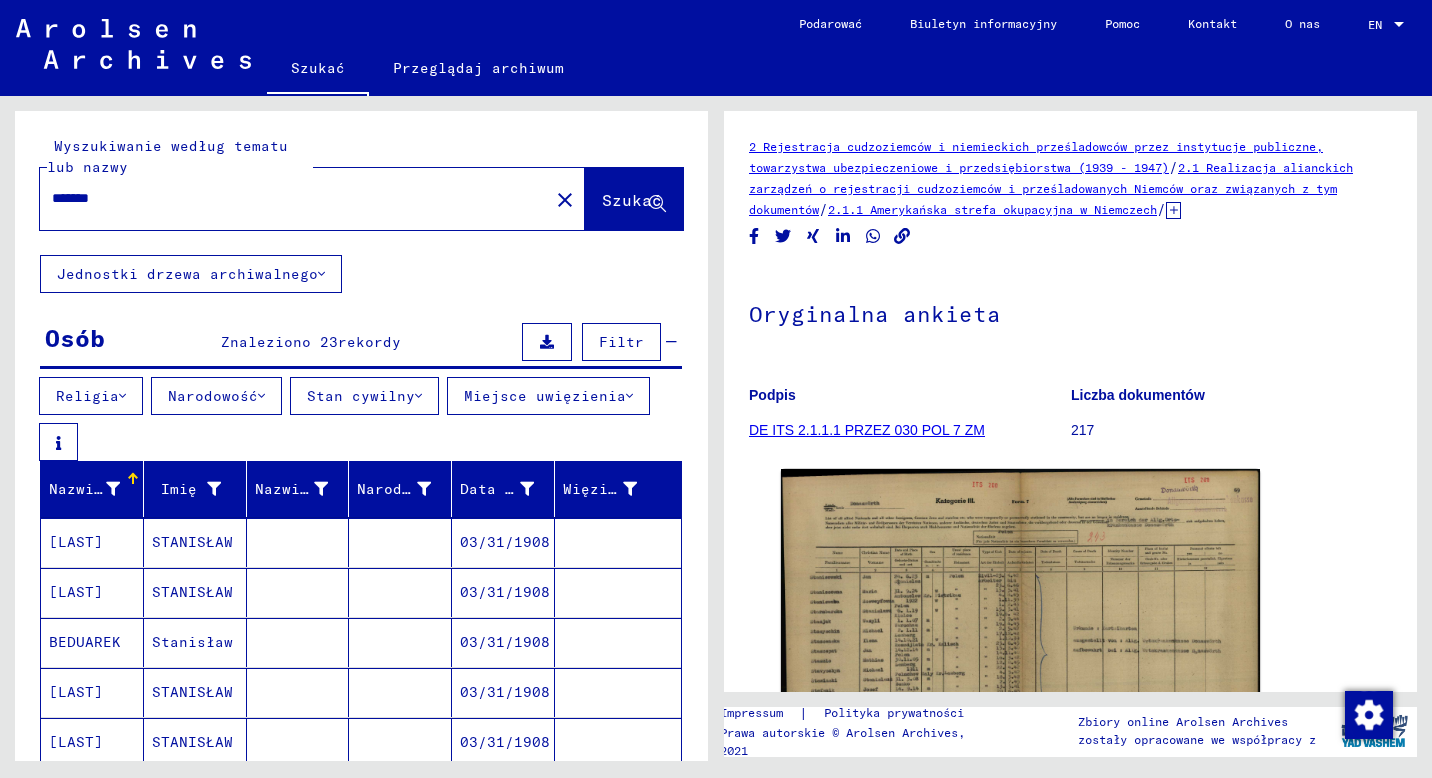 type on "*******" 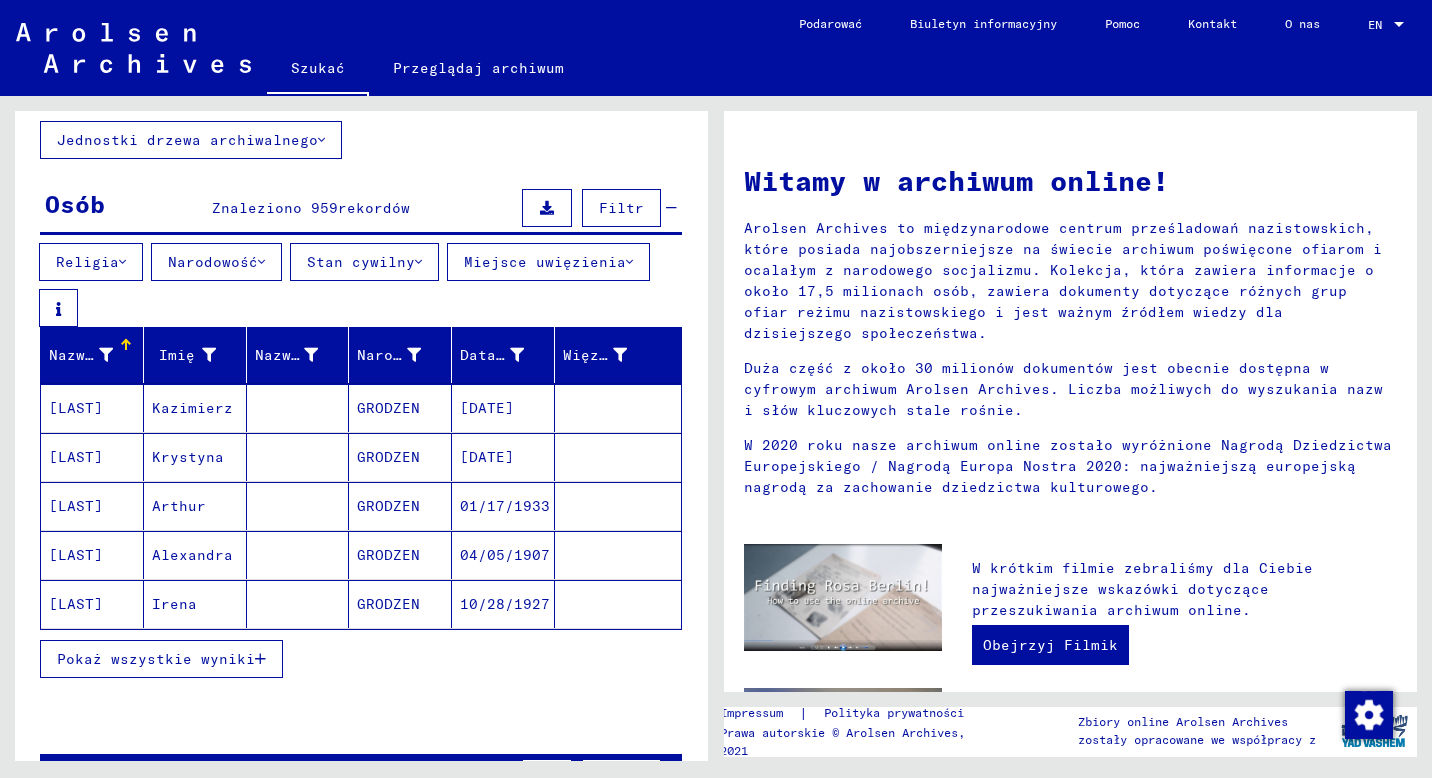 scroll, scrollTop: 300, scrollLeft: 0, axis: vertical 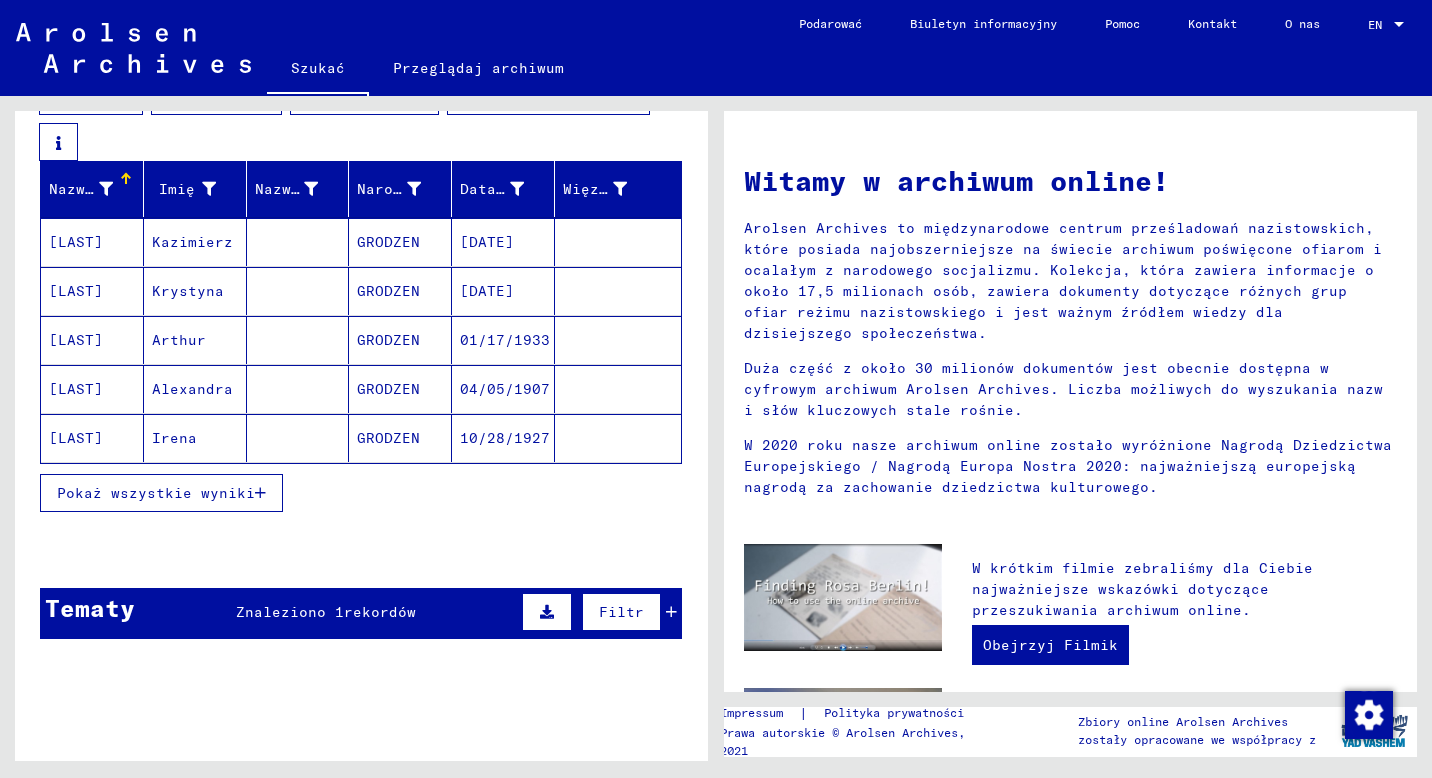 click on "Pokaż wszystkie wyniki" at bounding box center [156, 493] 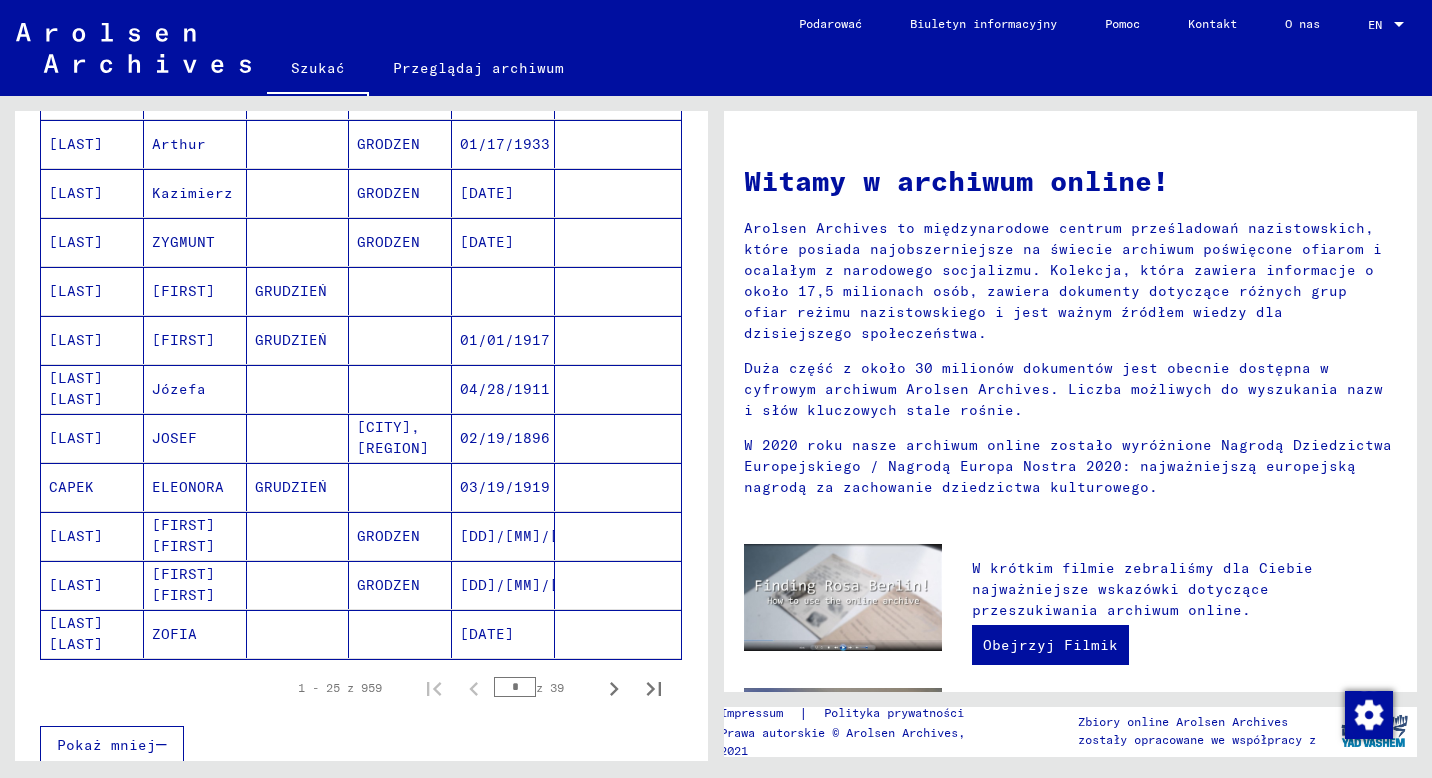 scroll, scrollTop: 1200, scrollLeft: 0, axis: vertical 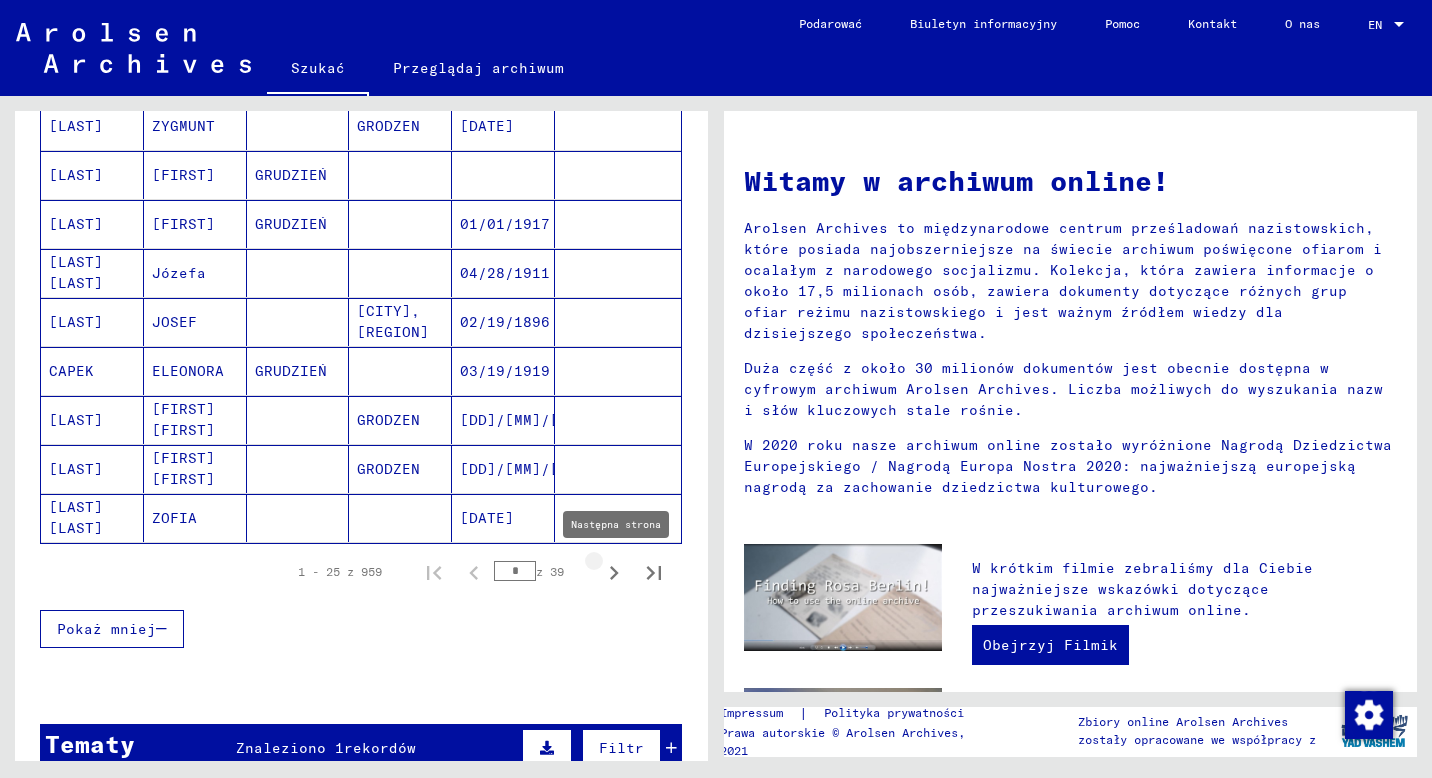 click 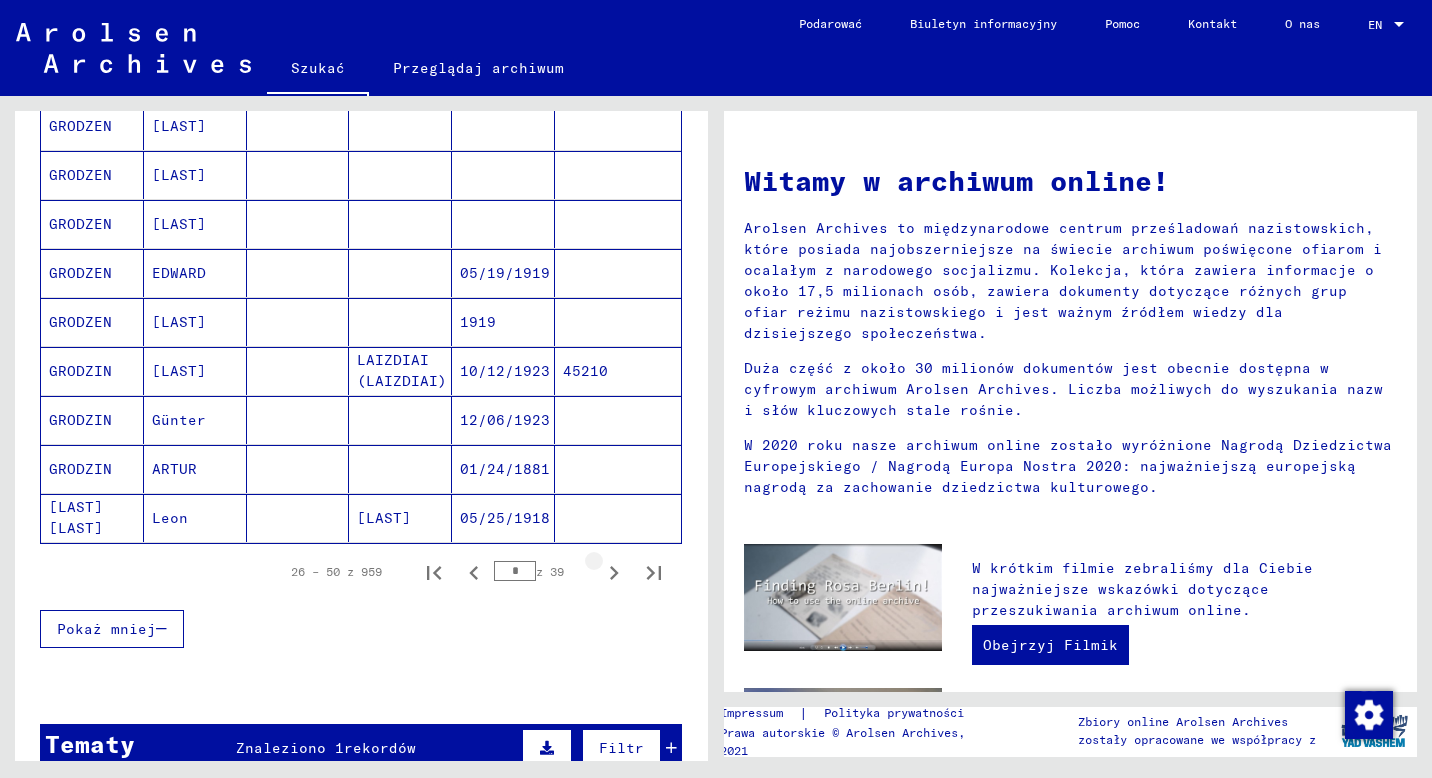 click 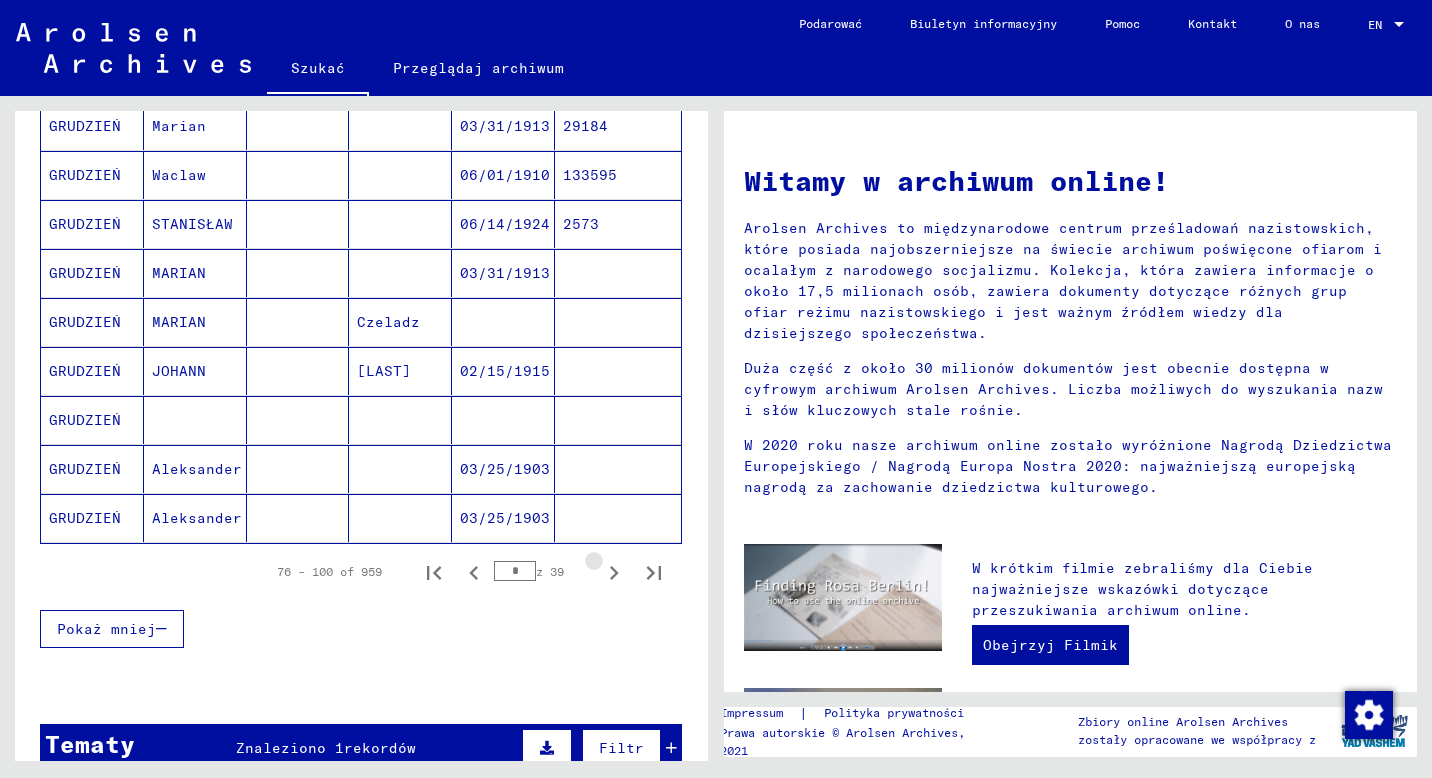 click 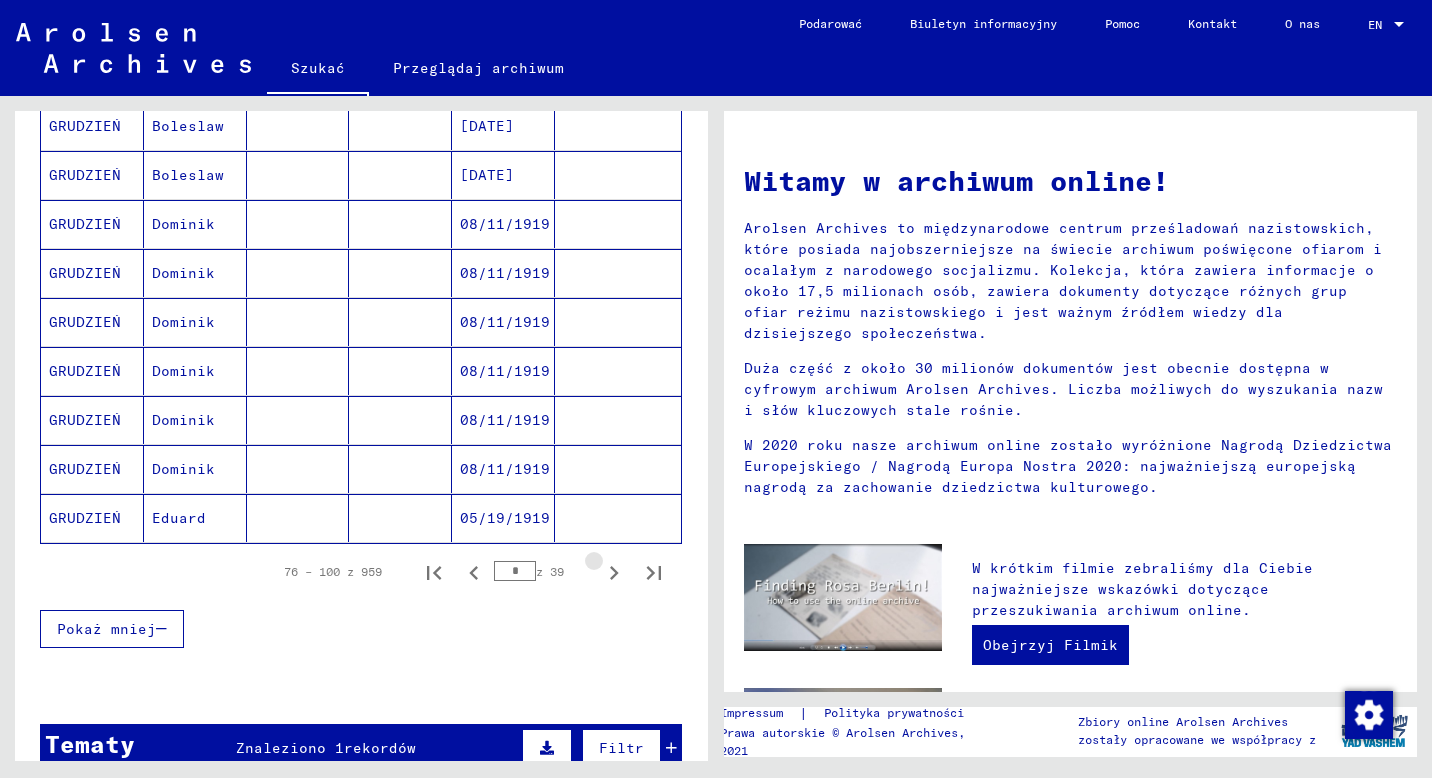 click 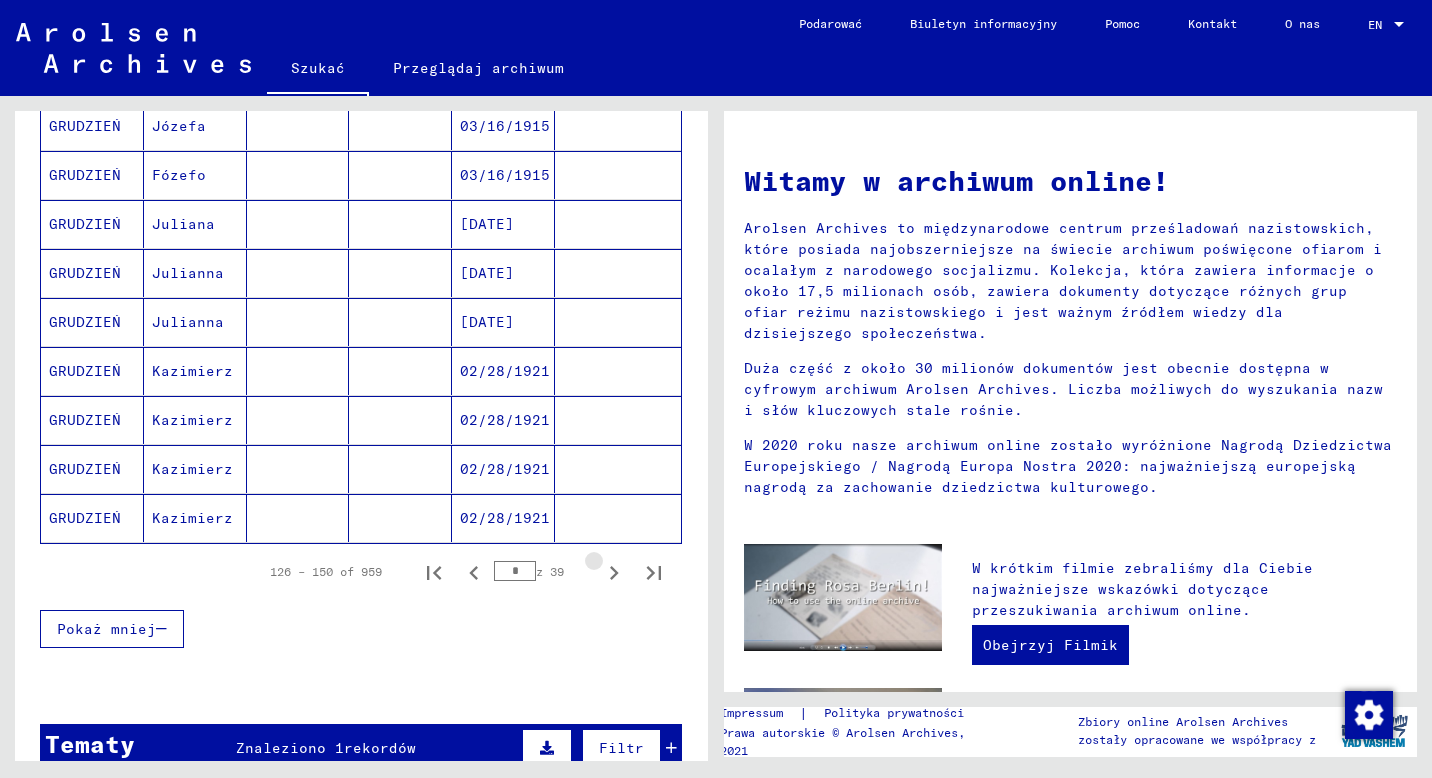 click 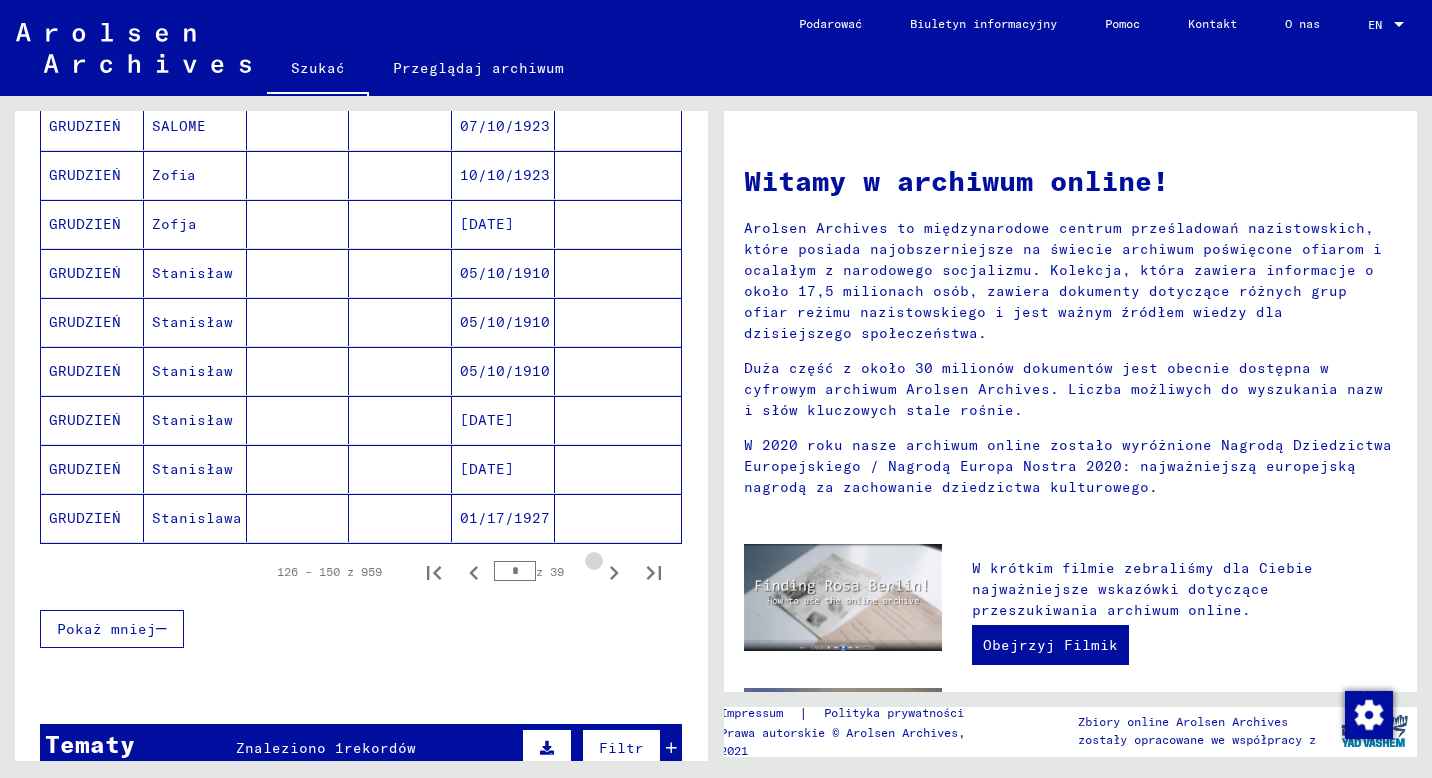 click 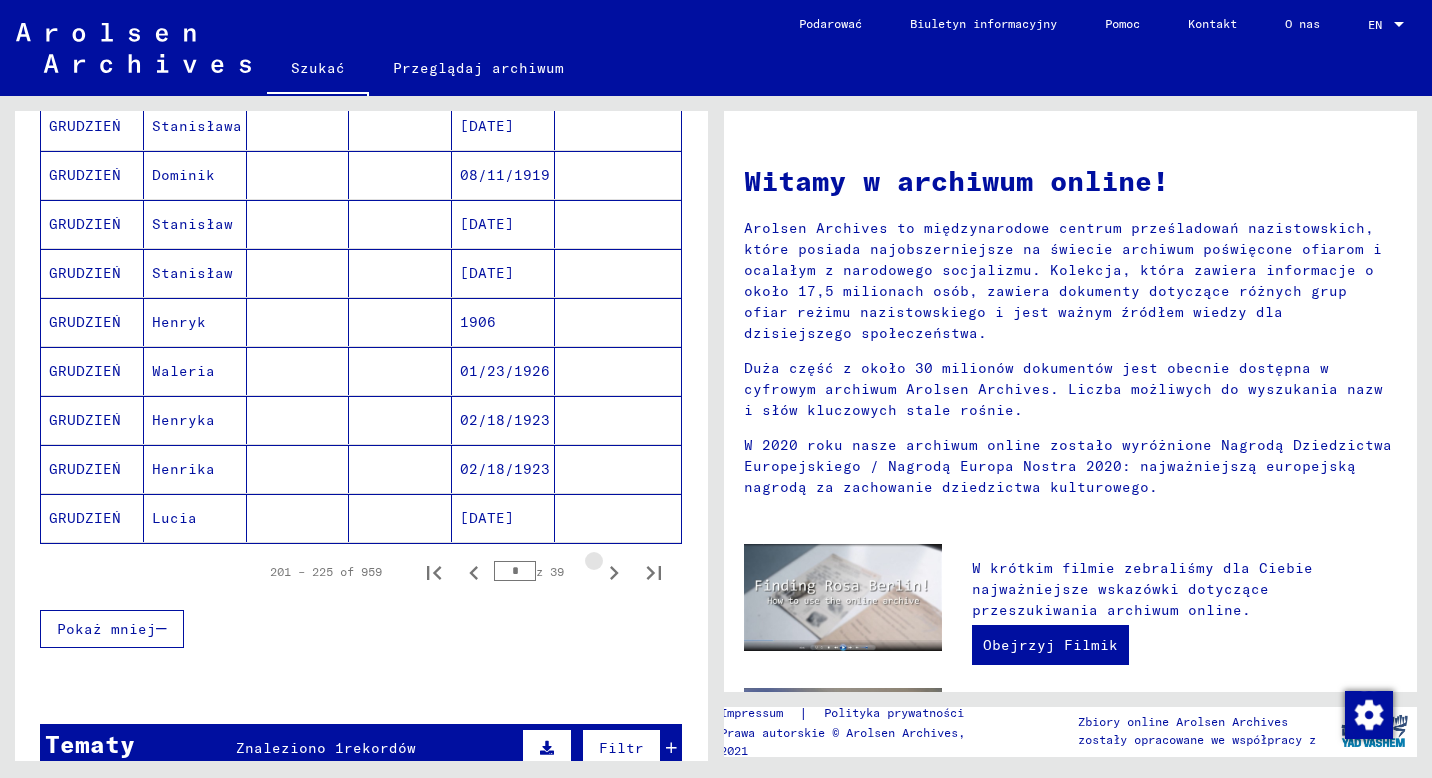 click 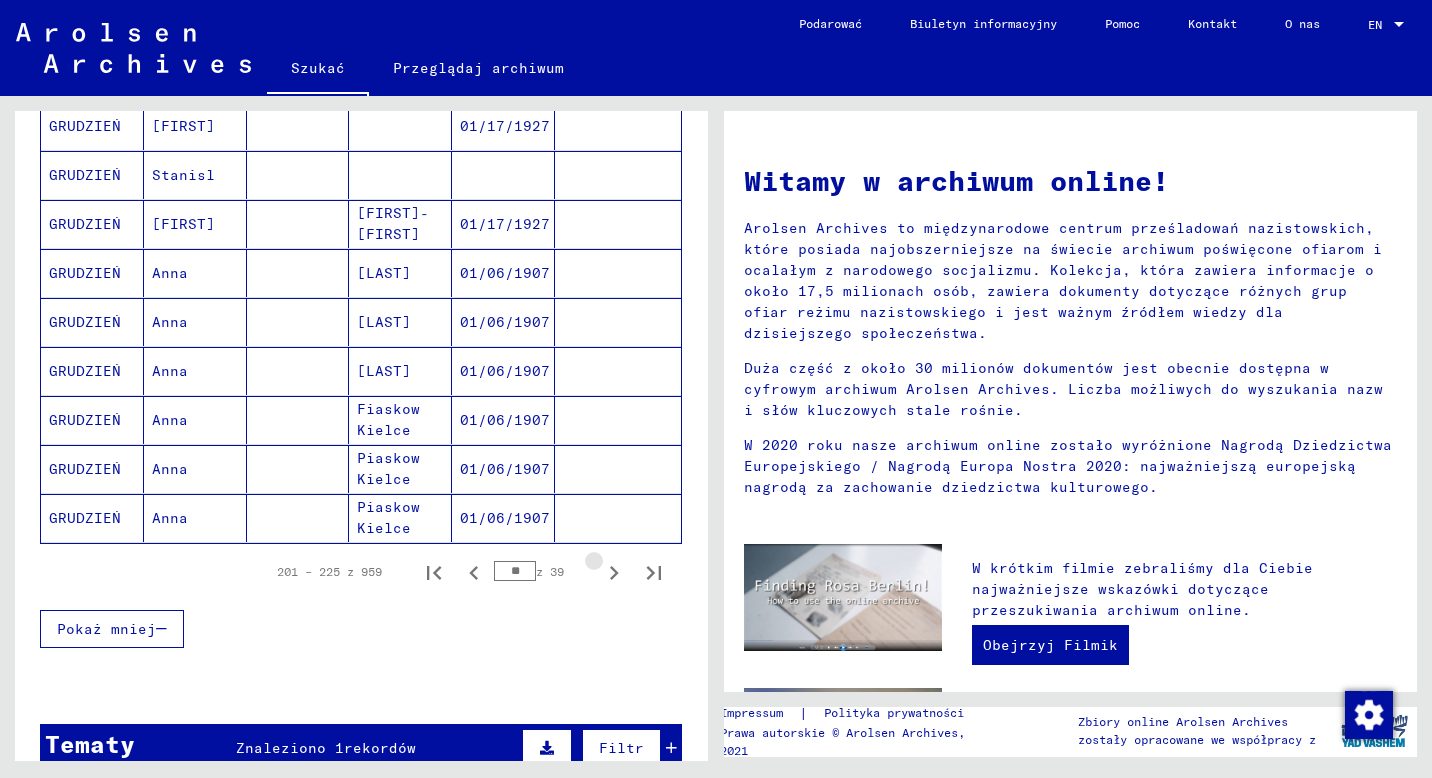 click 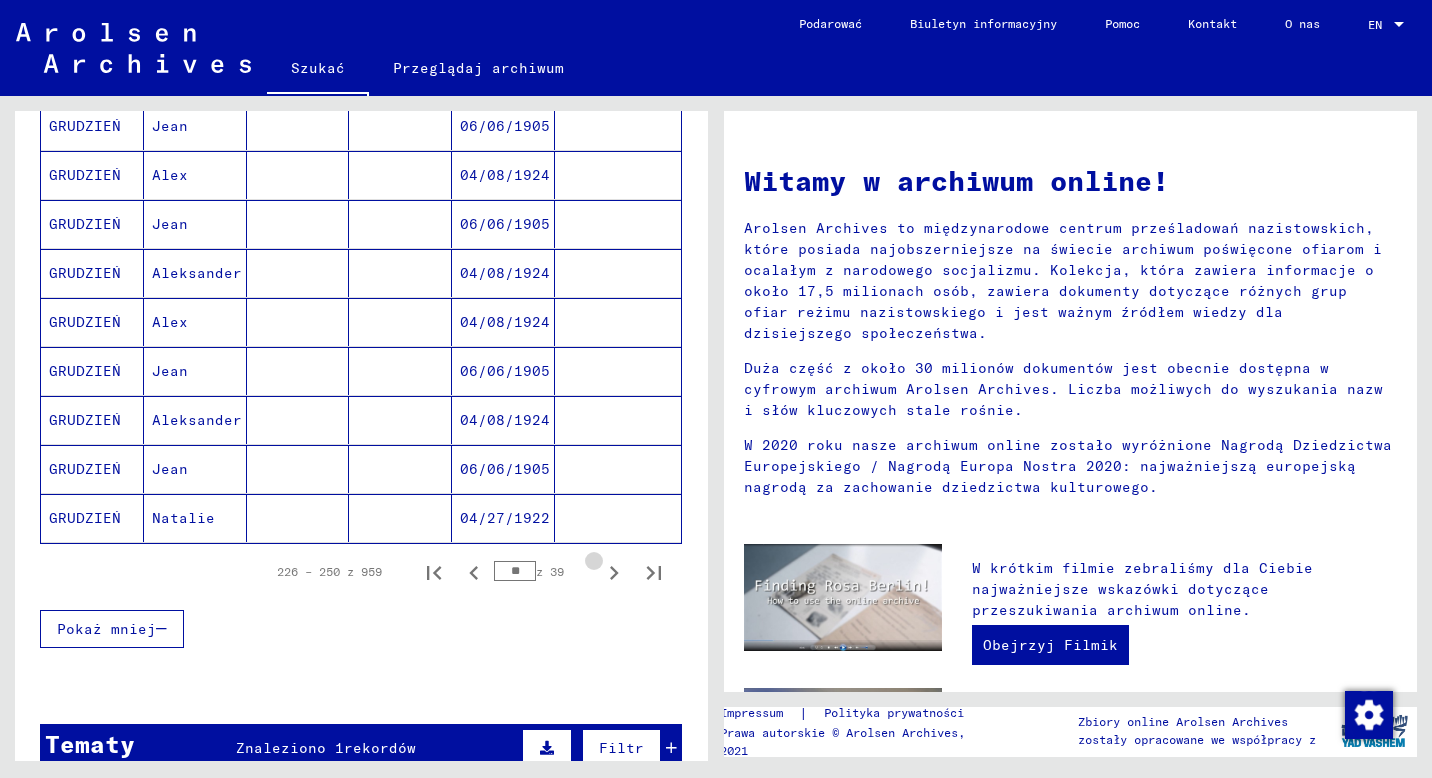 click 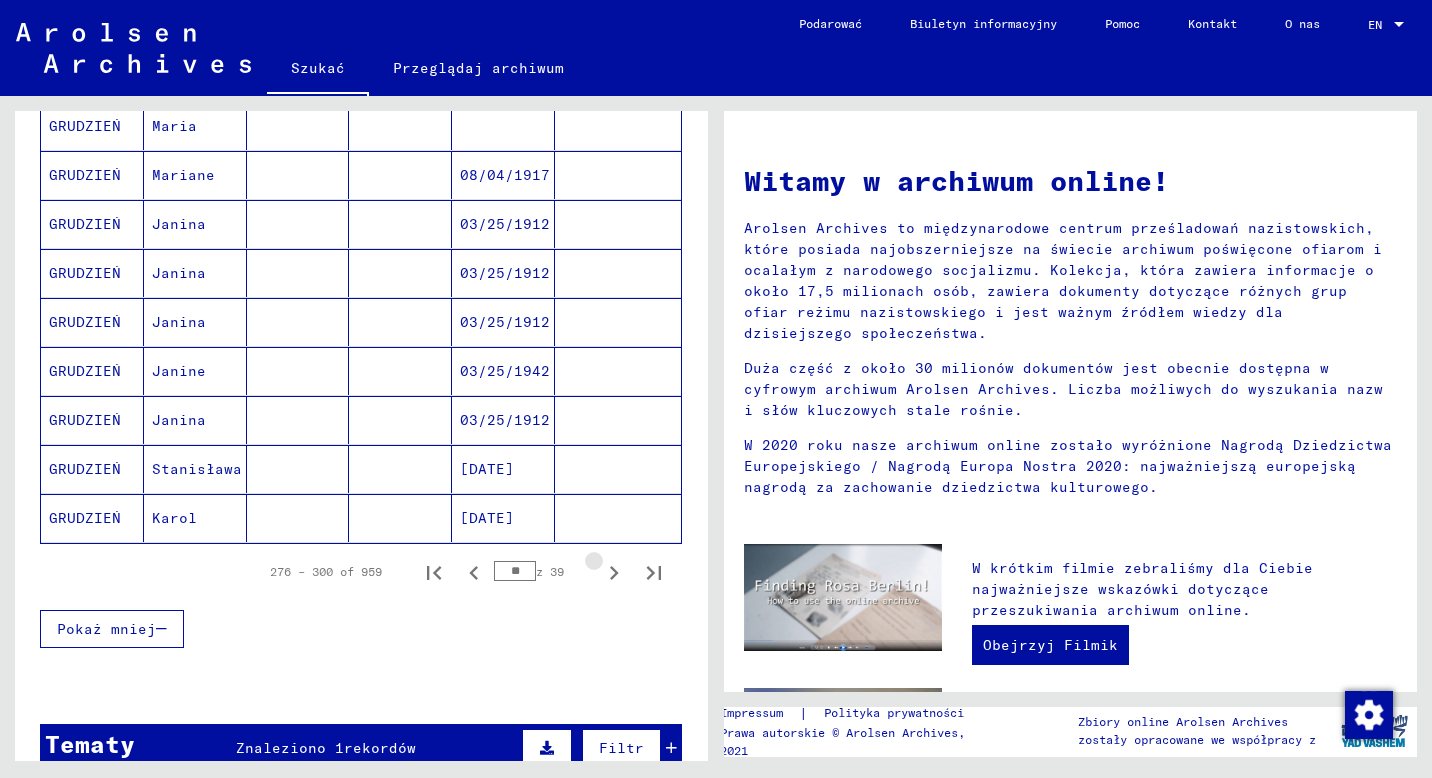 click 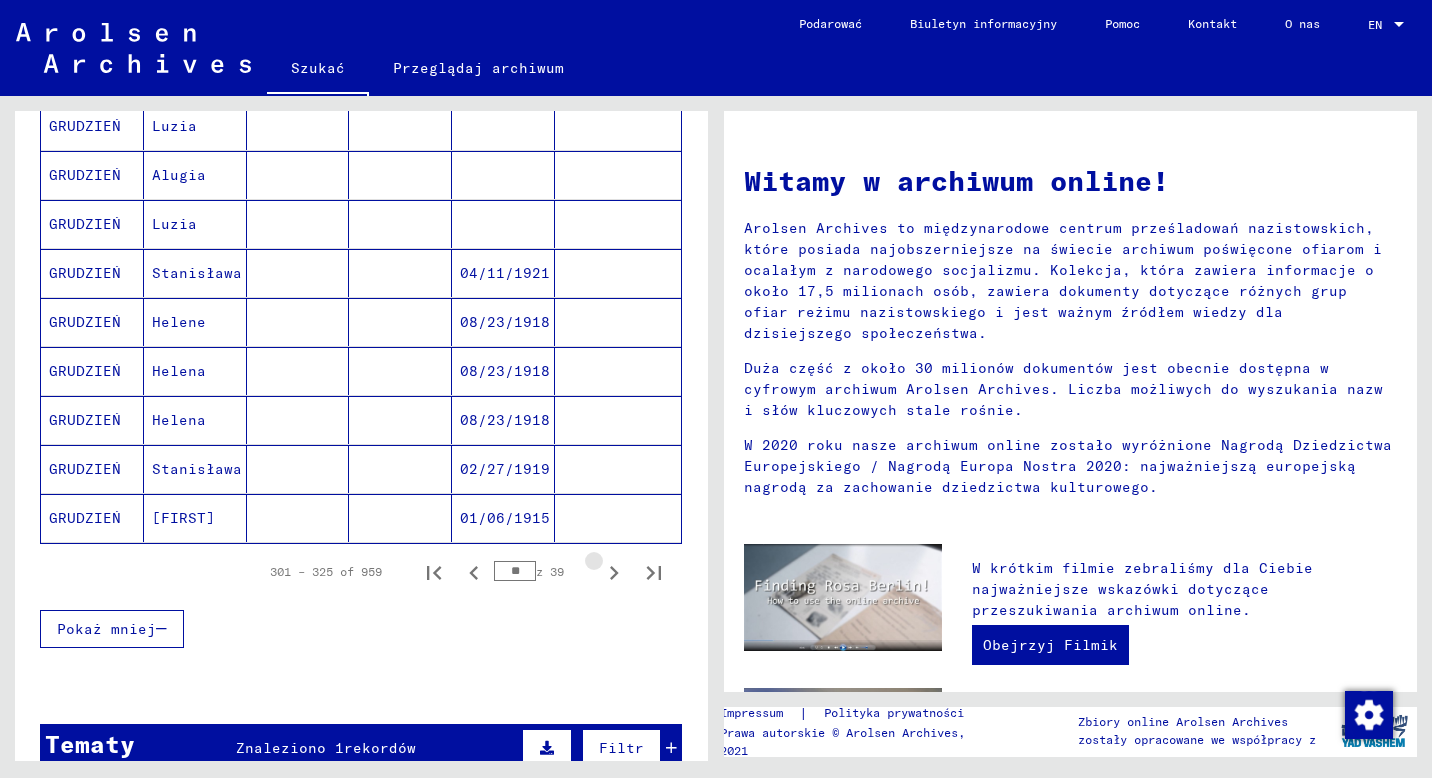 click 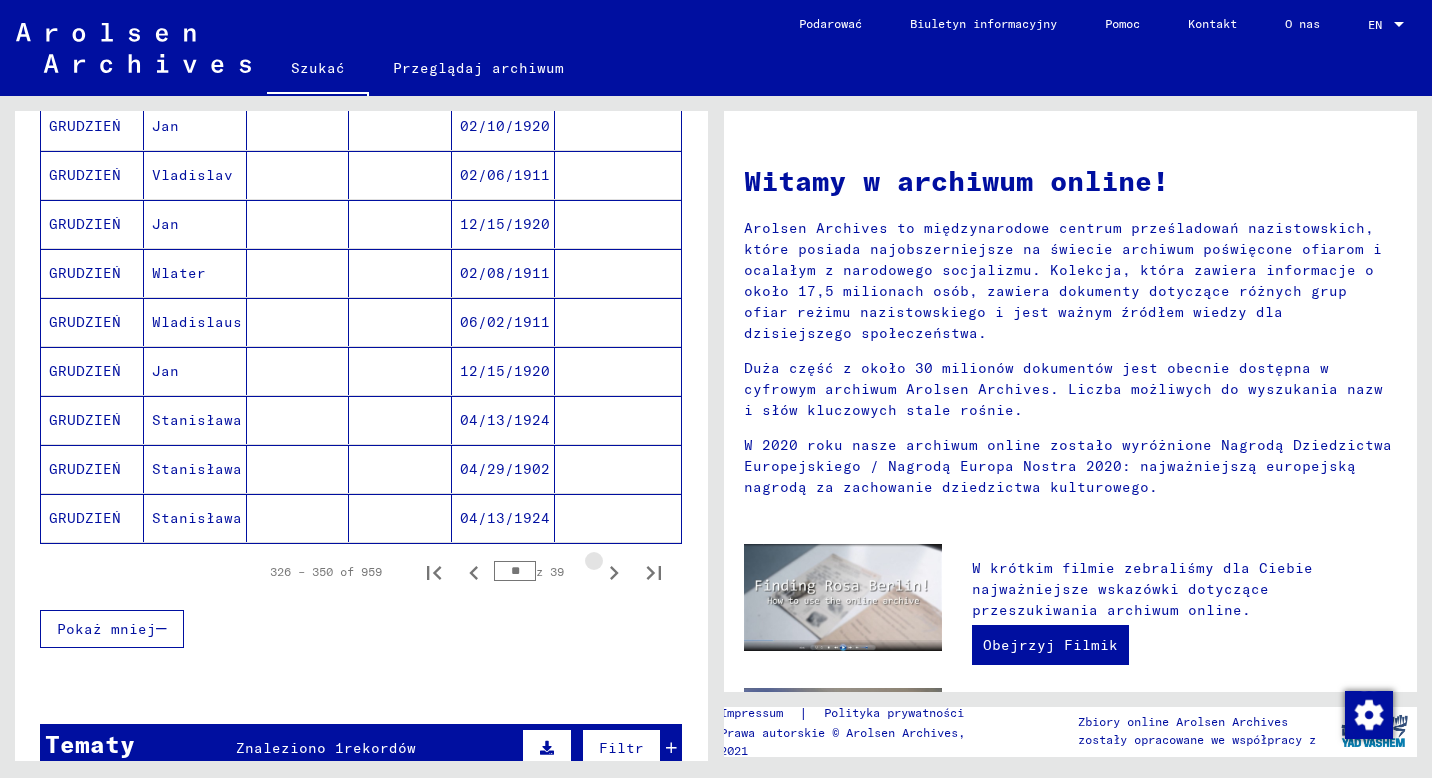 click 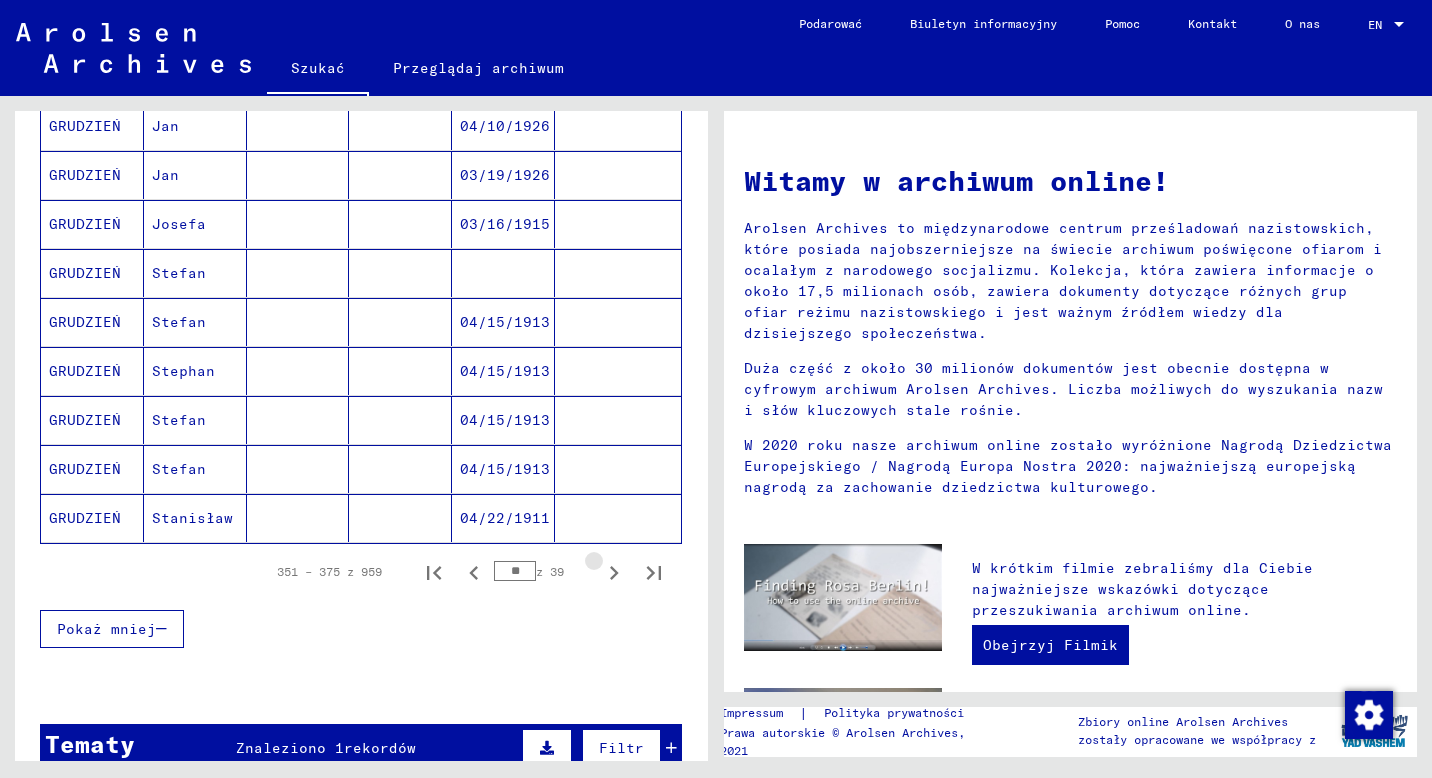 click 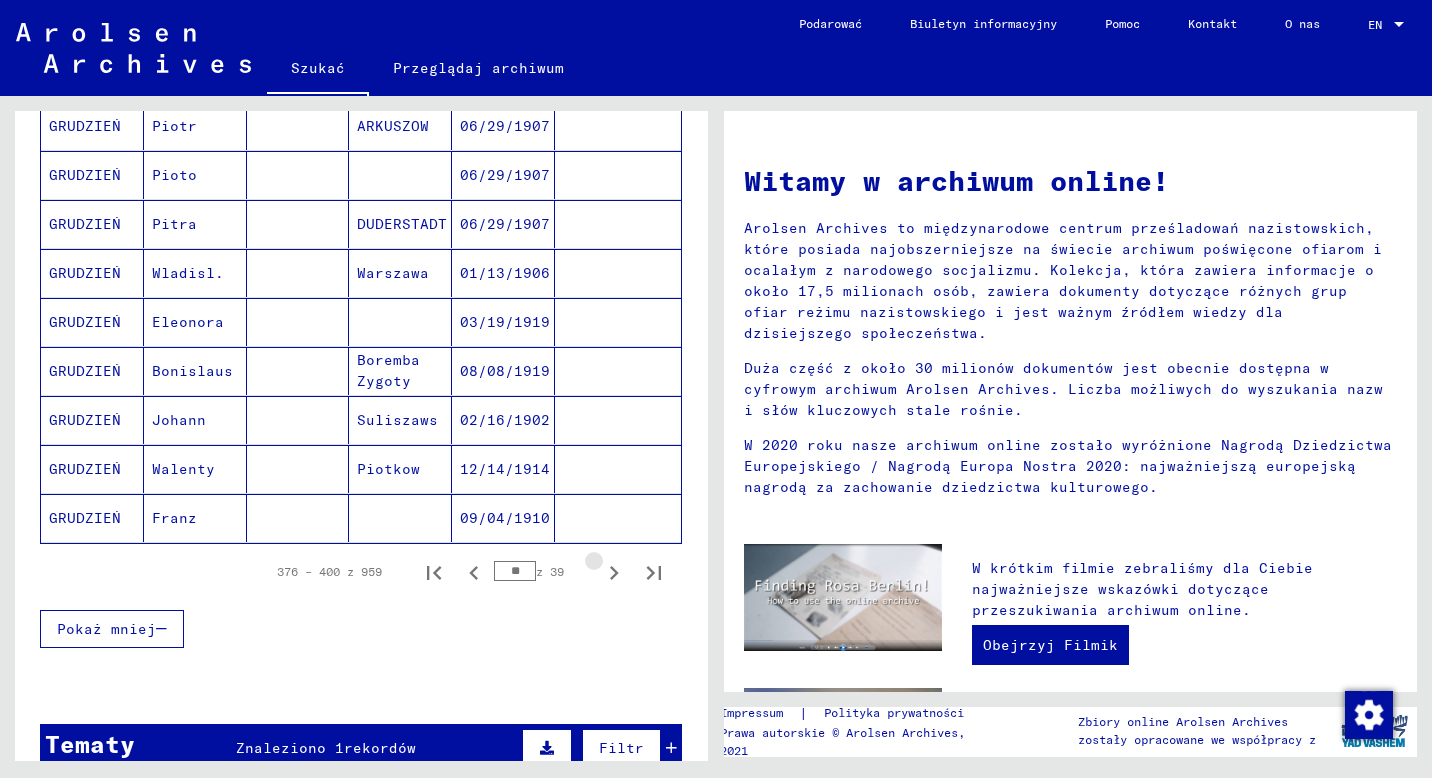 click 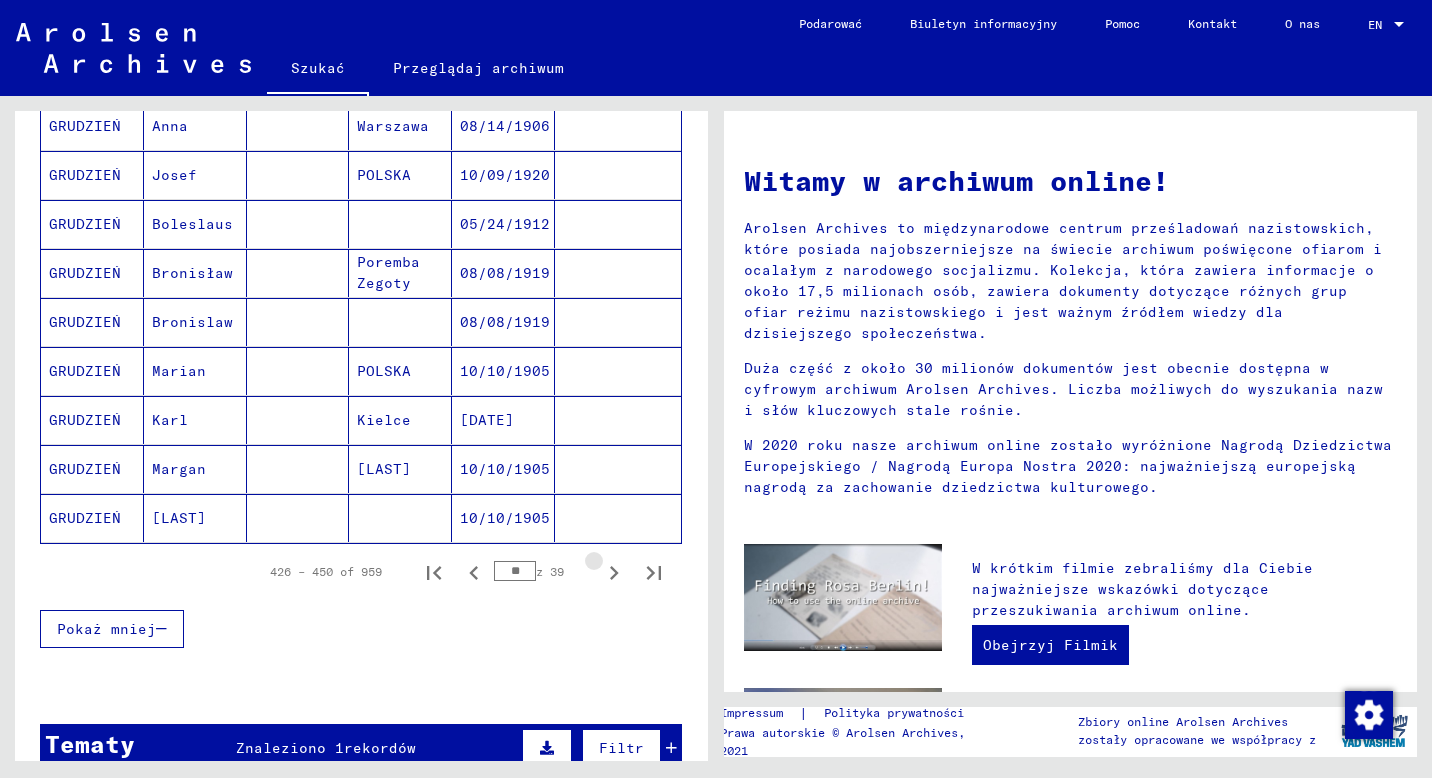 click 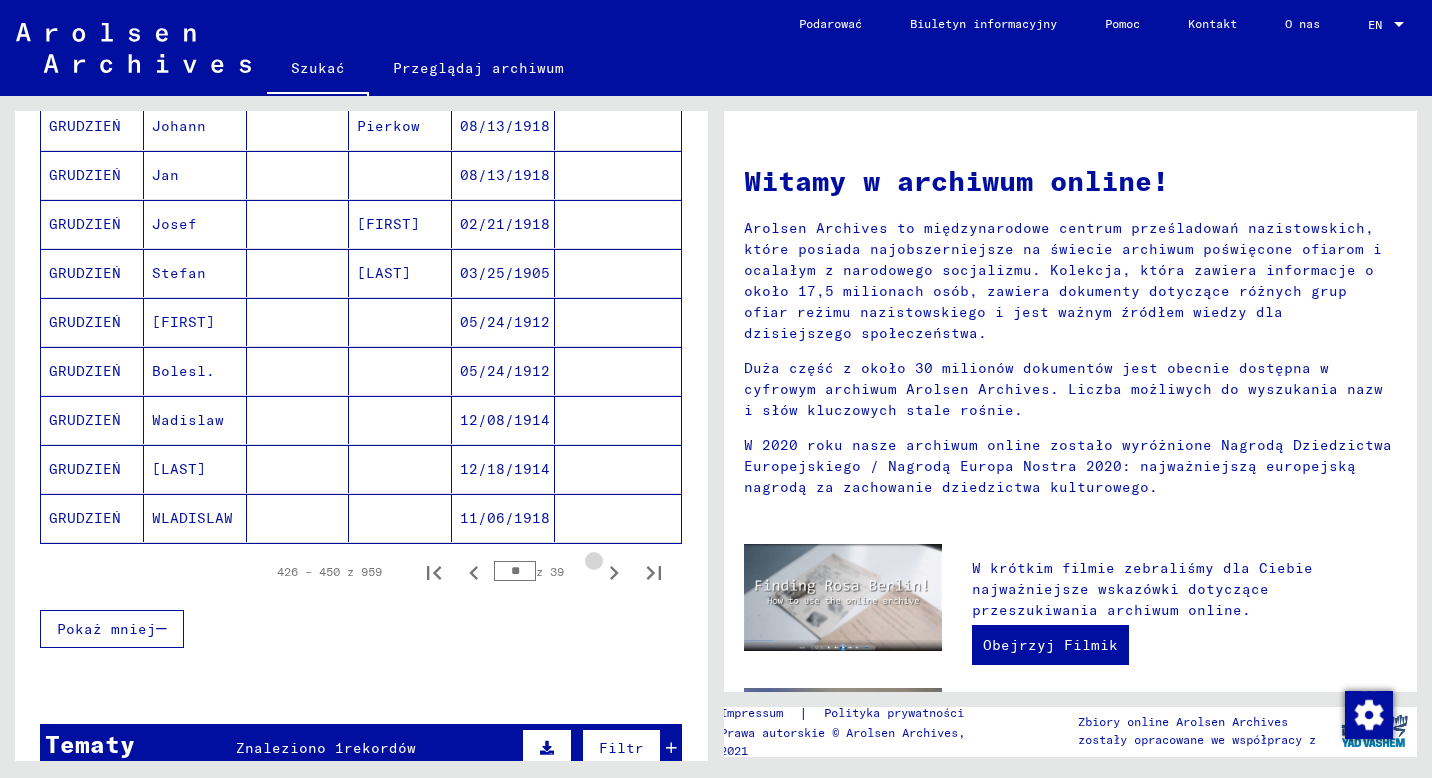 click 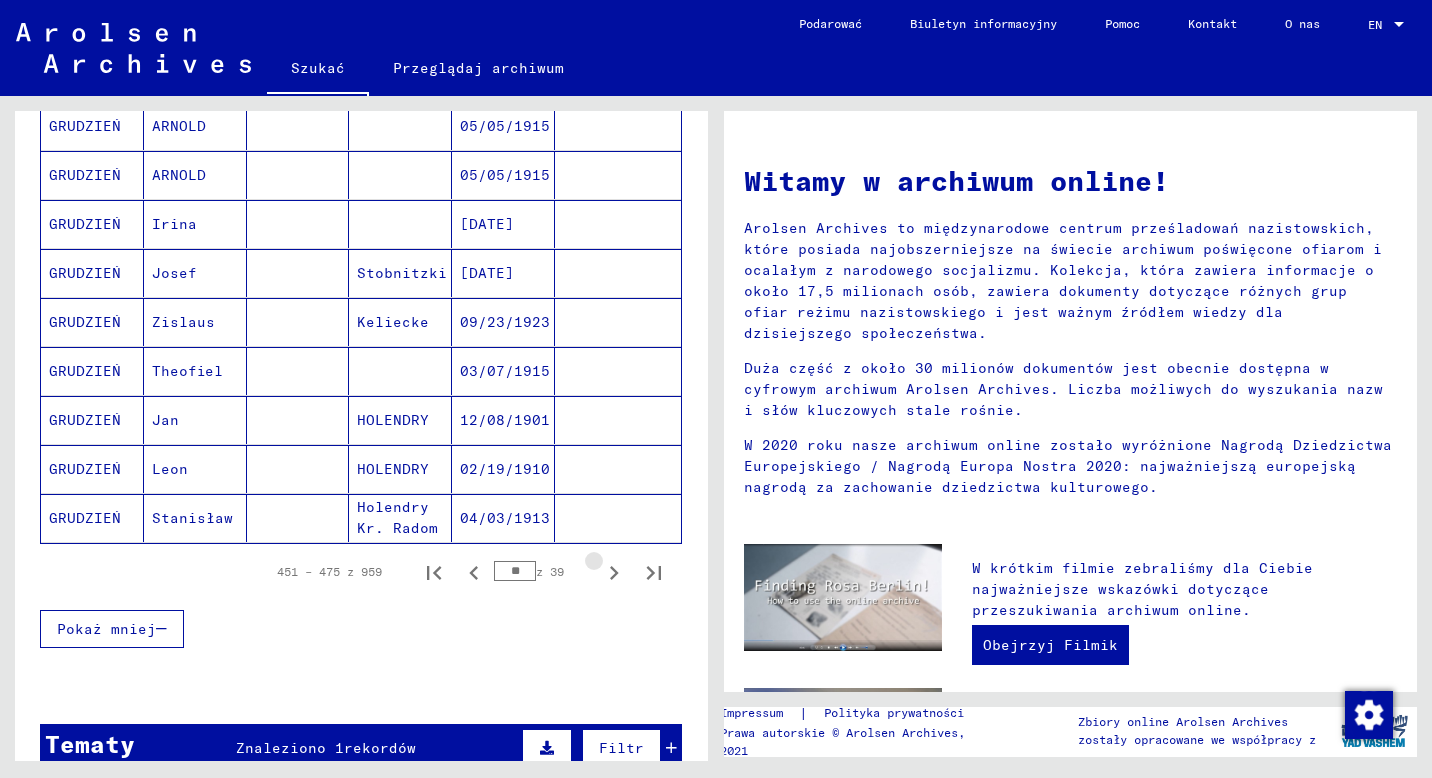 click 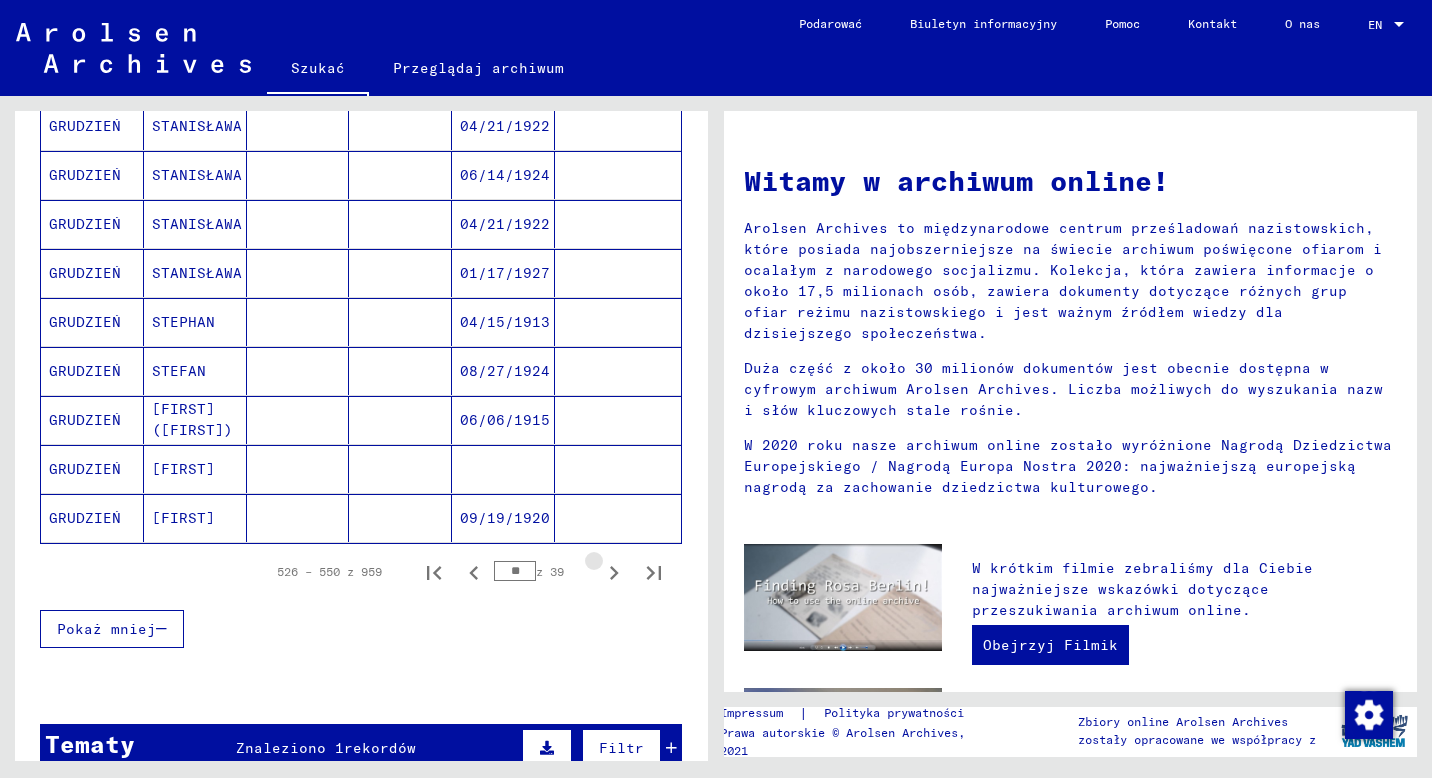 click 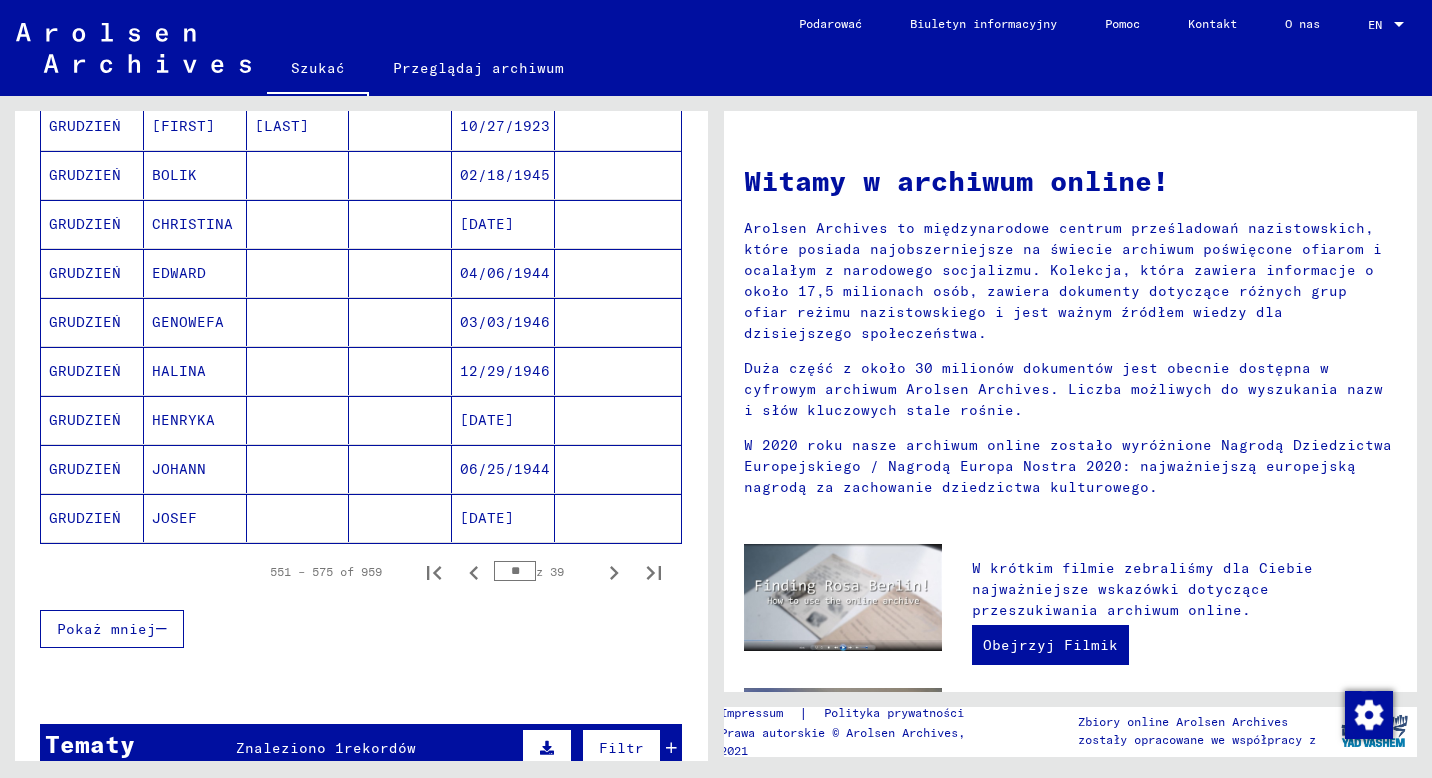 click 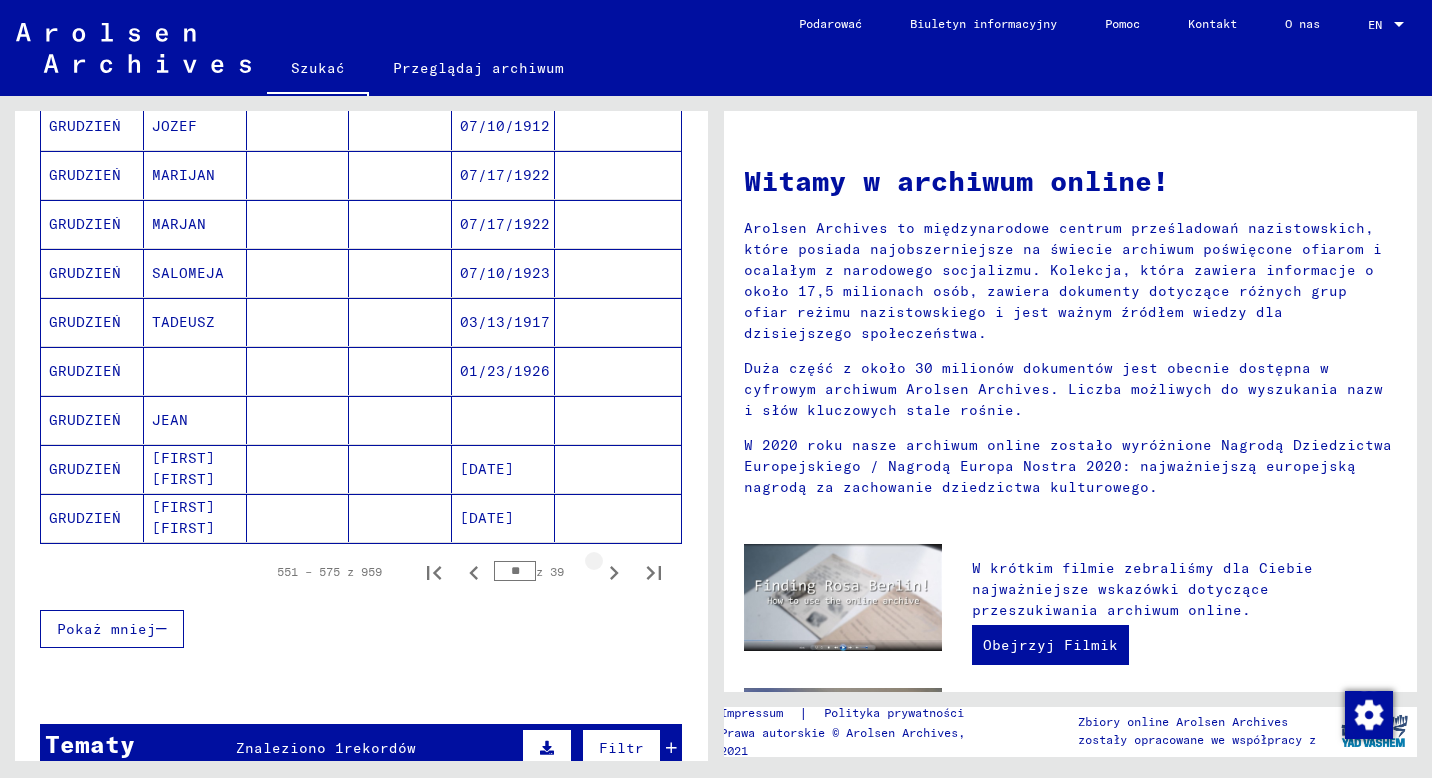 click 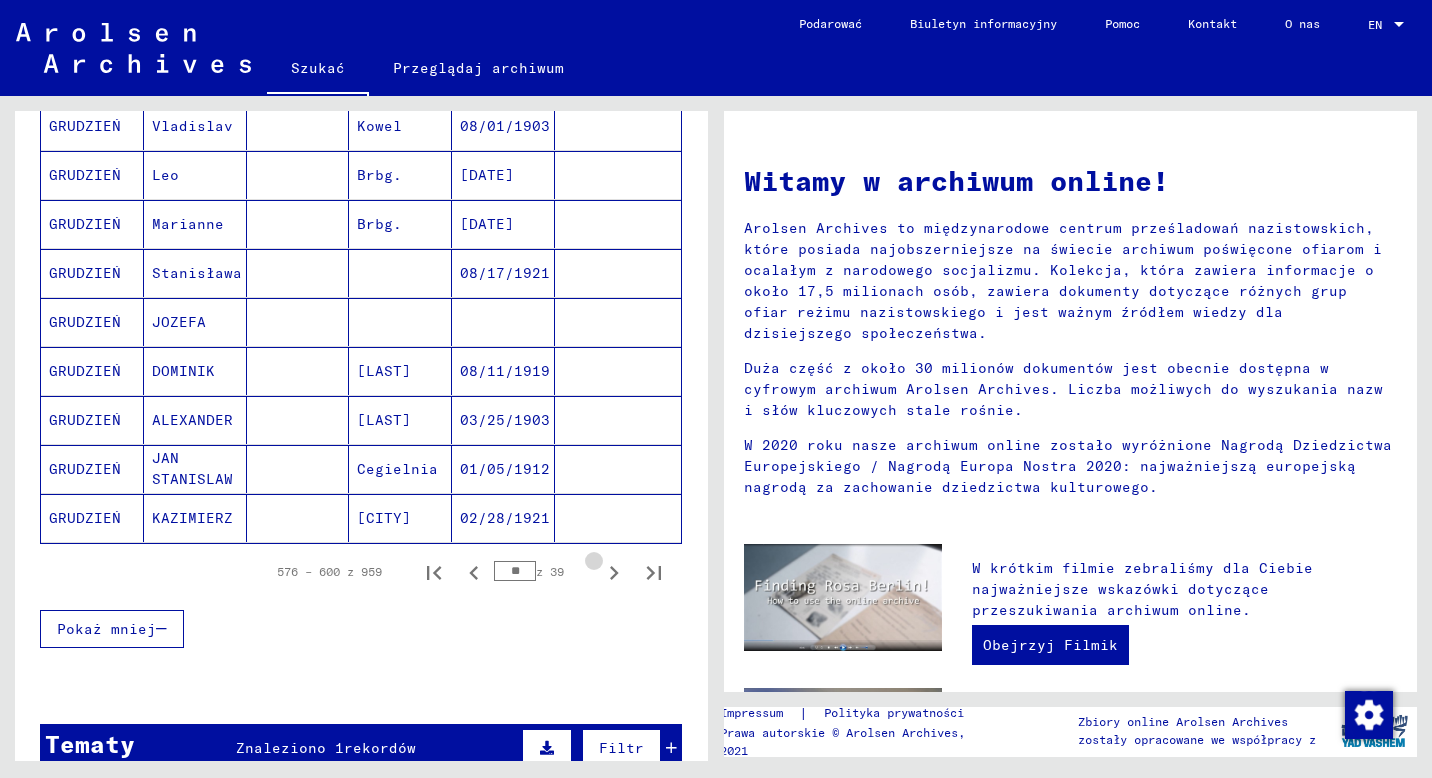 click 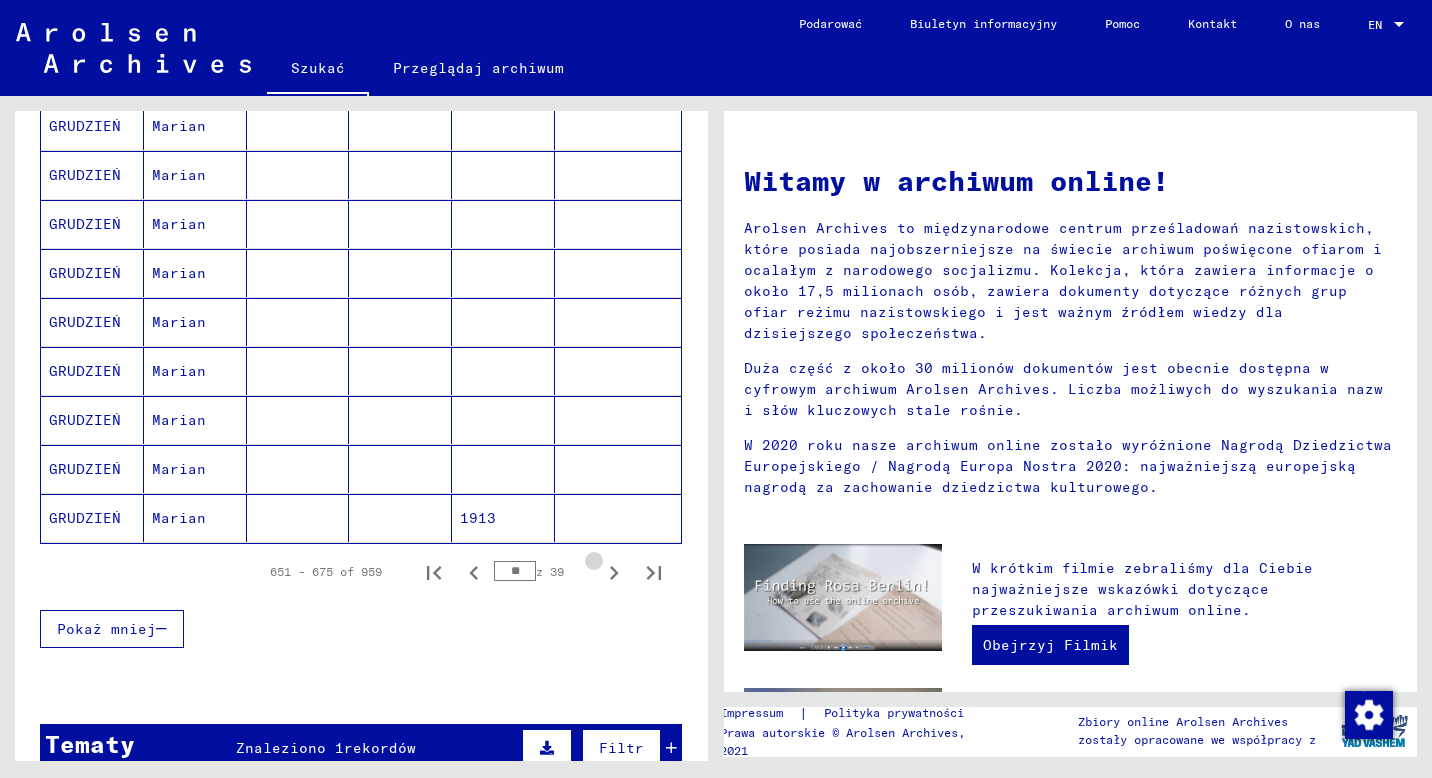 click 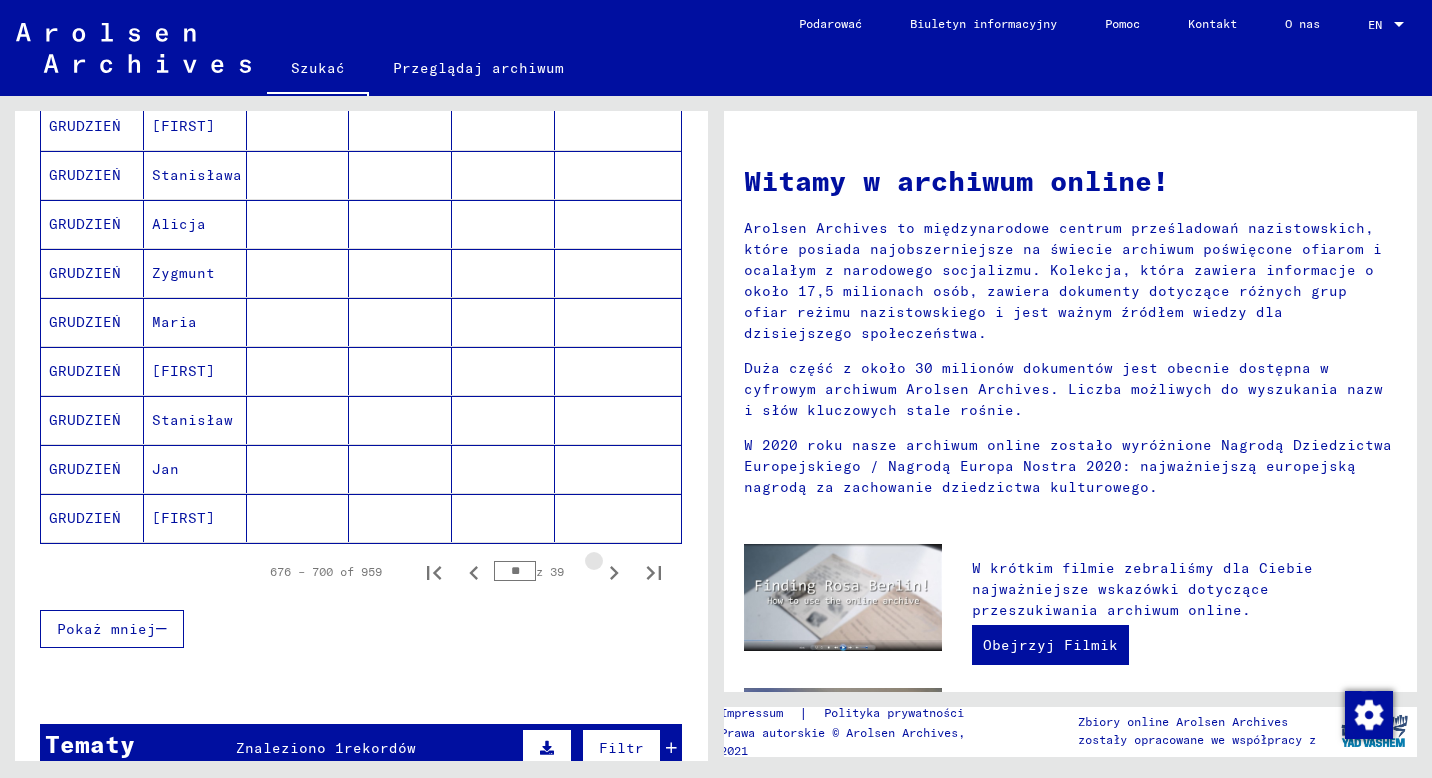 click 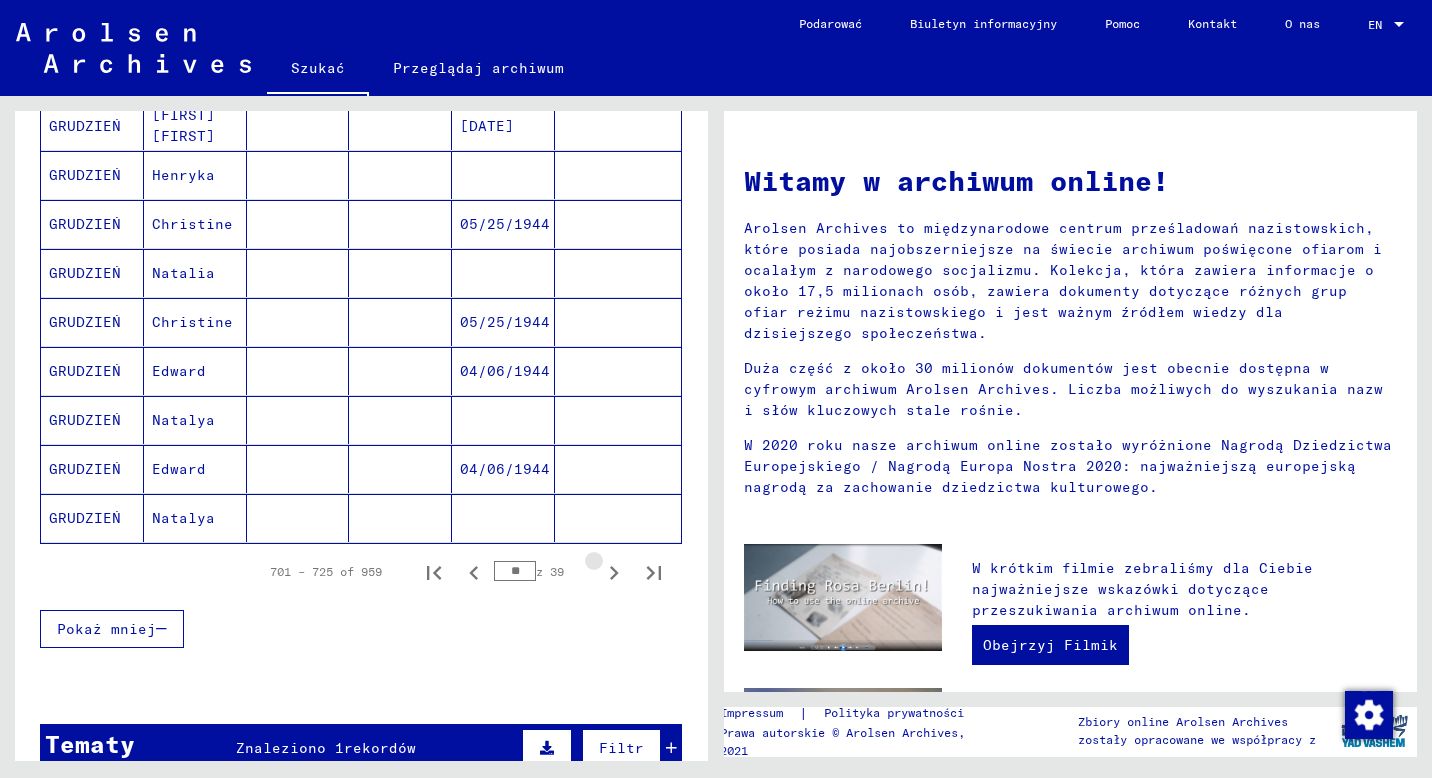 click 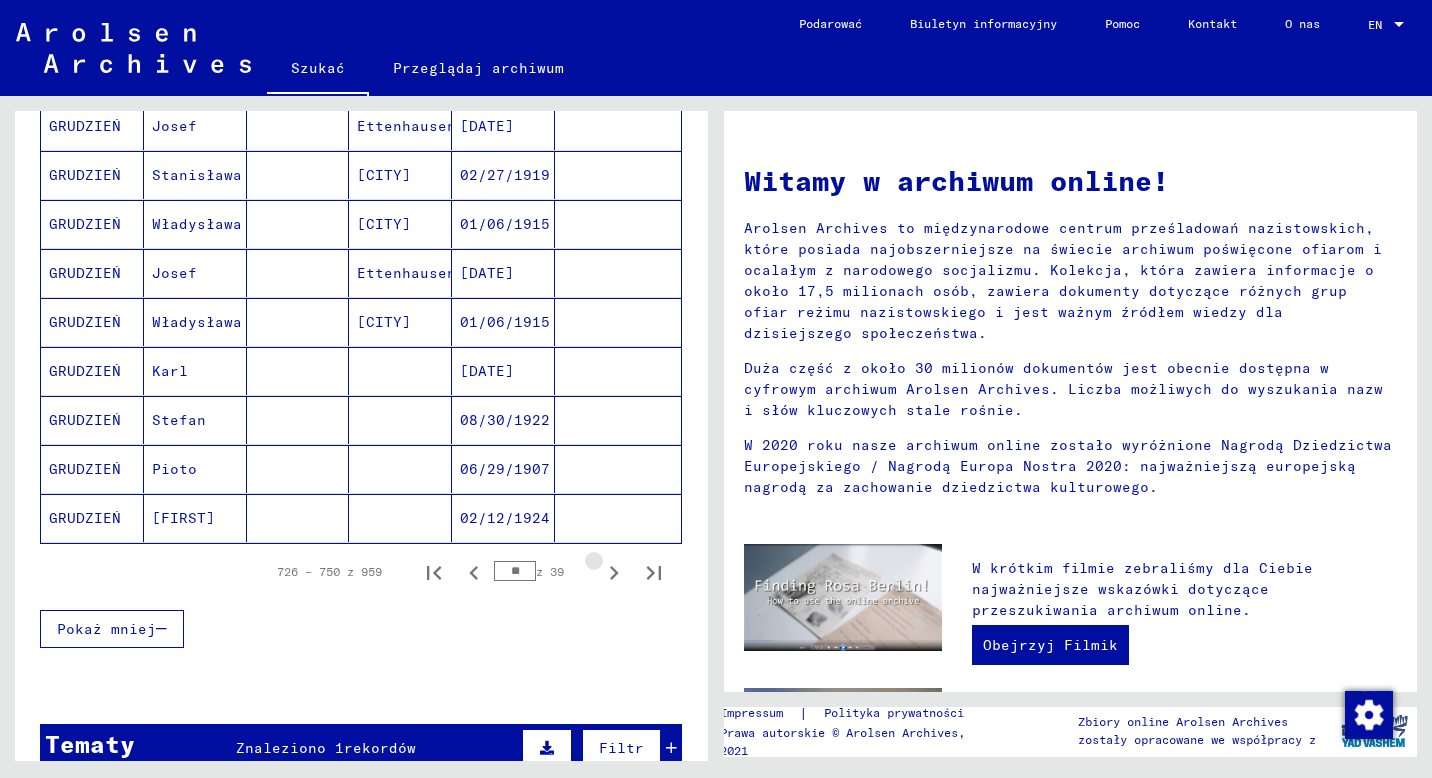 click 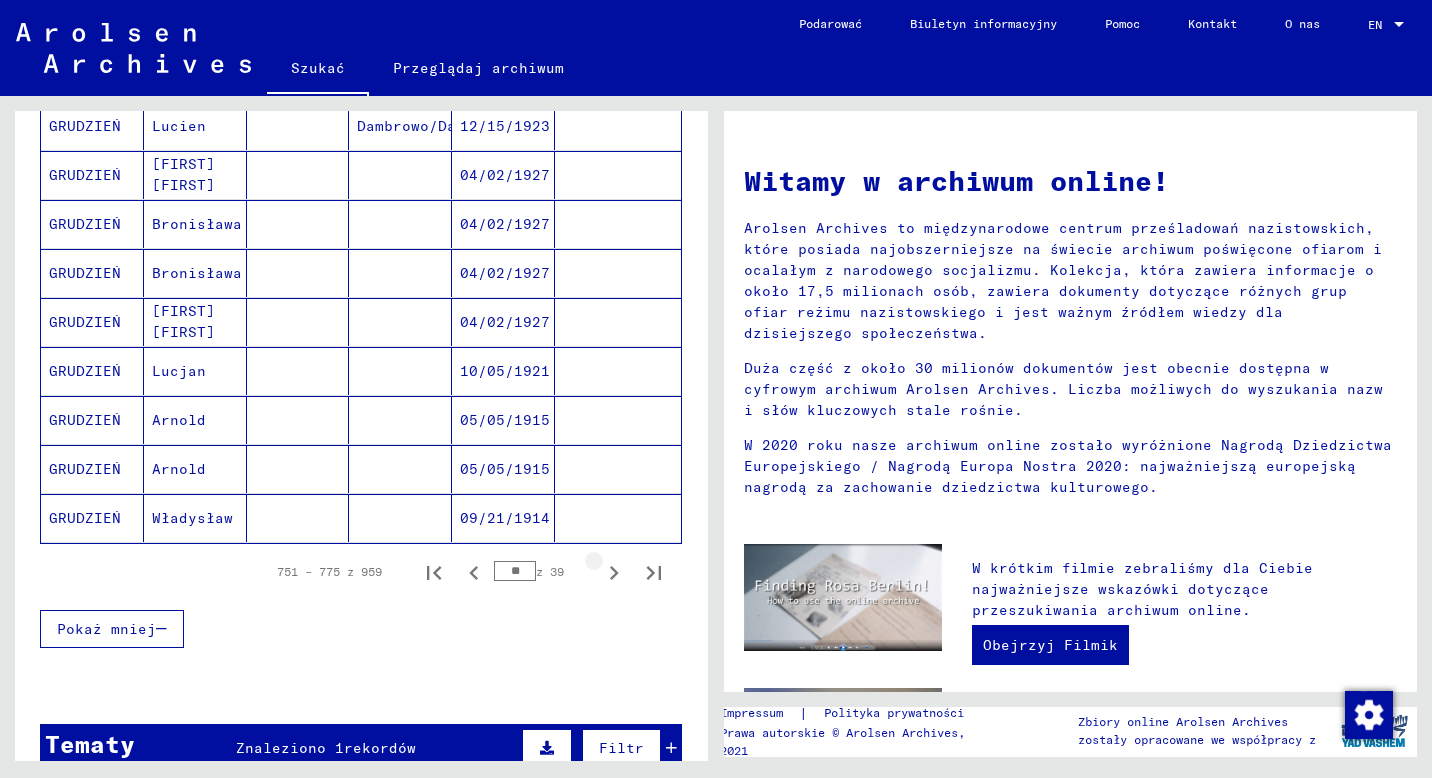 click 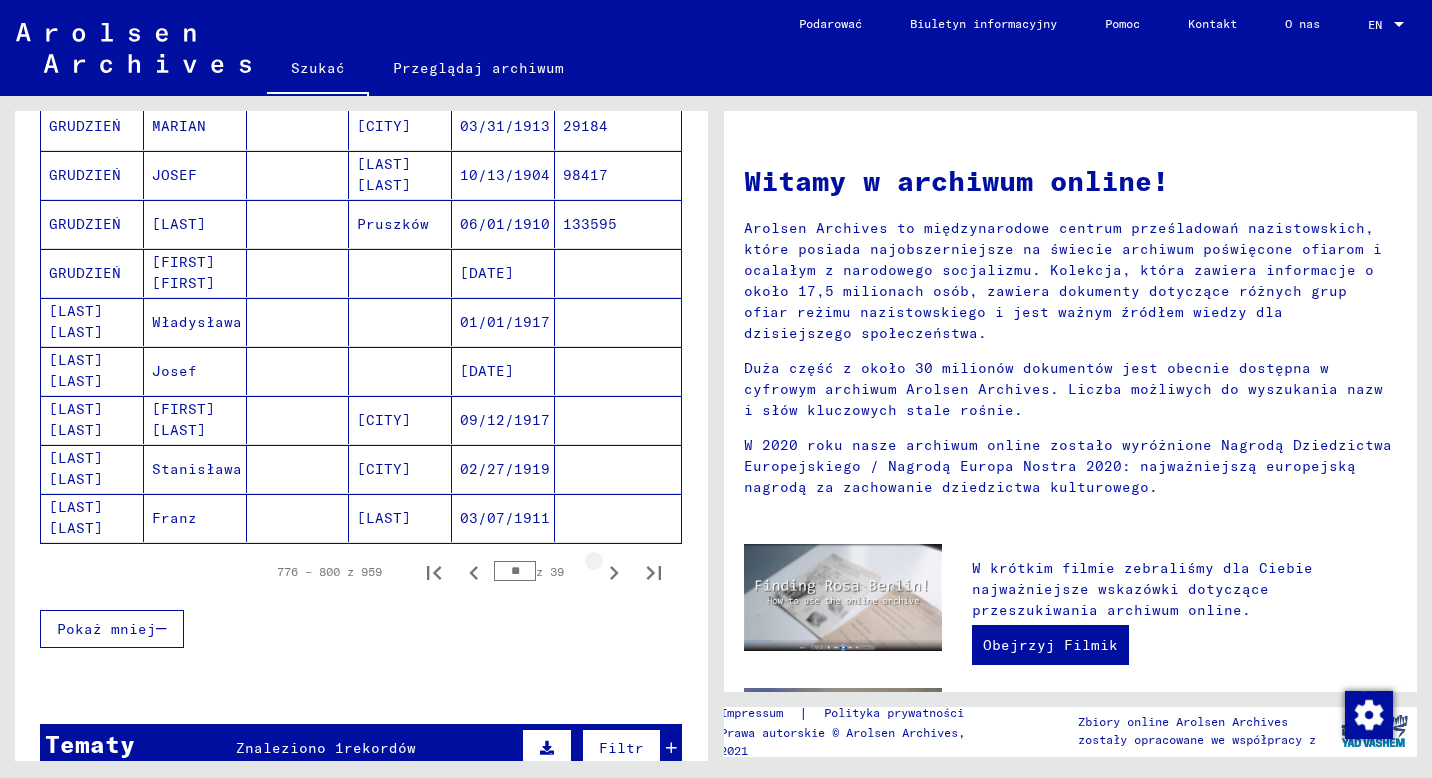 click 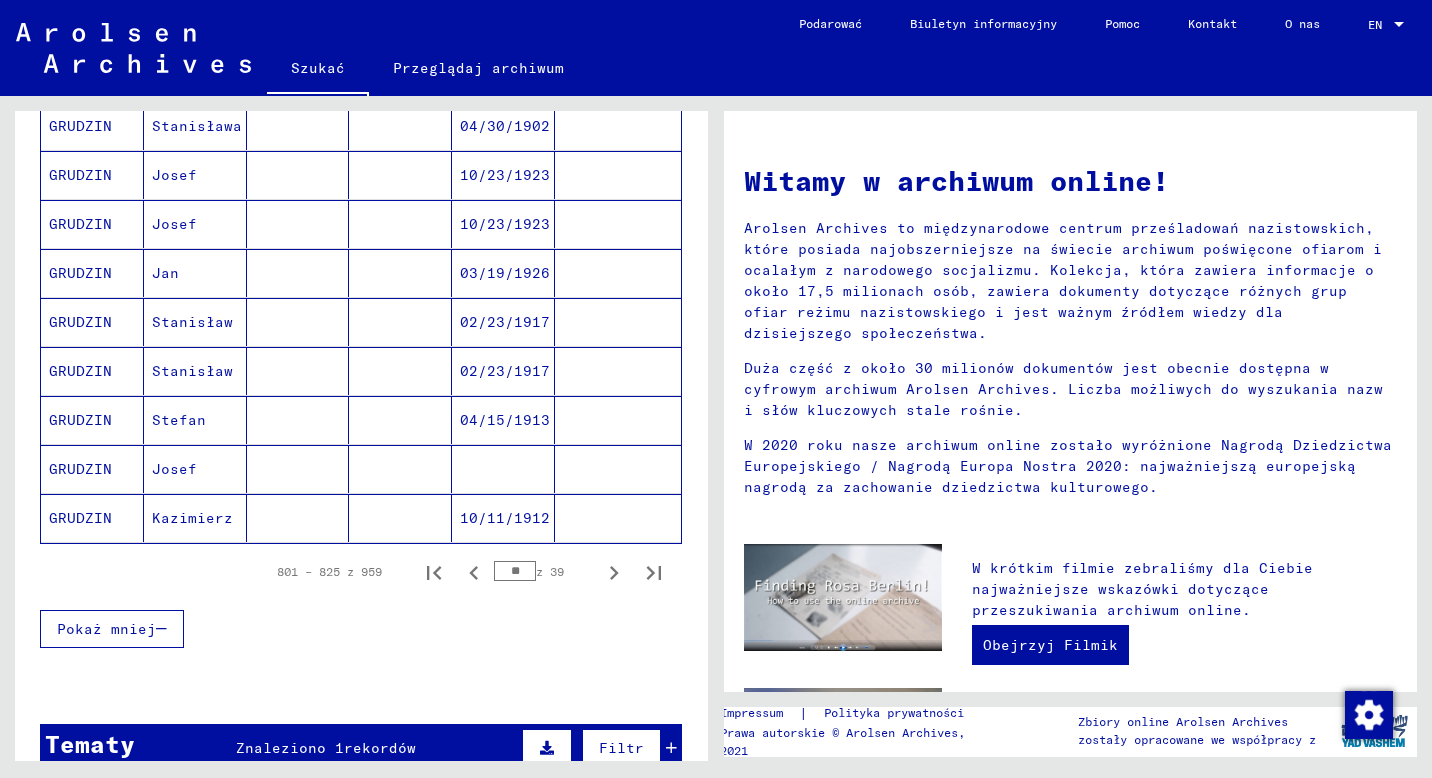 click 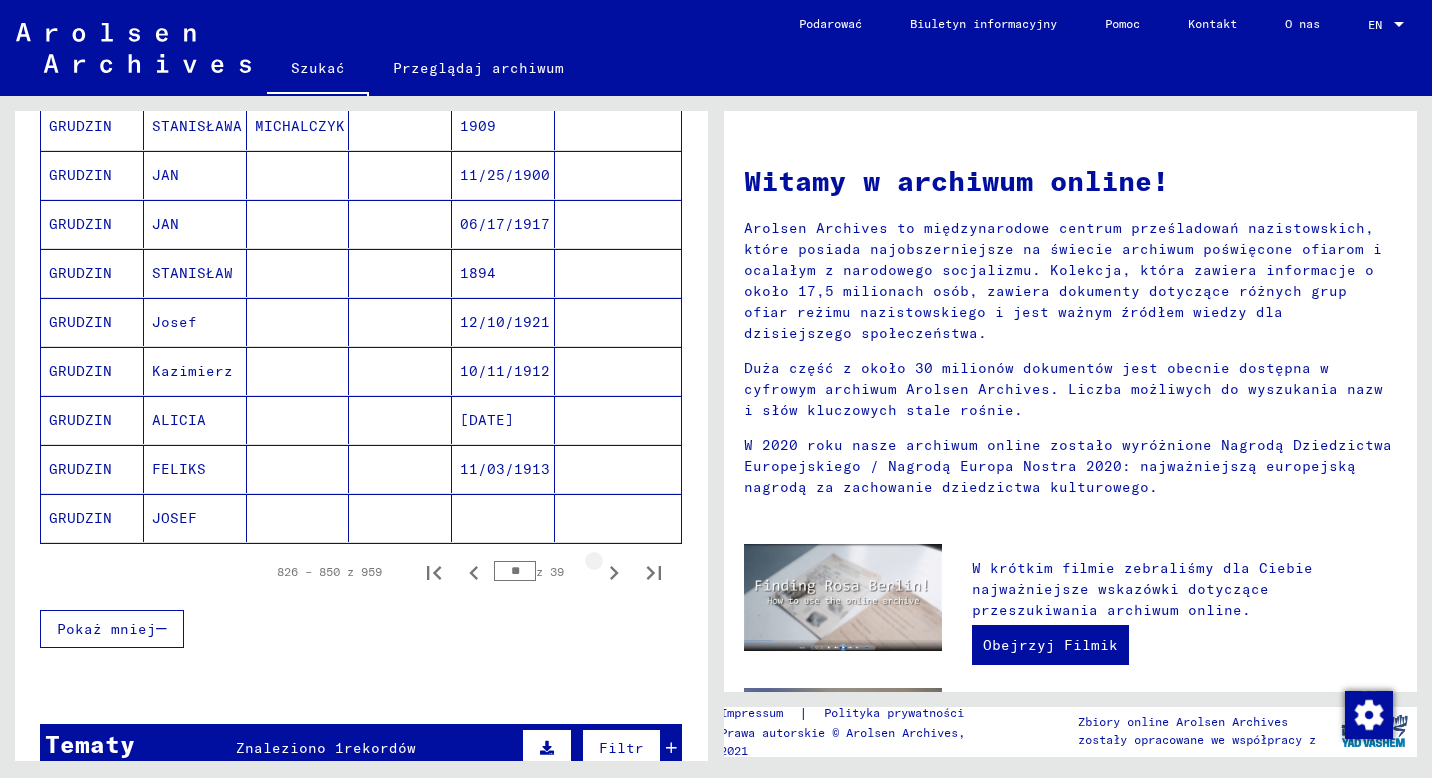 click 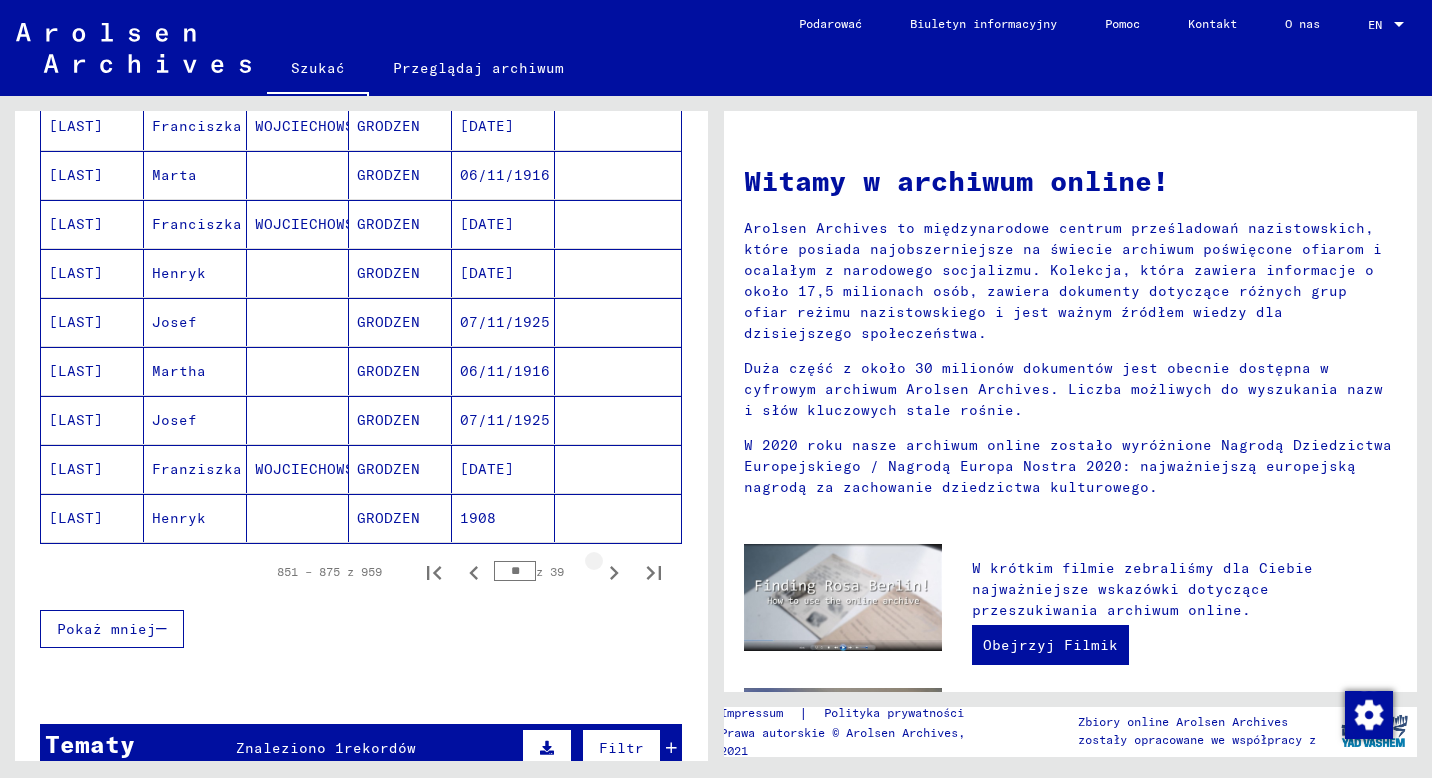 click 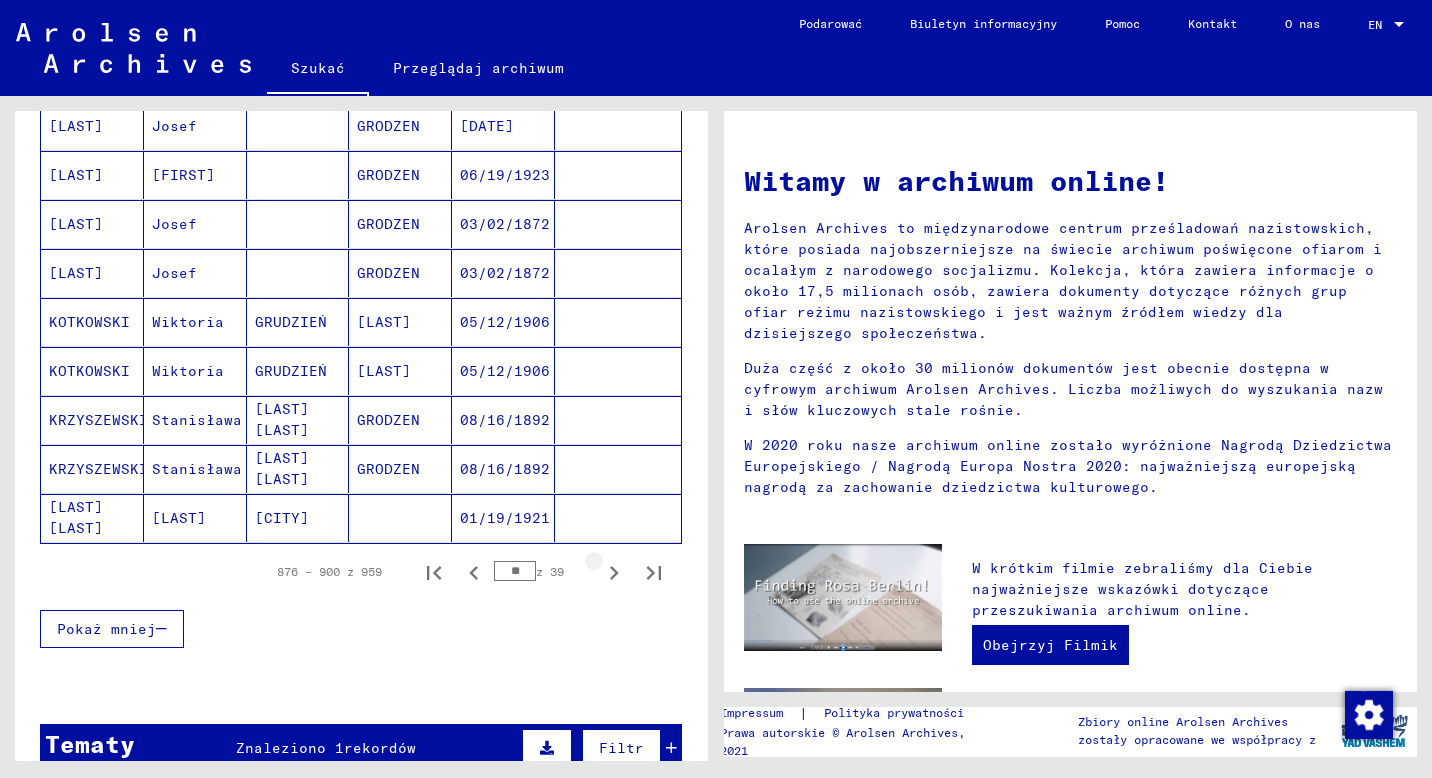 click 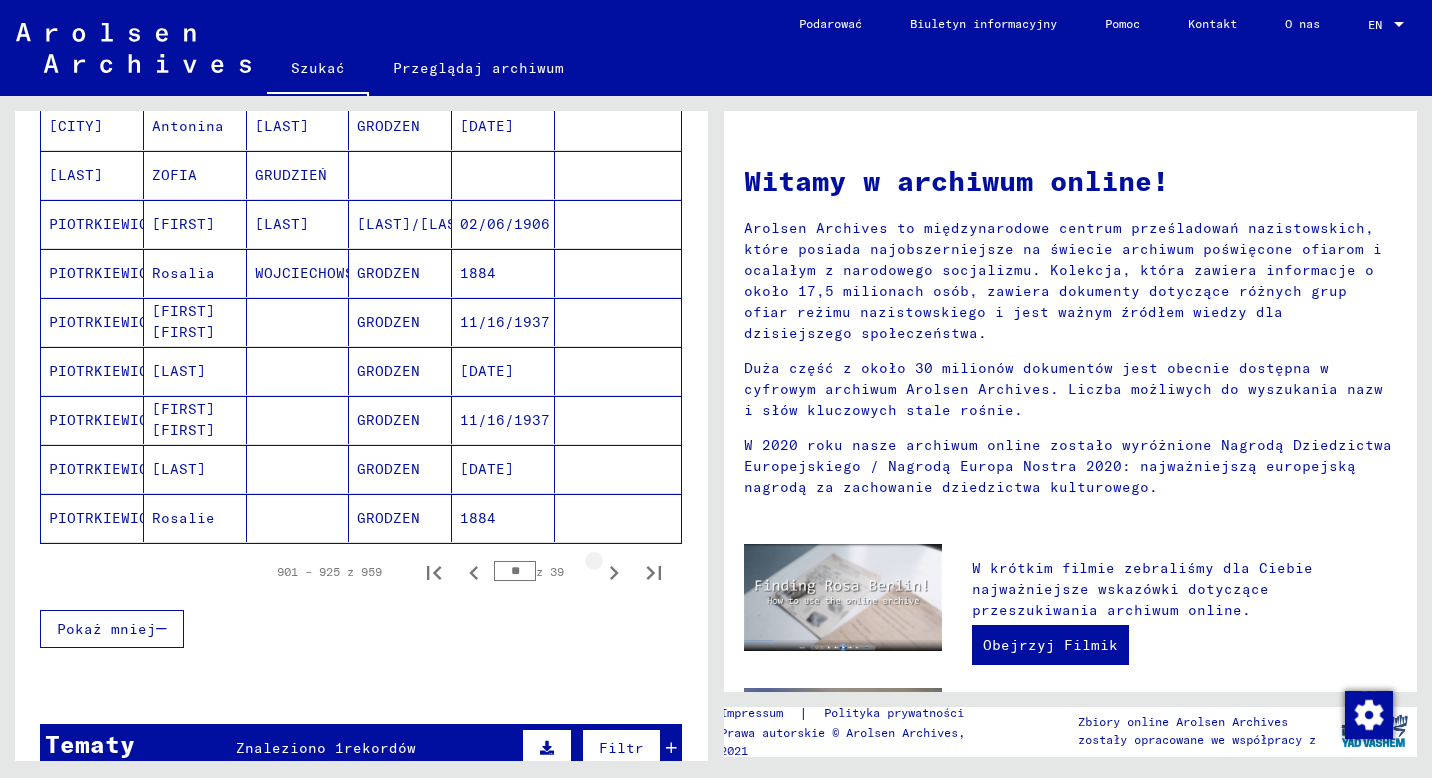 click 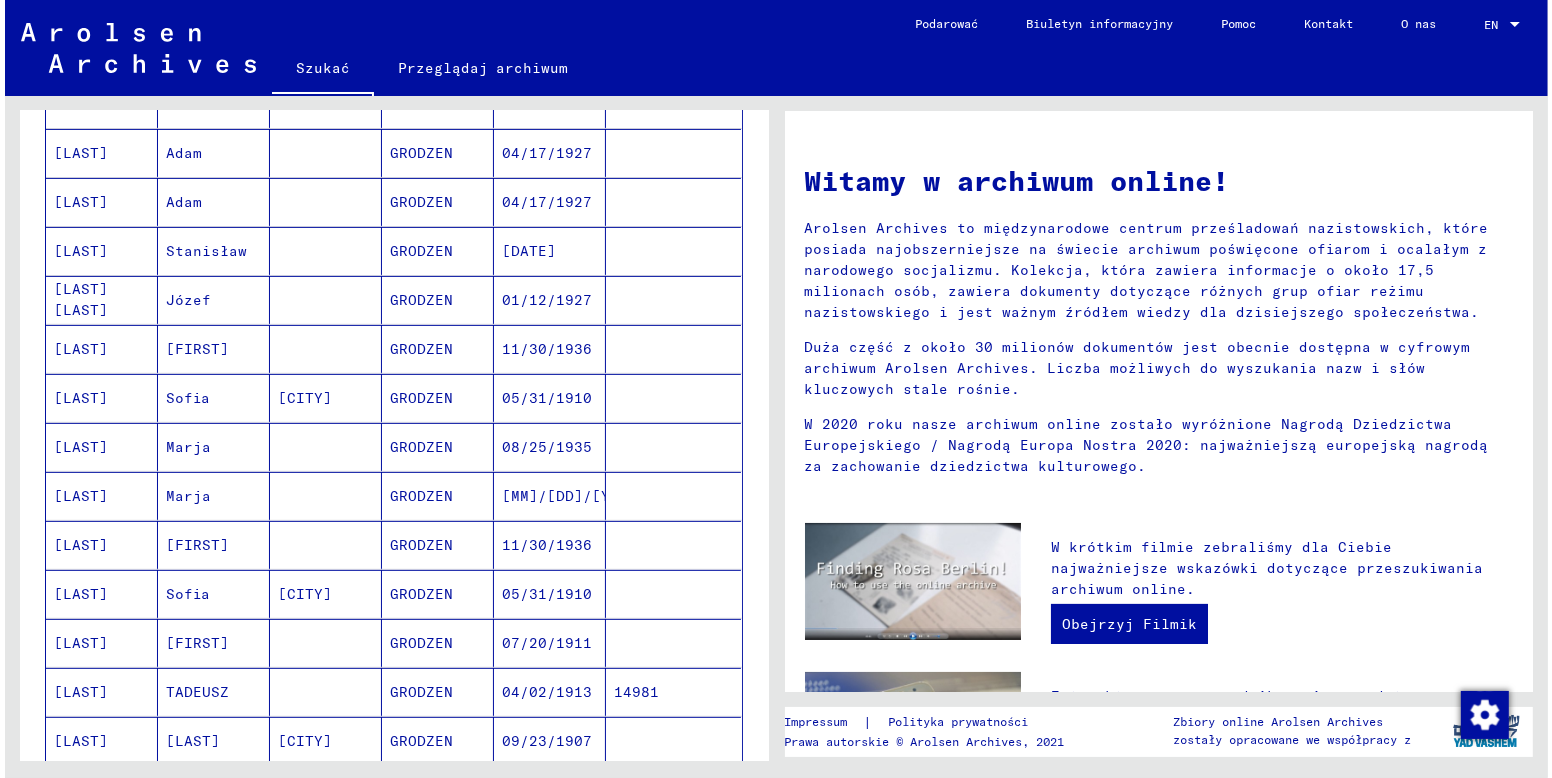 scroll, scrollTop: 754, scrollLeft: 0, axis: vertical 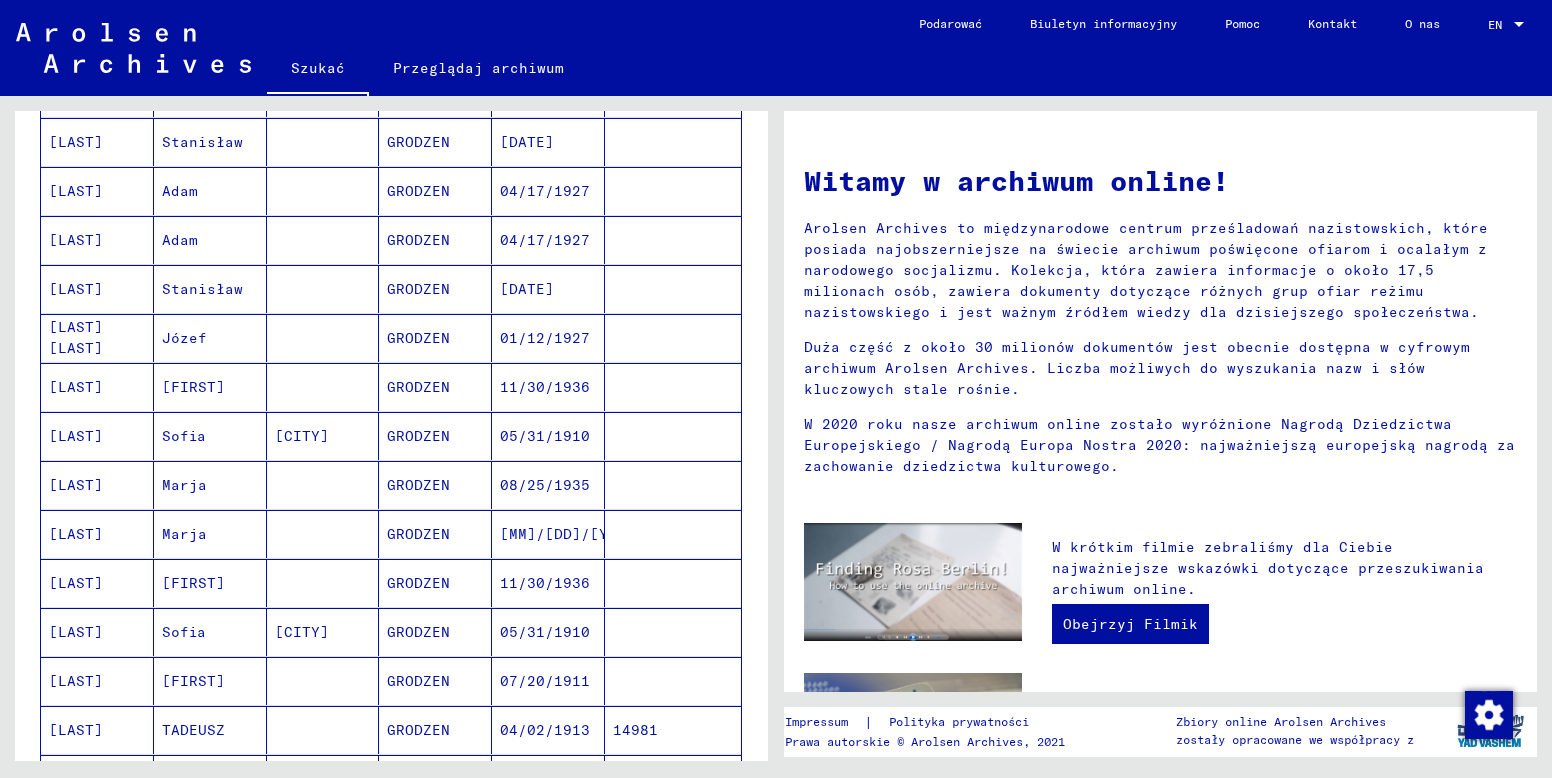 click on "[LAST]" at bounding box center (97, 681) 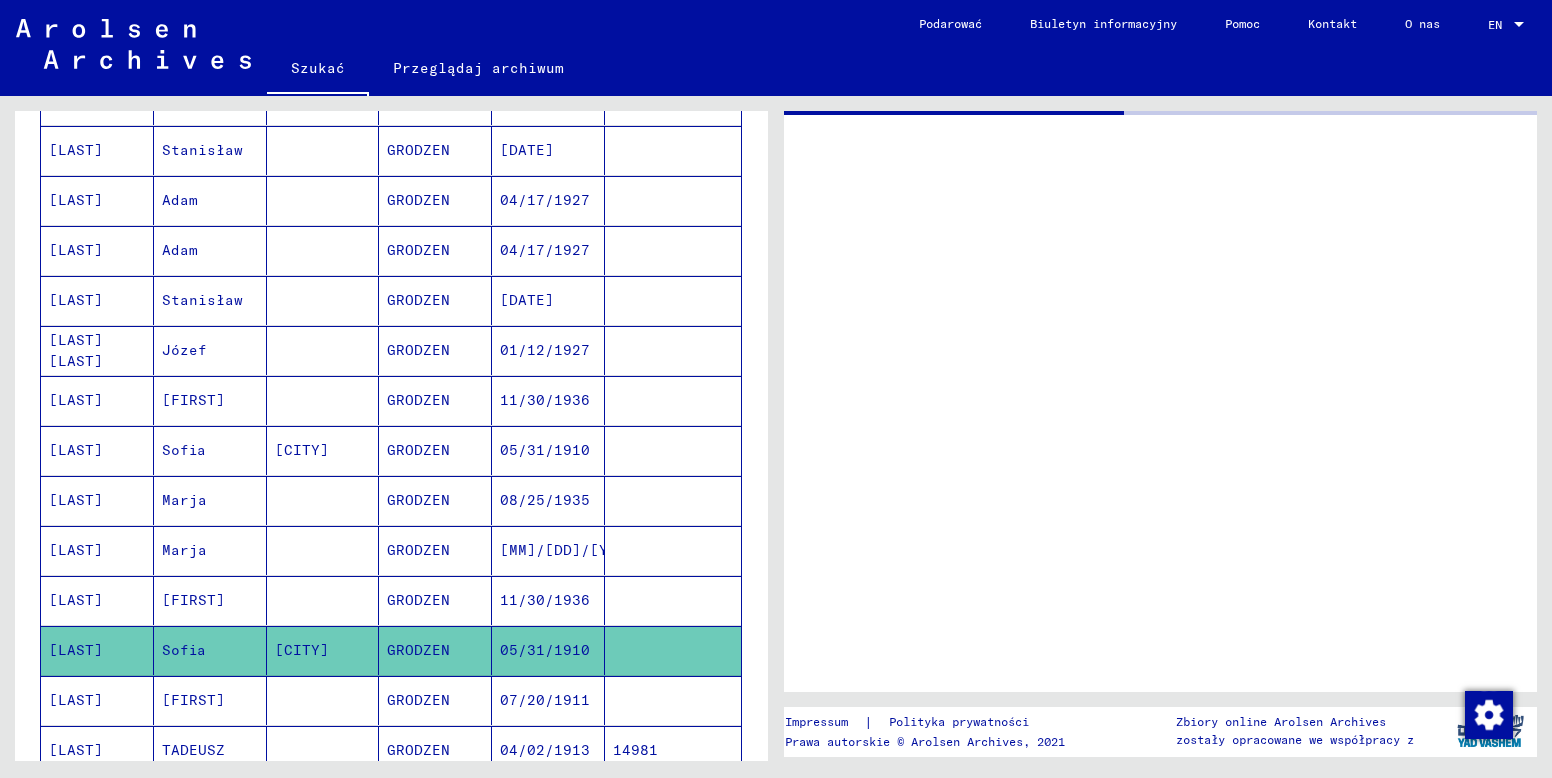 scroll, scrollTop: 760, scrollLeft: 0, axis: vertical 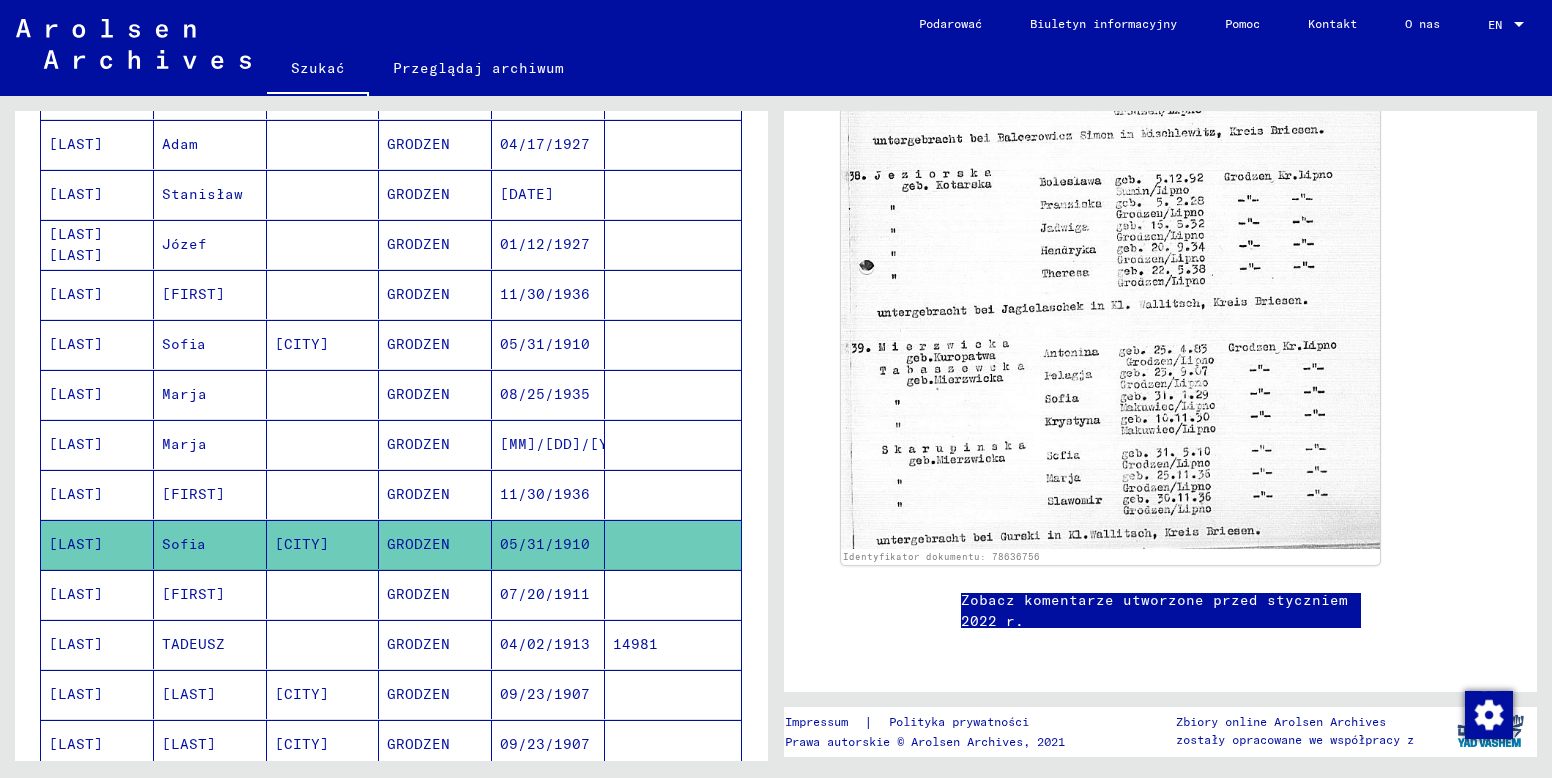 click on "Marja" at bounding box center [210, 494] 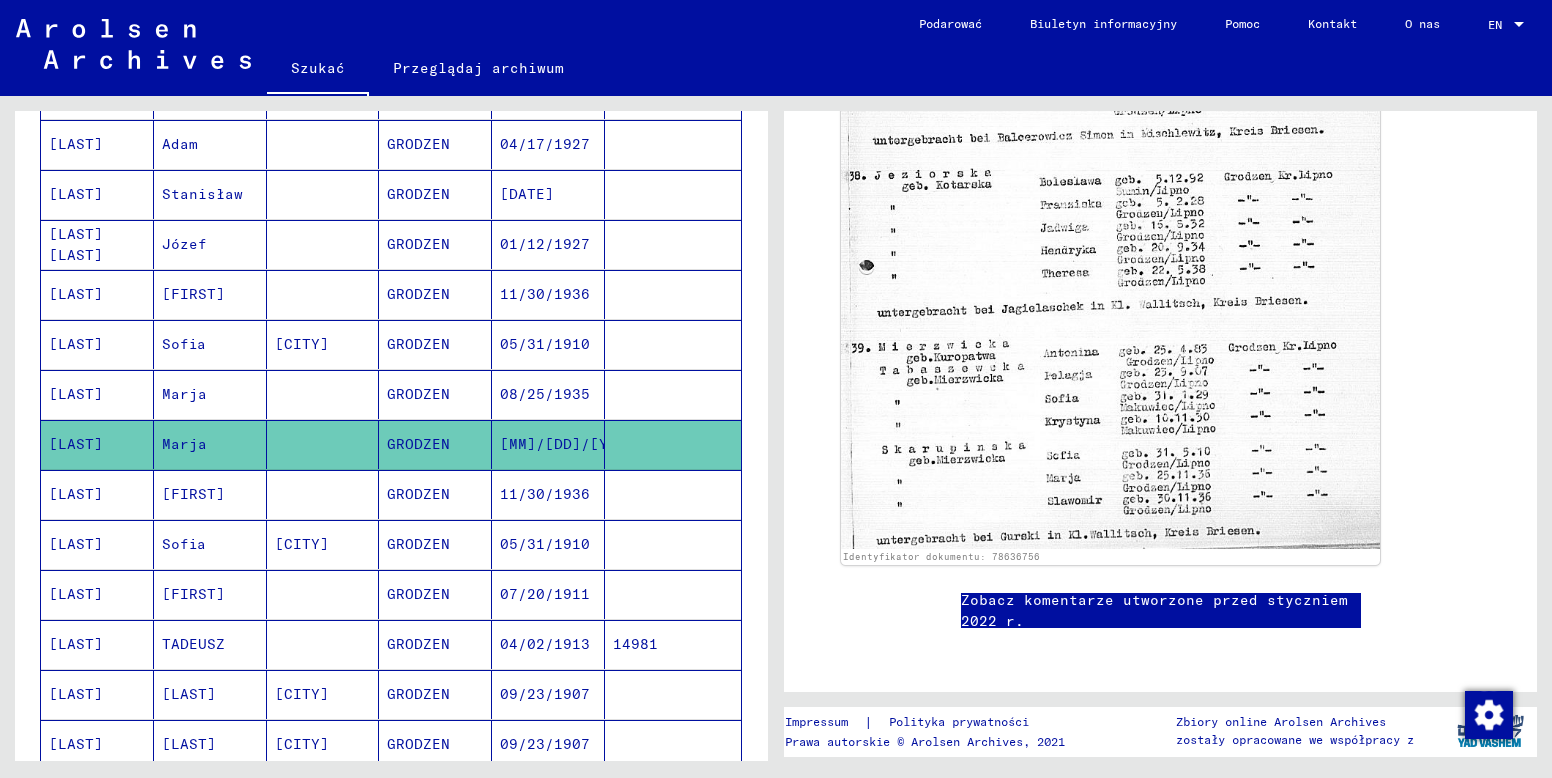 click on "Marja" 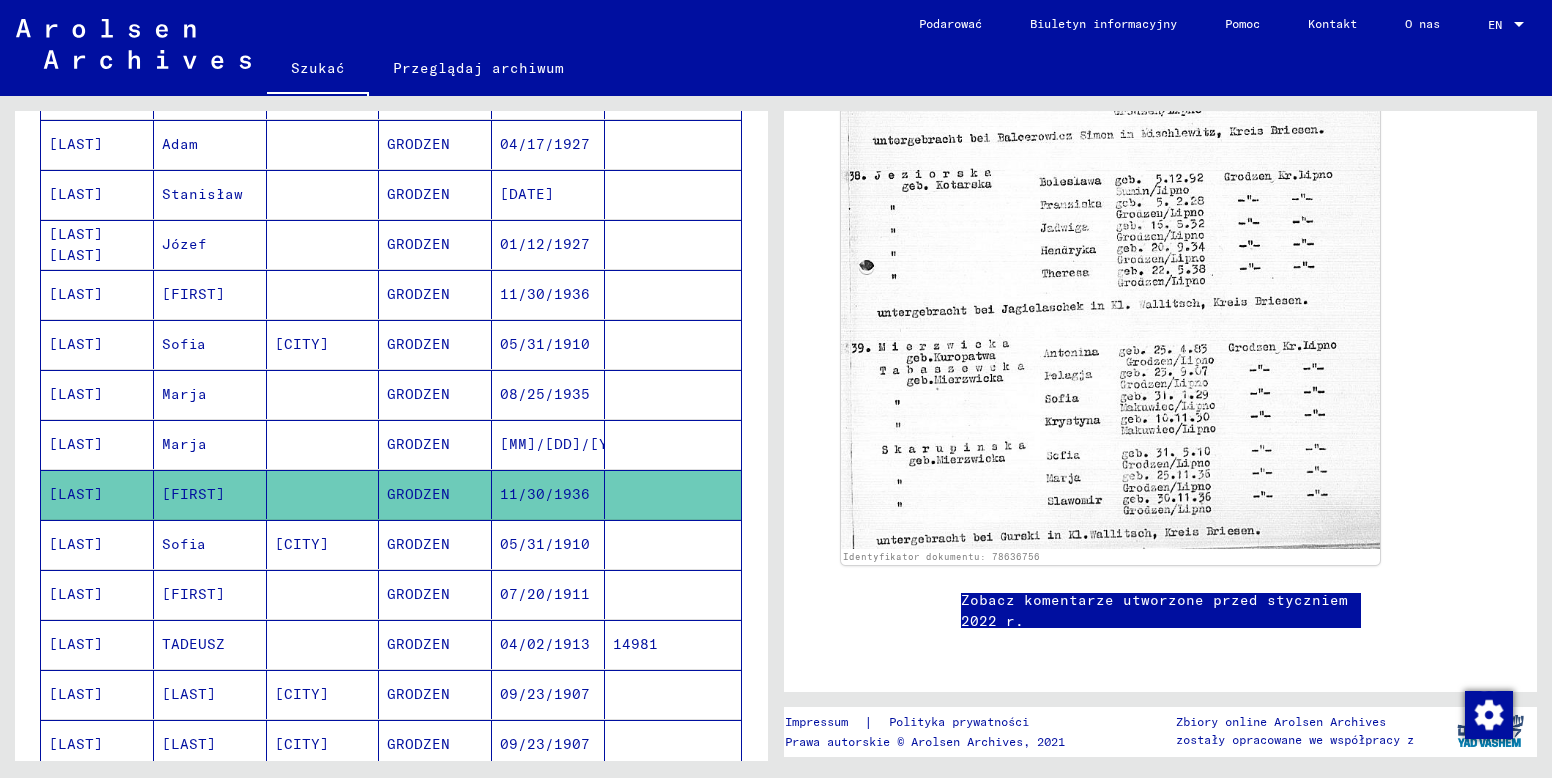 click on "Marja" at bounding box center (210, 444) 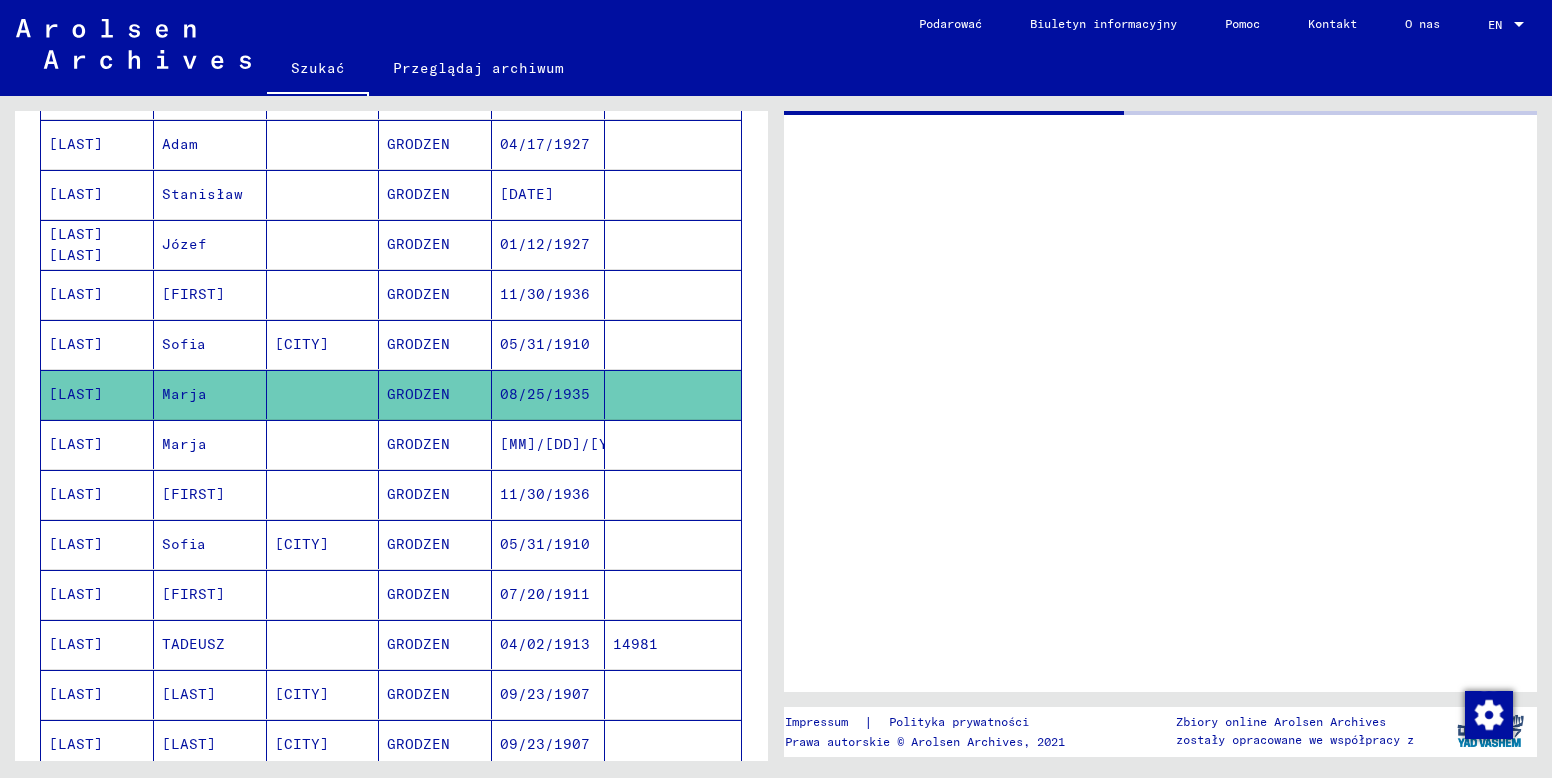 scroll, scrollTop: 0, scrollLeft: 0, axis: both 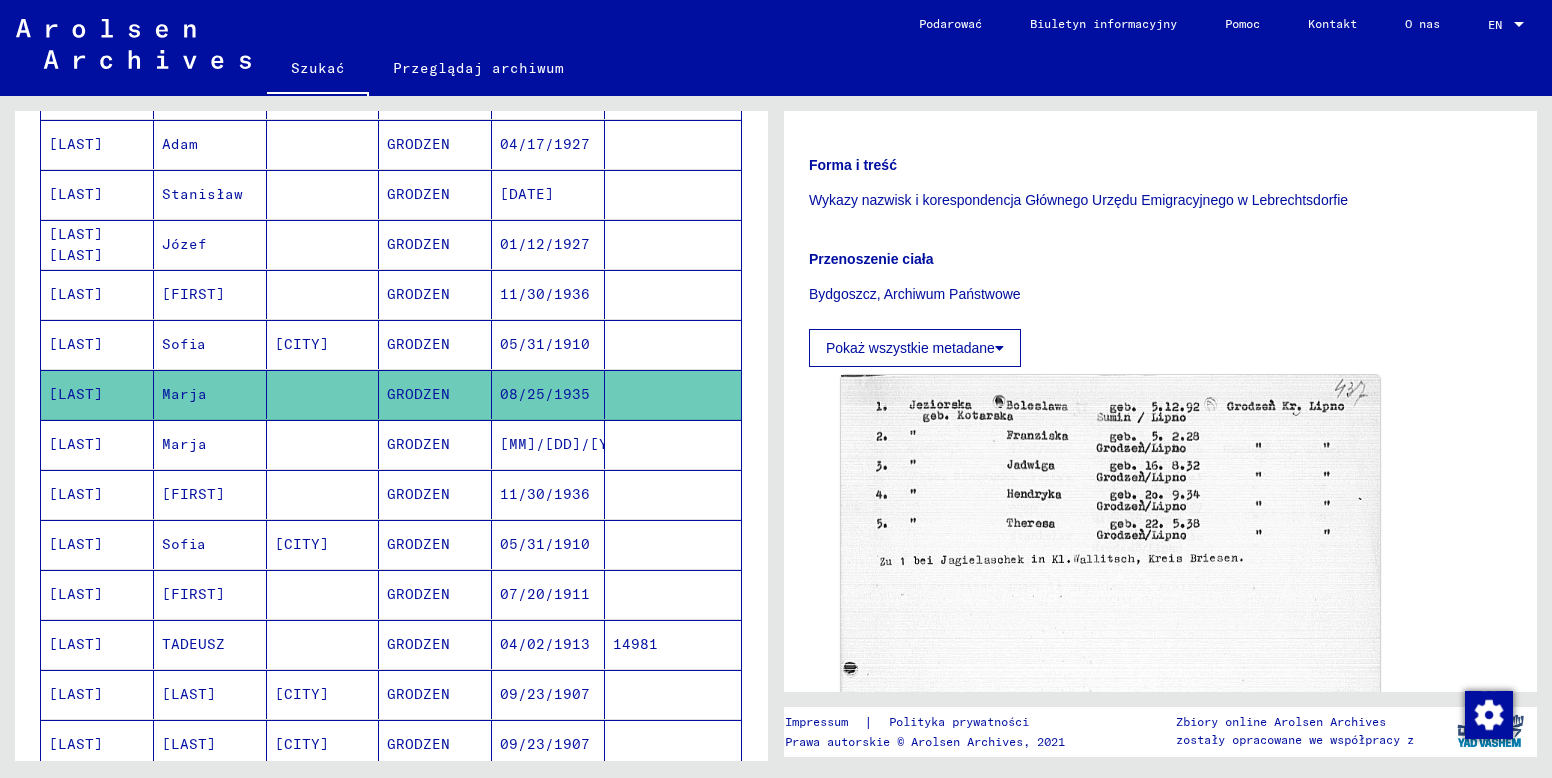 click on "GRODZEN" at bounding box center (435, 594) 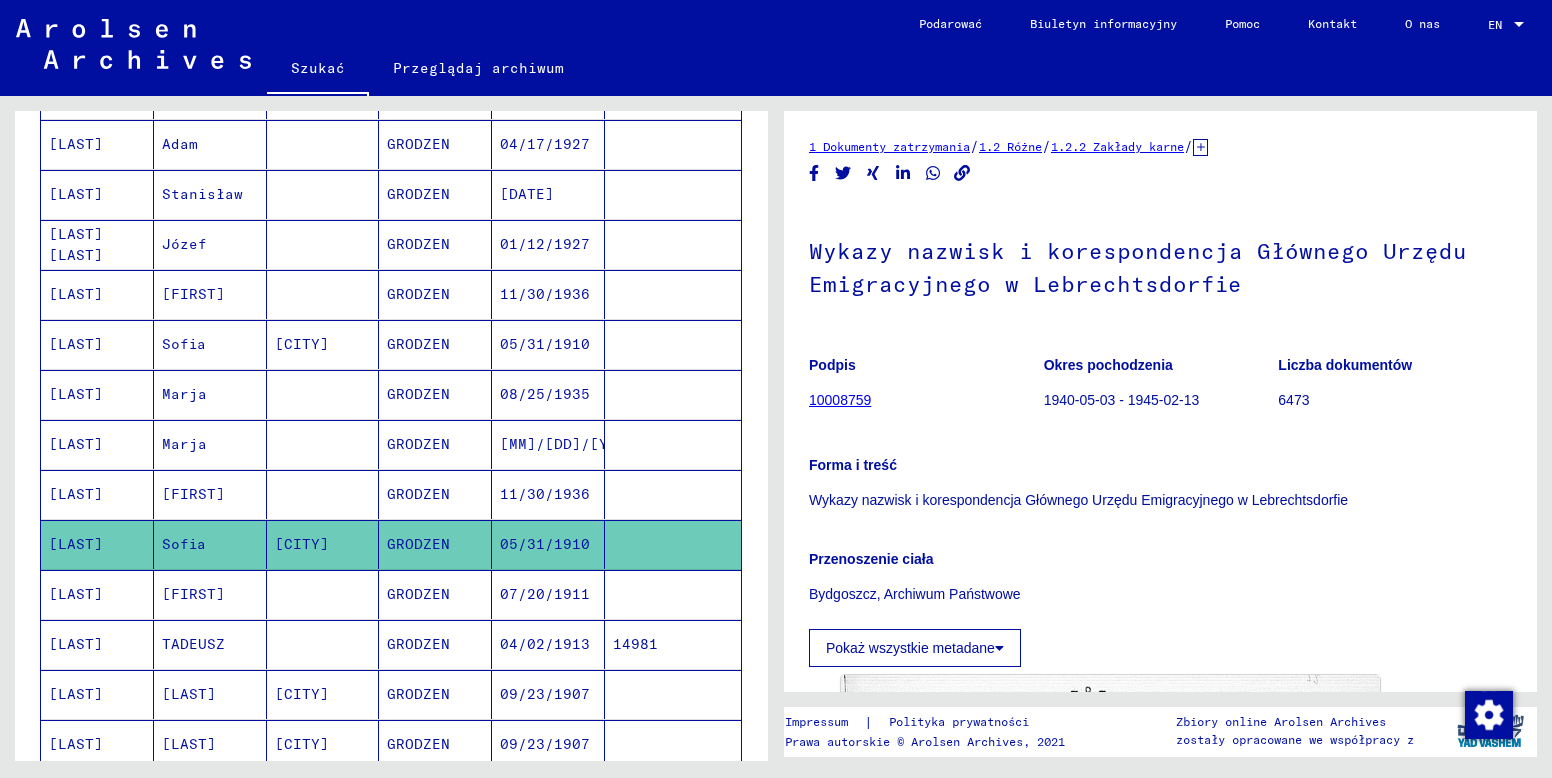scroll, scrollTop: 0, scrollLeft: 0, axis: both 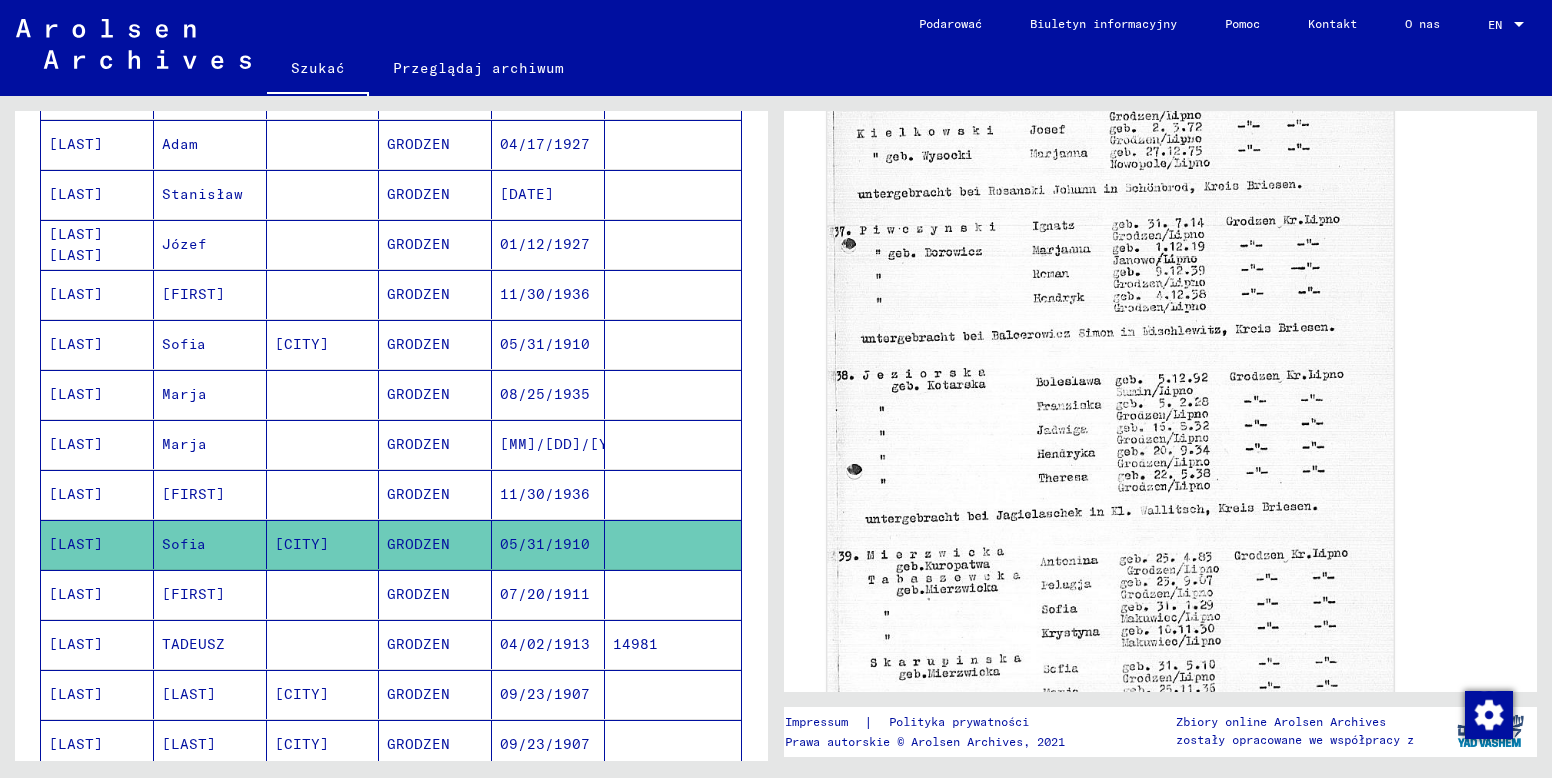 click 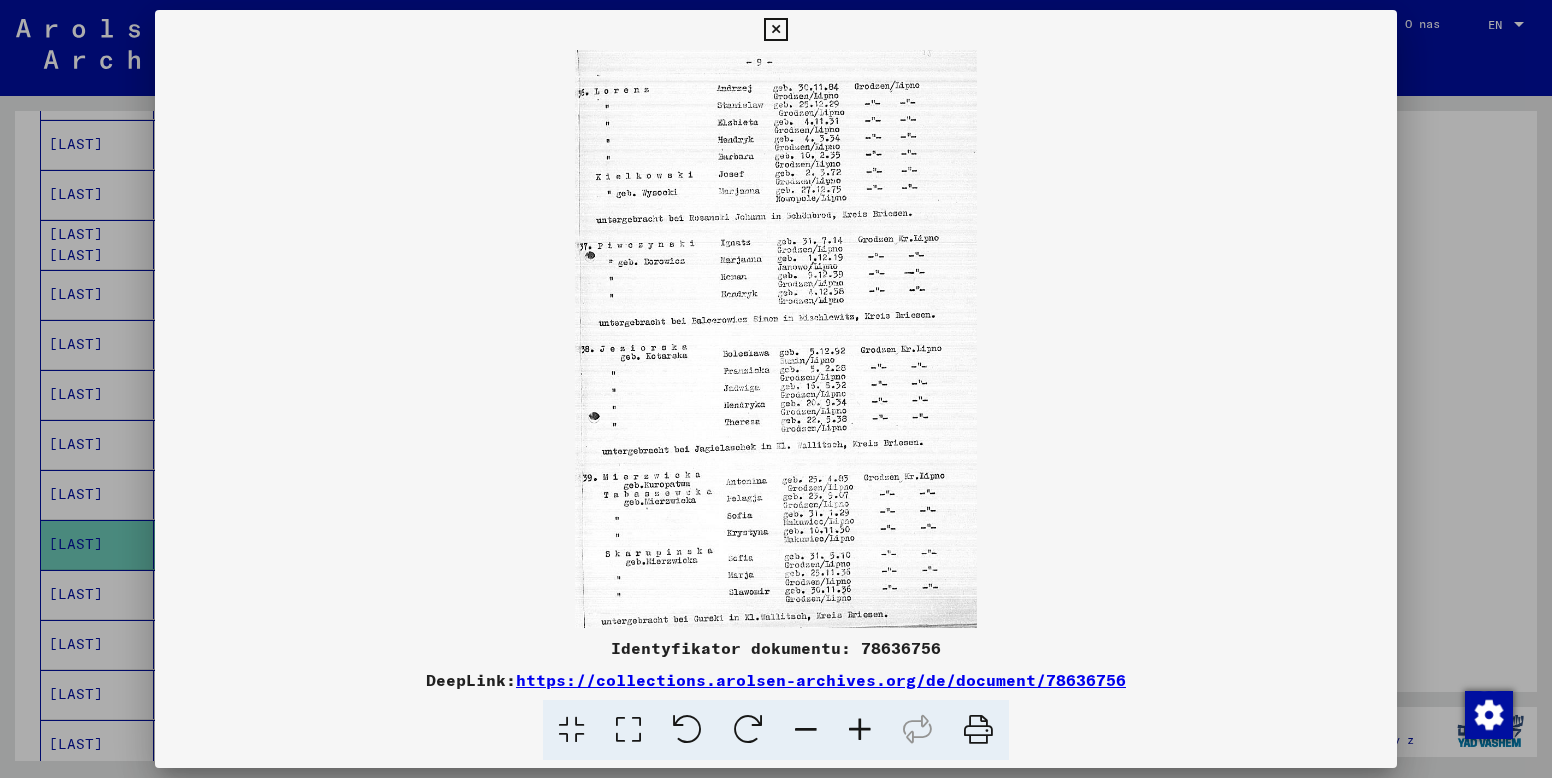 drag, startPoint x: 984, startPoint y: 733, endPoint x: 156, endPoint y: 667, distance: 830.6263 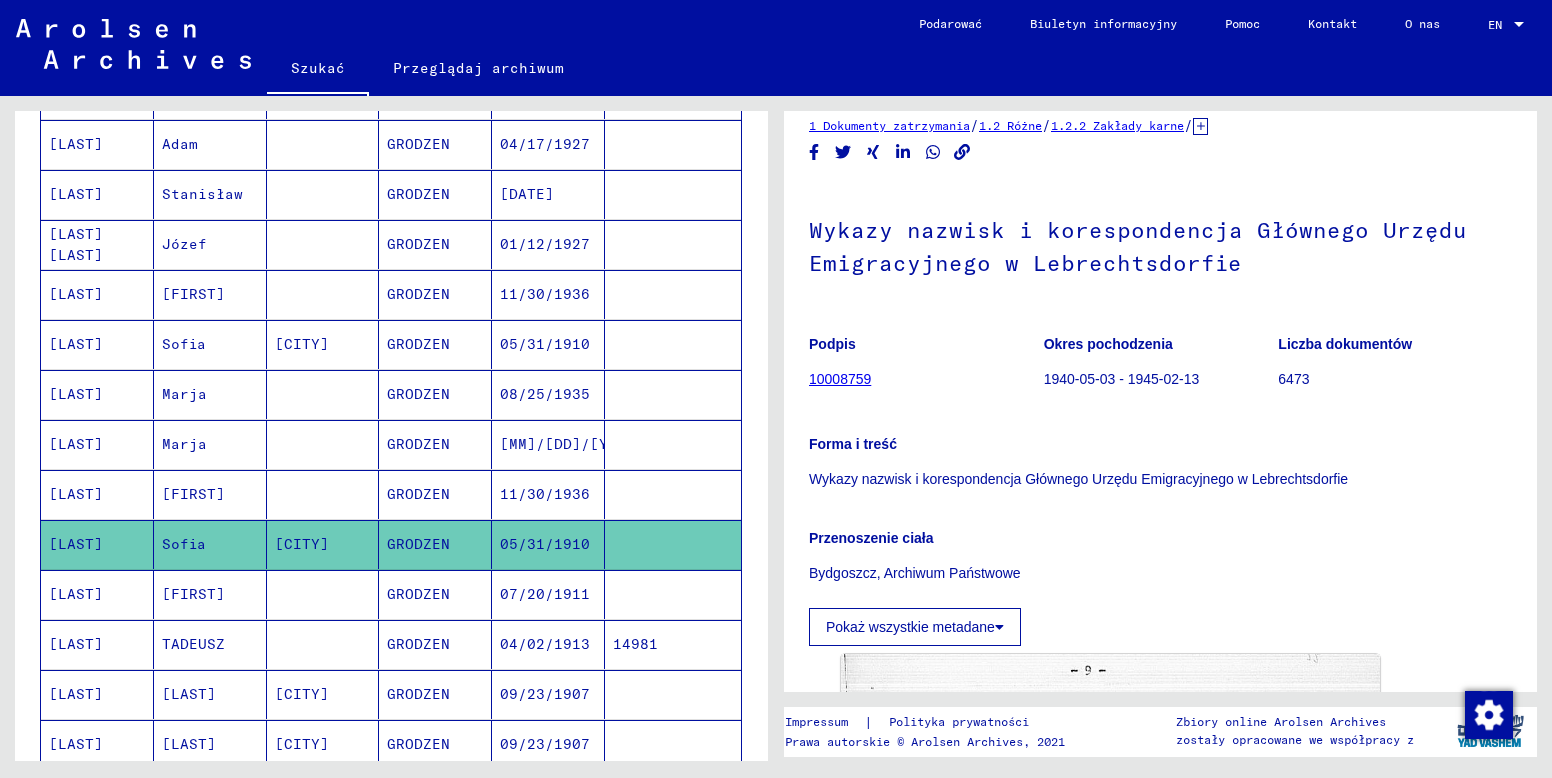 scroll, scrollTop: 0, scrollLeft: 0, axis: both 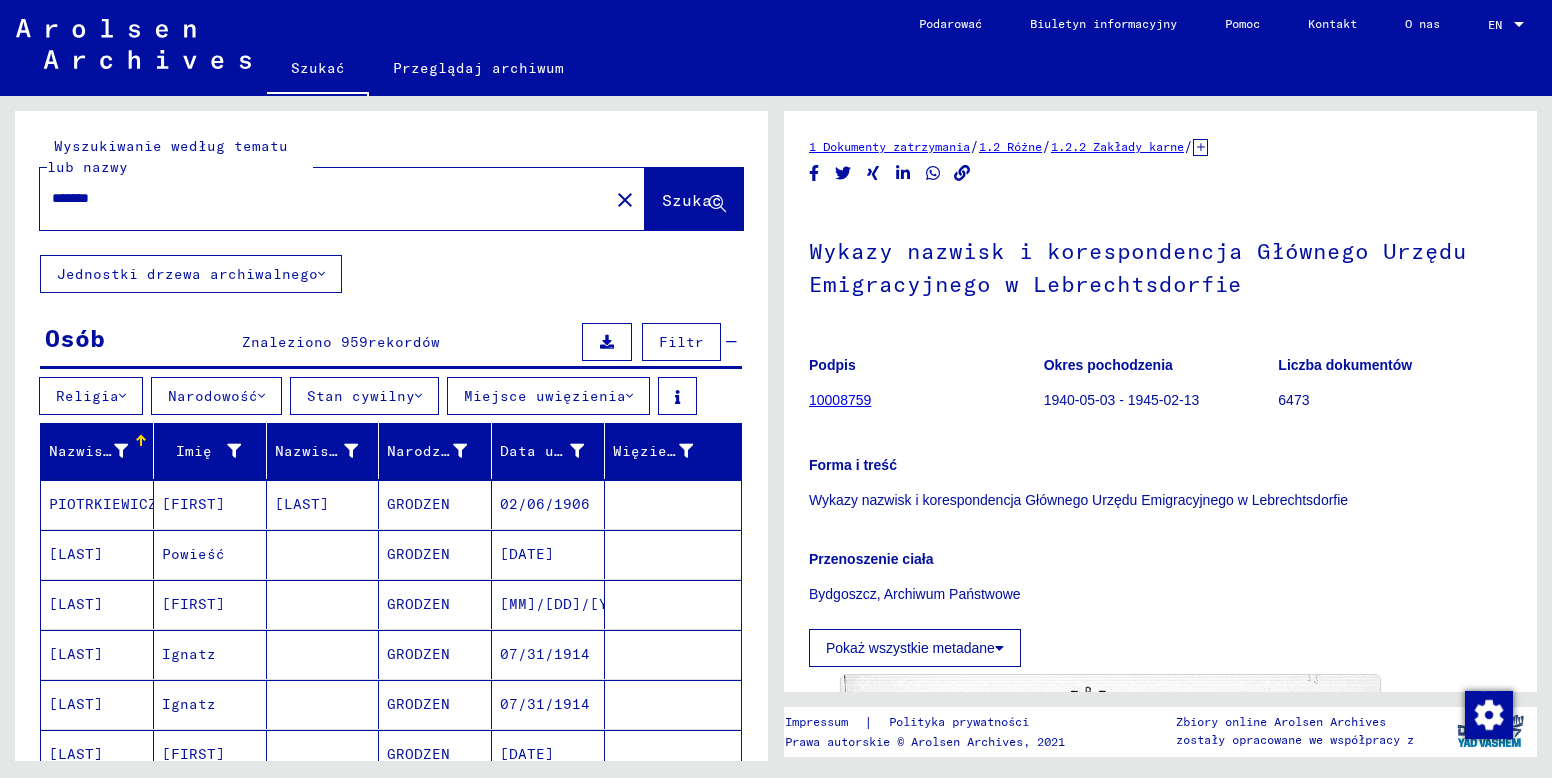 click on "*******" at bounding box center [324, 198] 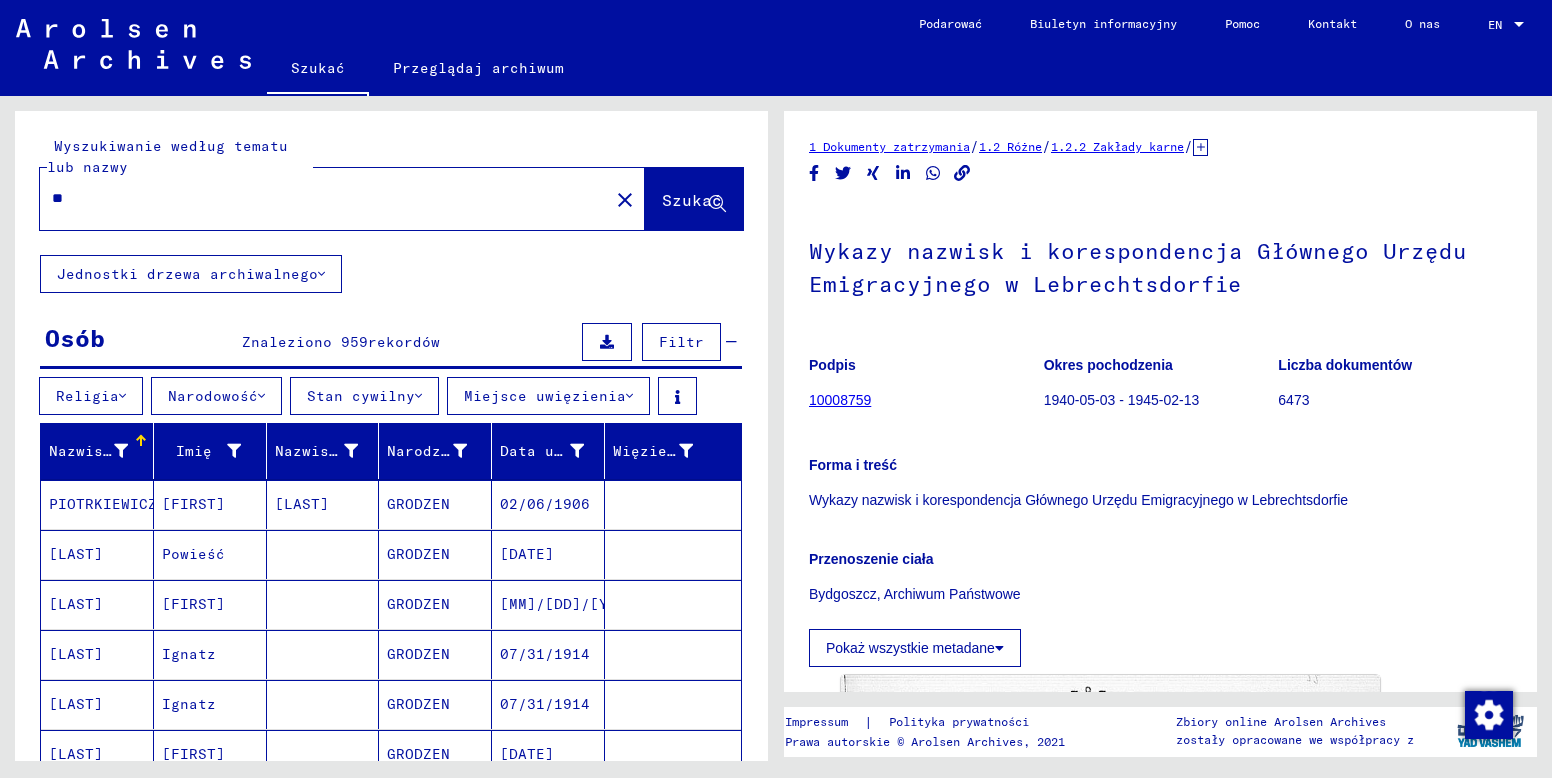 type on "*" 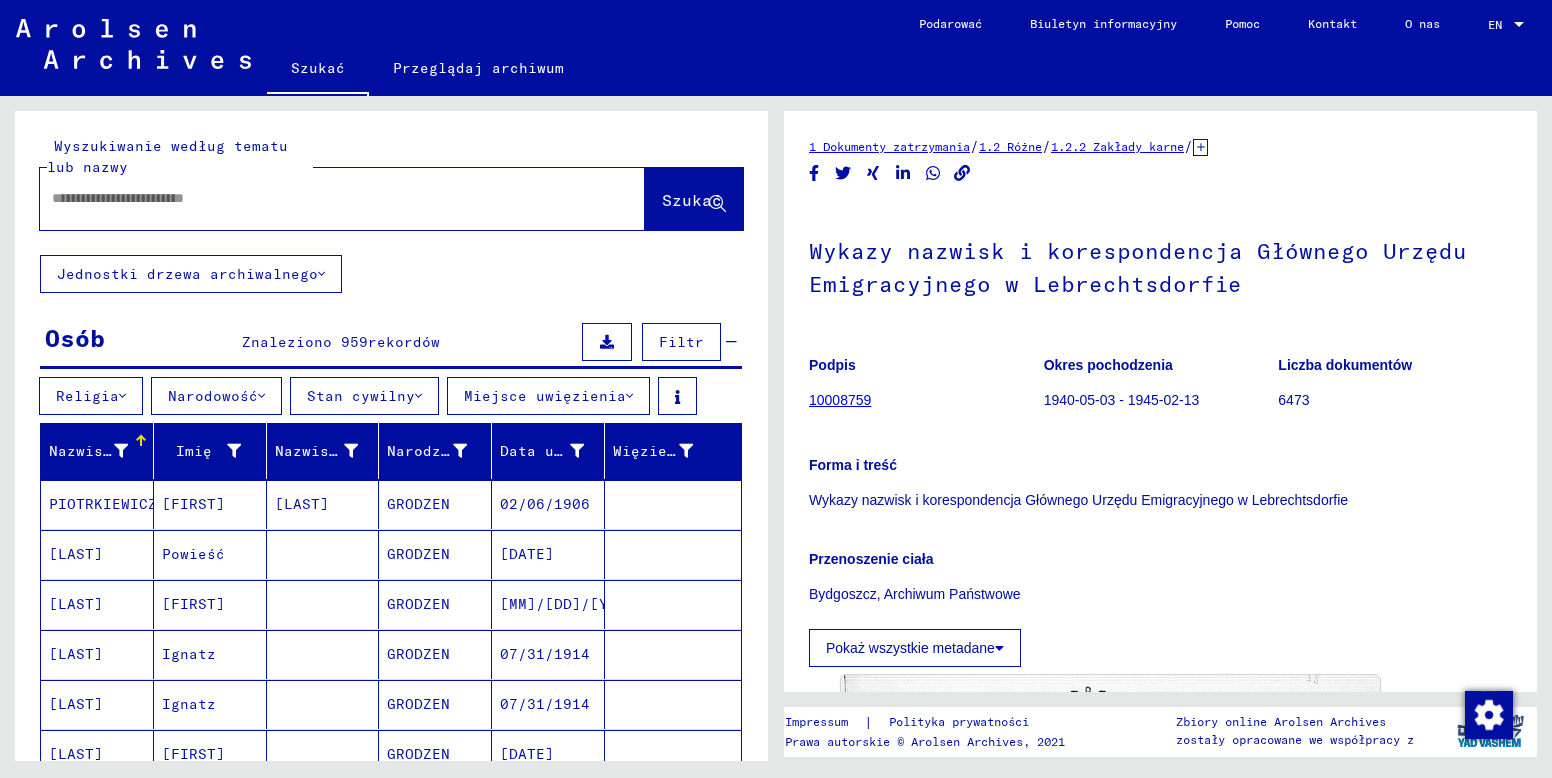 click at bounding box center [324, 198] 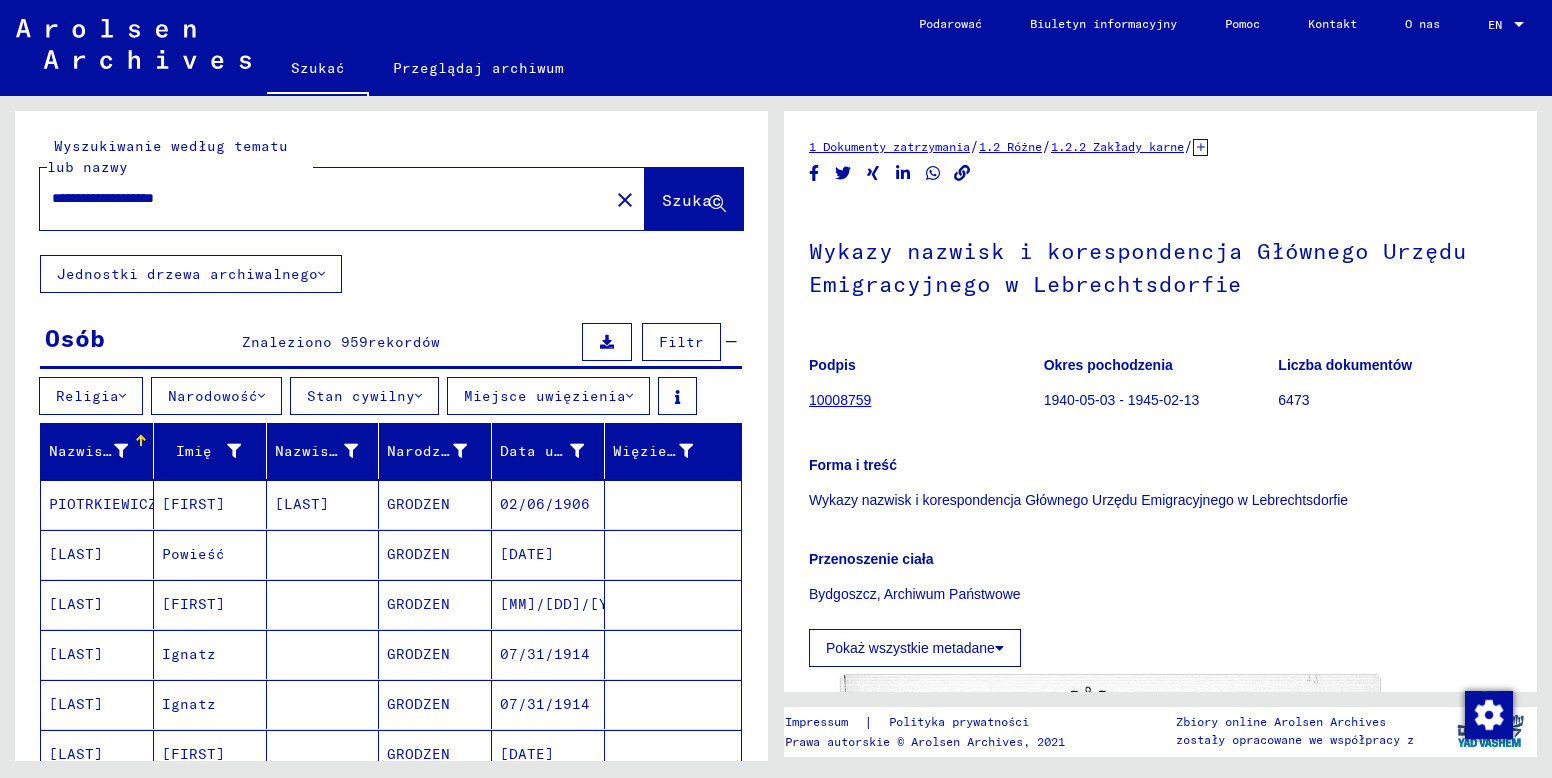 type on "**********" 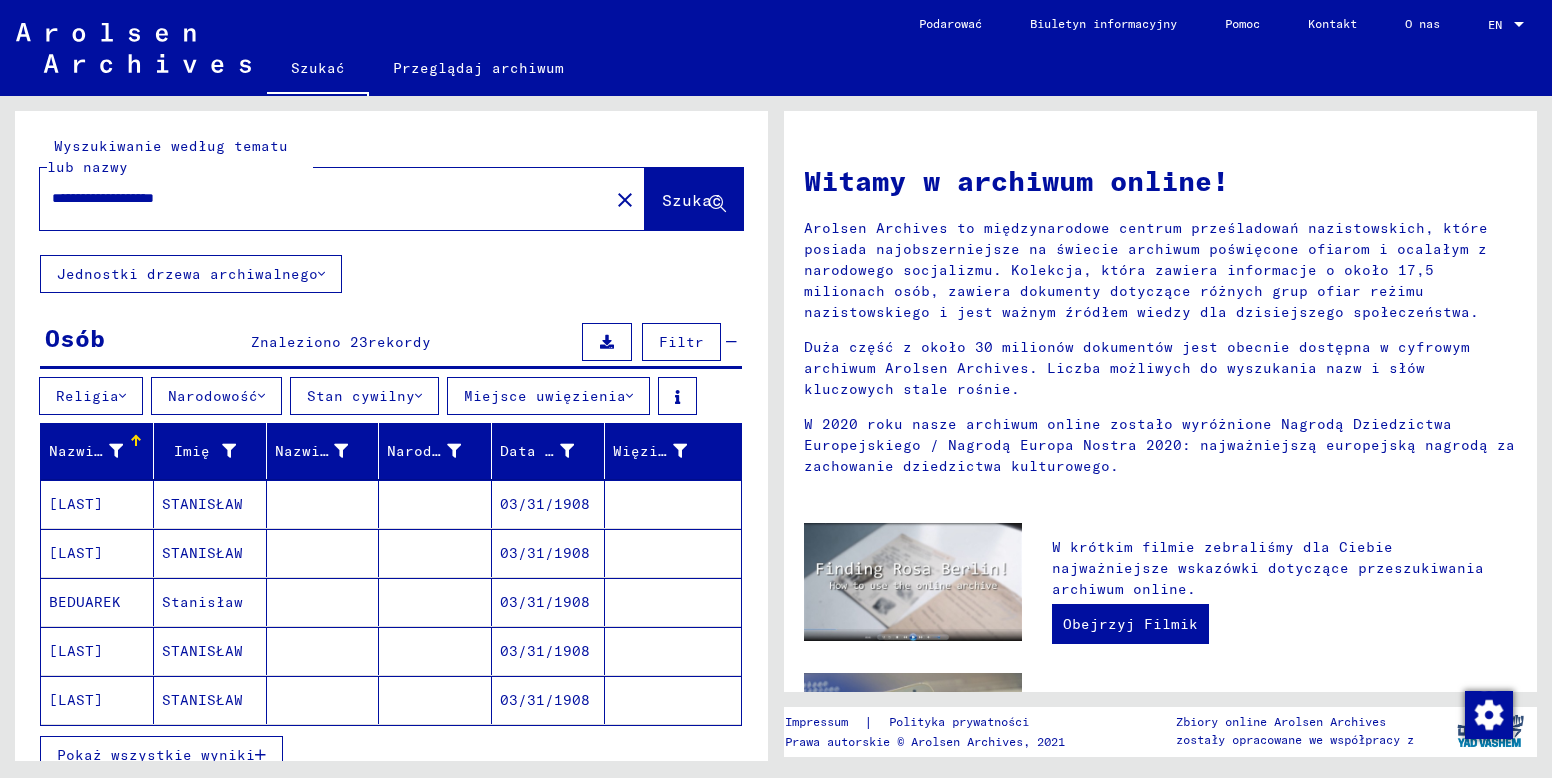 scroll, scrollTop: 156, scrollLeft: 0, axis: vertical 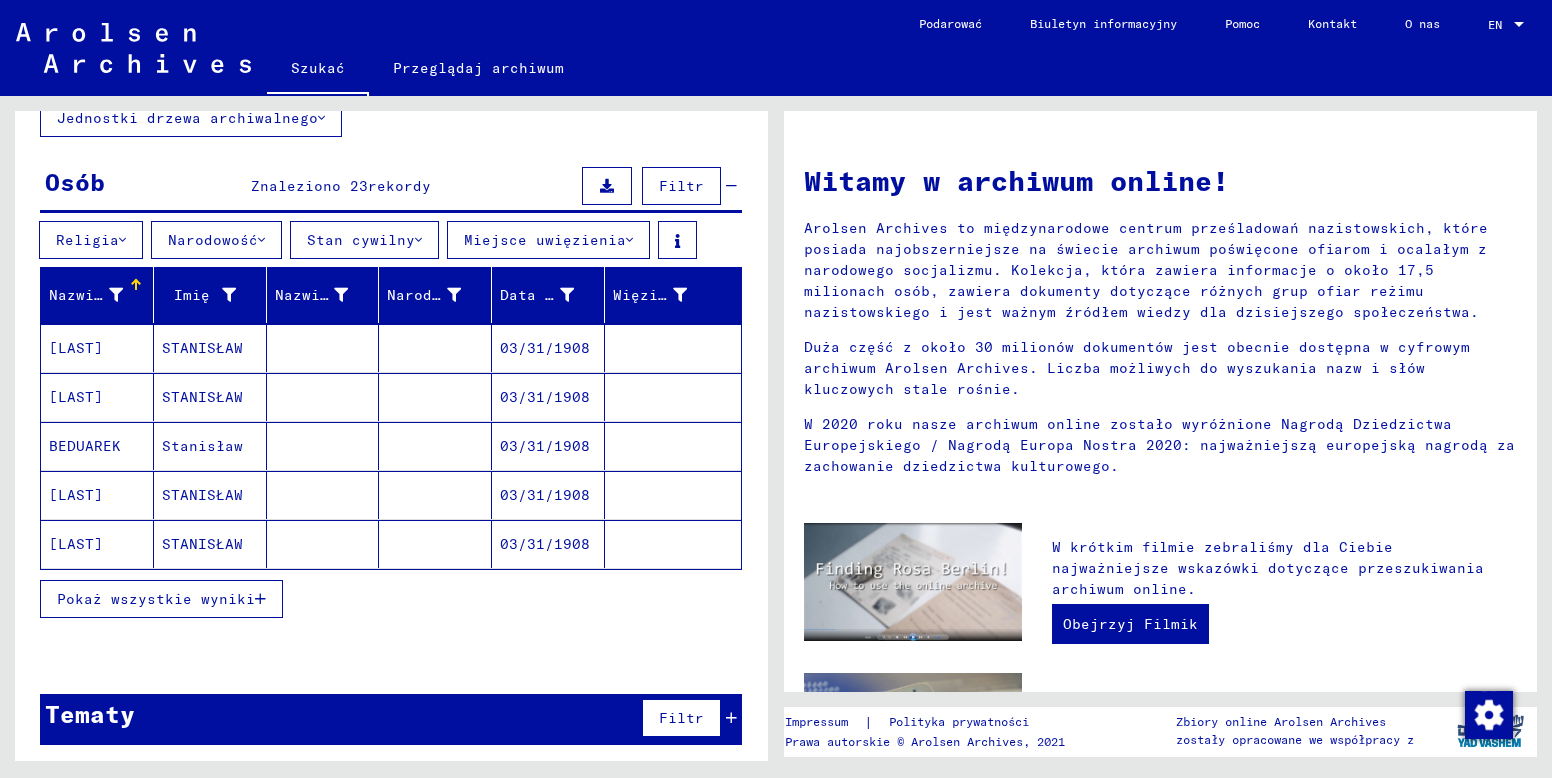 click on "Pokaż wszystkie wyniki" at bounding box center [156, 599] 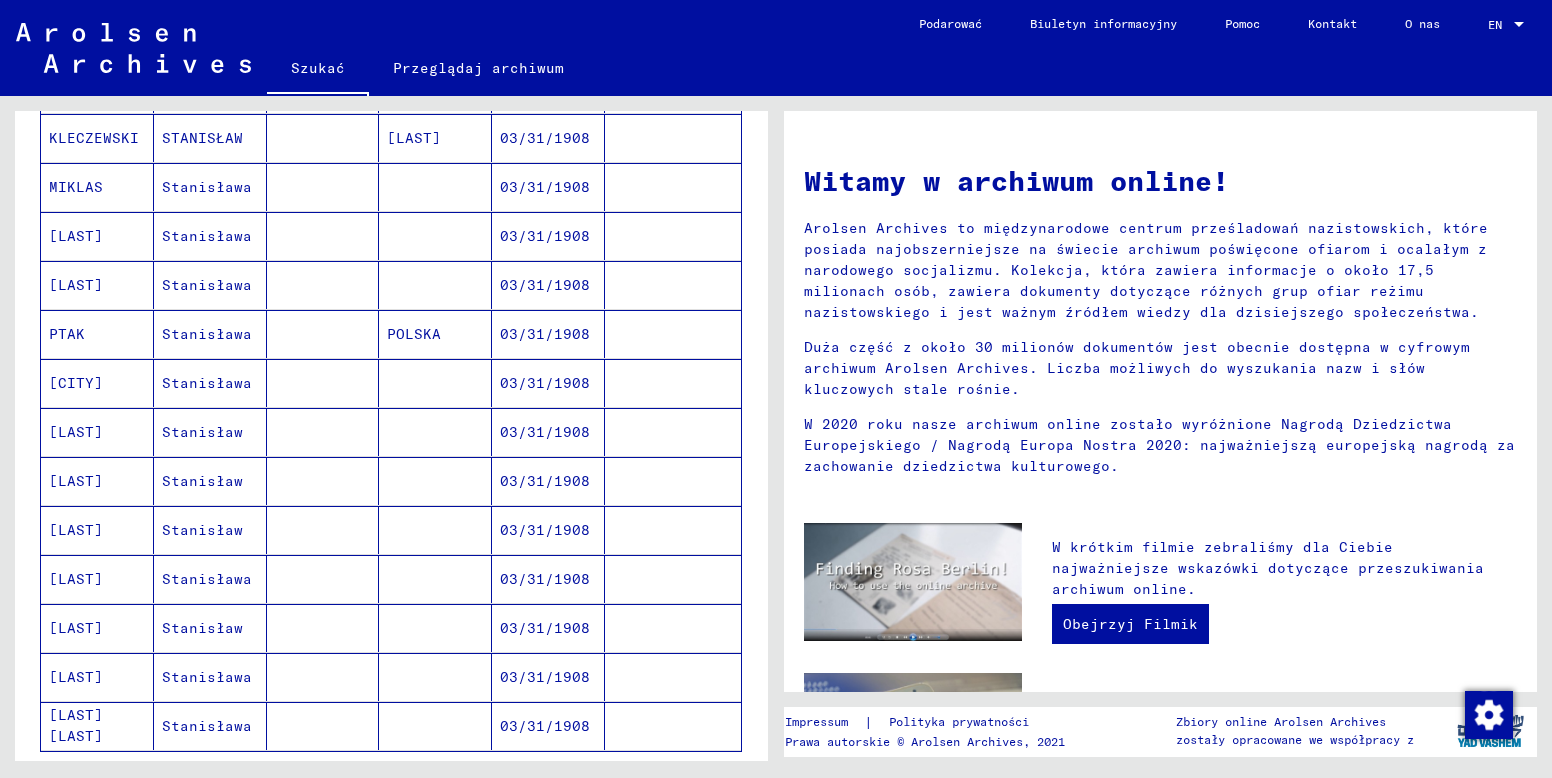 scroll, scrollTop: 956, scrollLeft: 0, axis: vertical 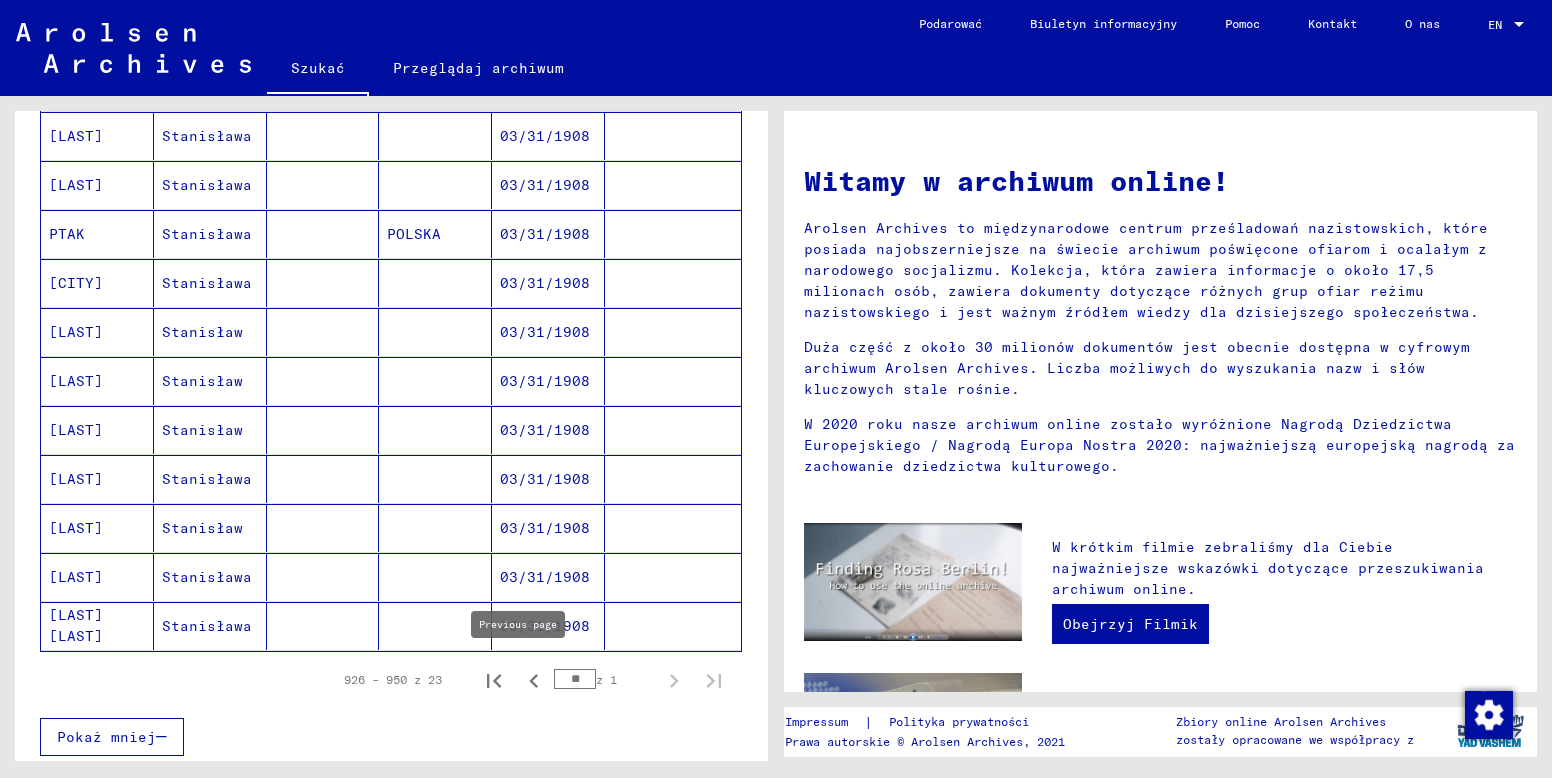 click 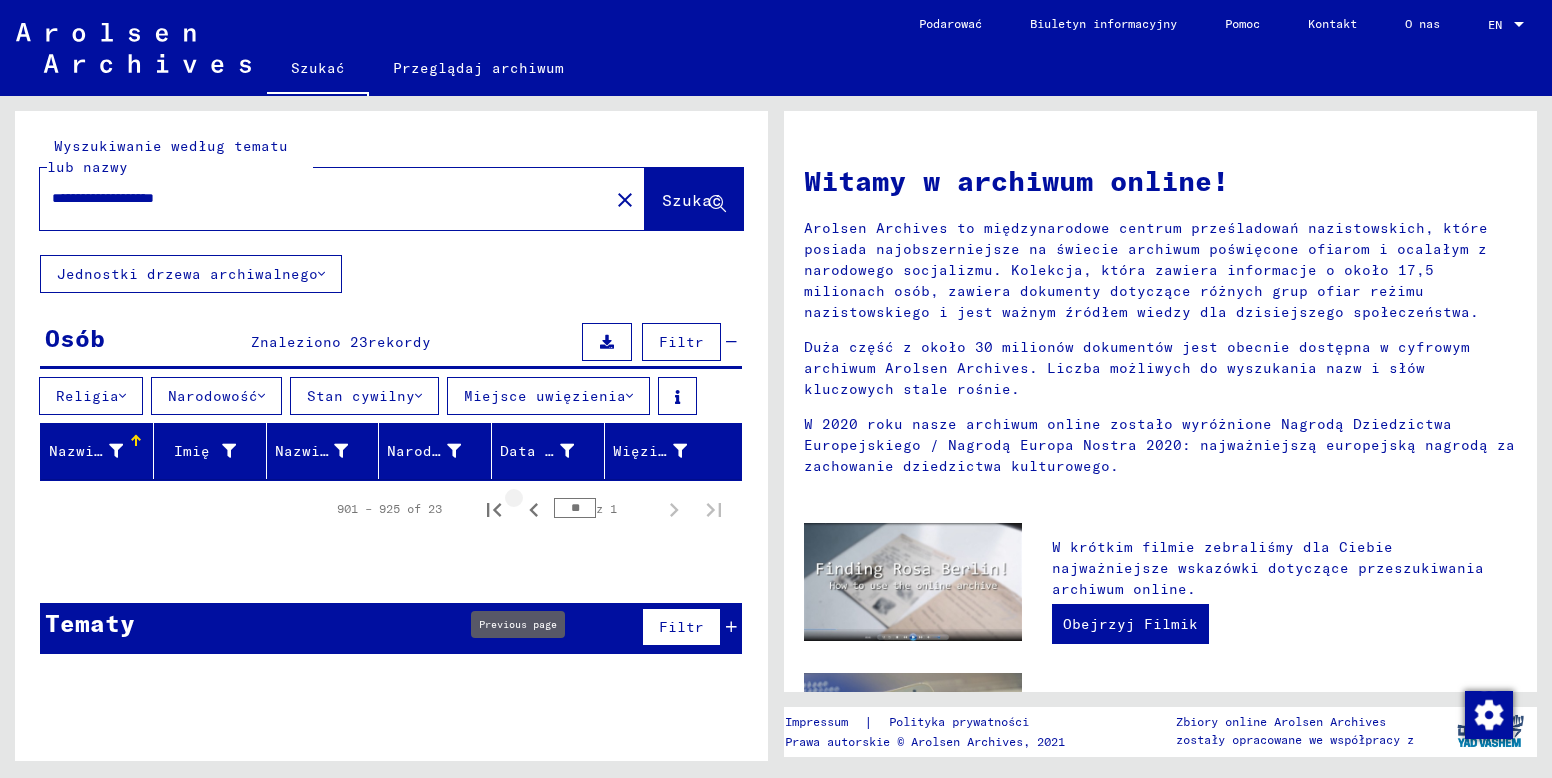 scroll, scrollTop: 0, scrollLeft: 0, axis: both 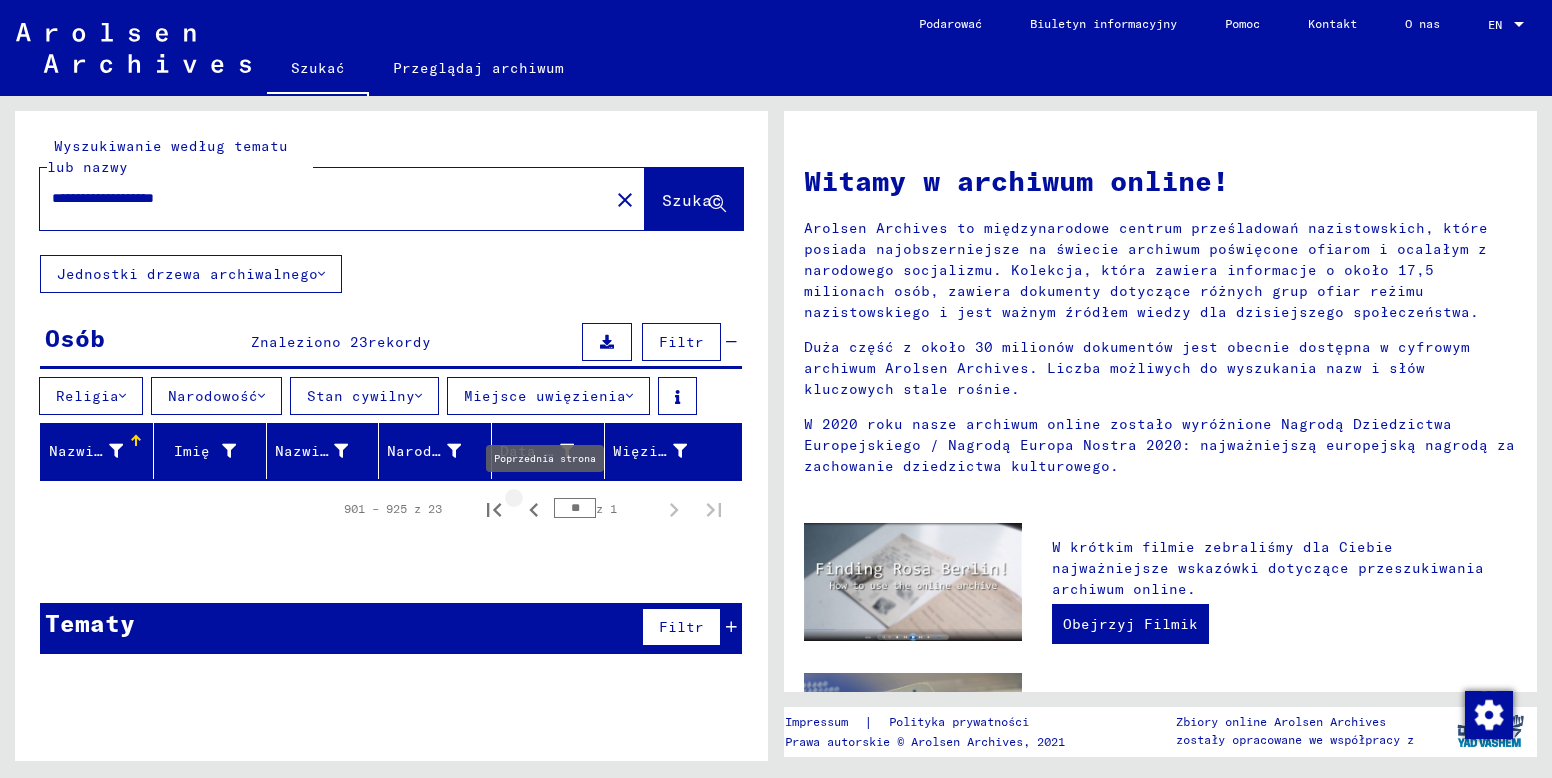 click 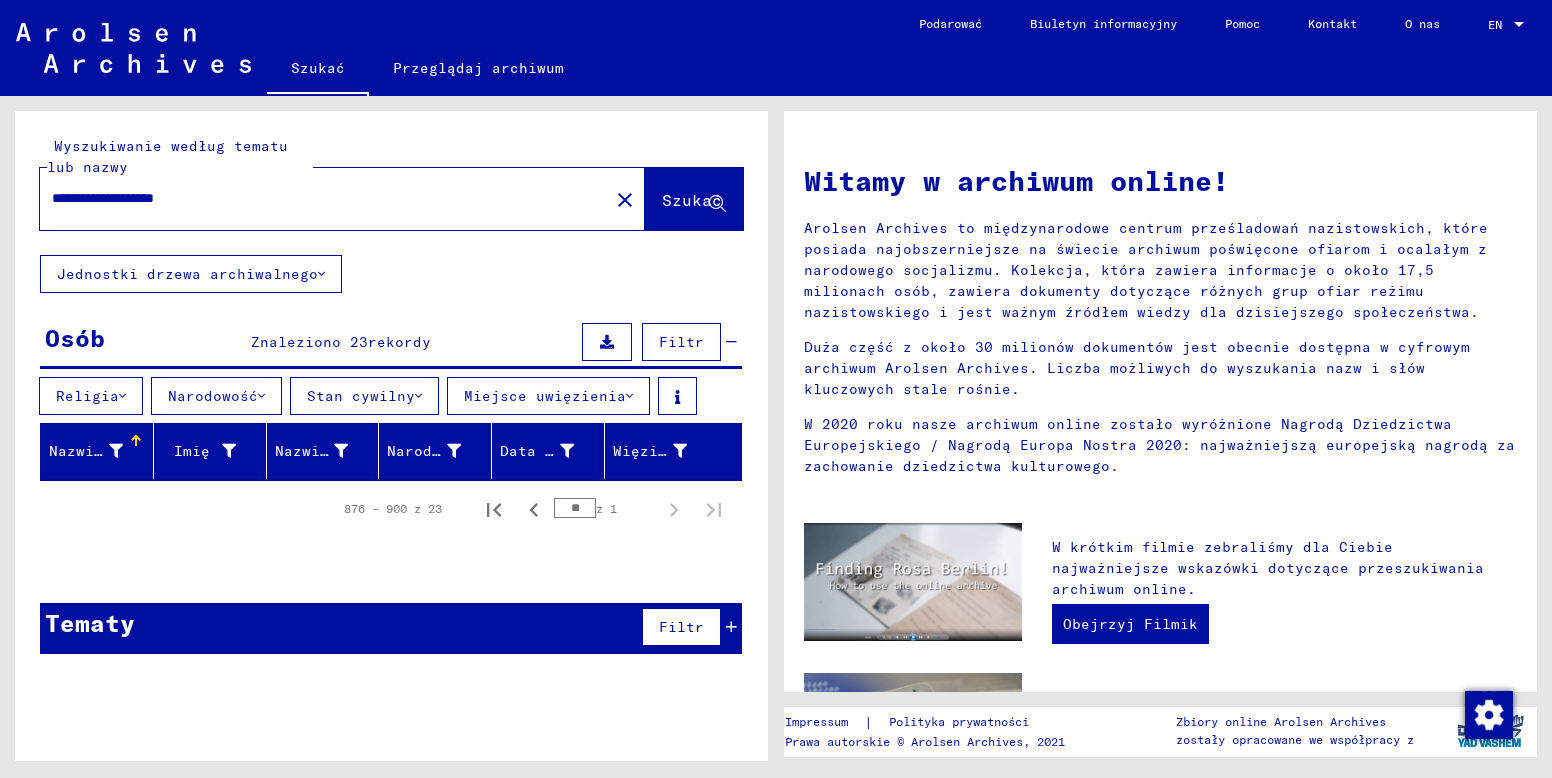 click on "Osób" at bounding box center [75, 338] 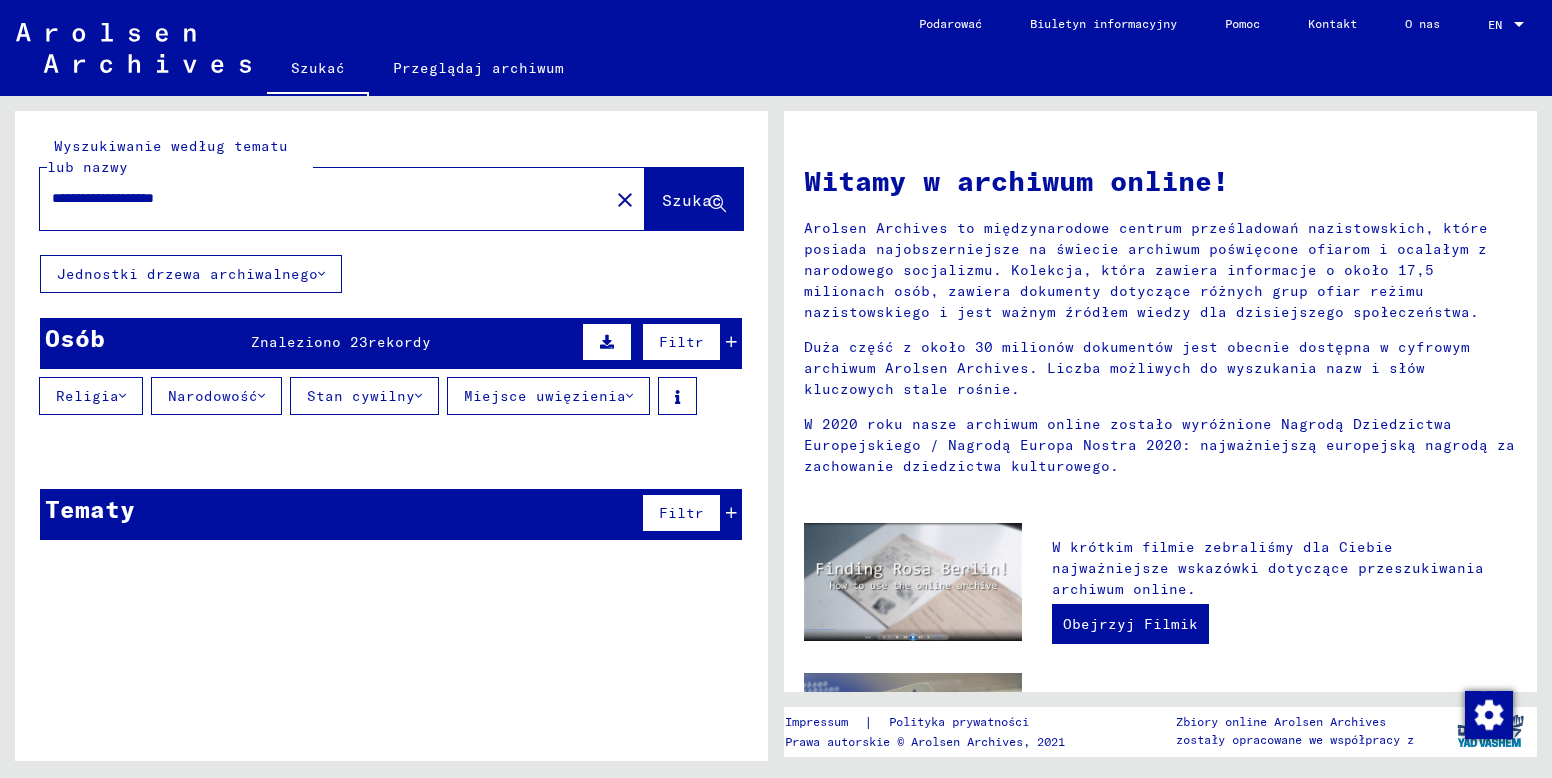 click on "Osób" at bounding box center [75, 338] 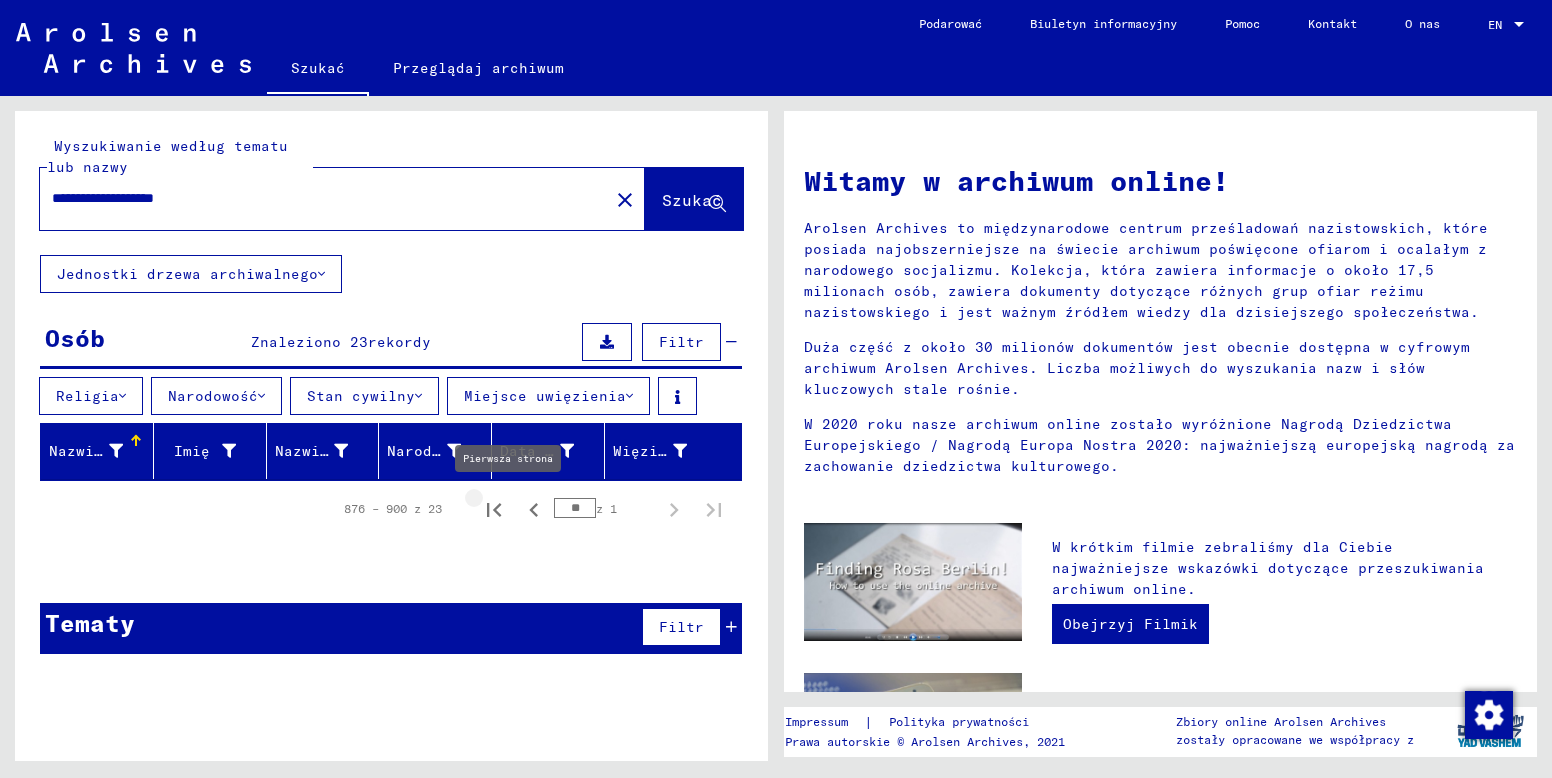 click 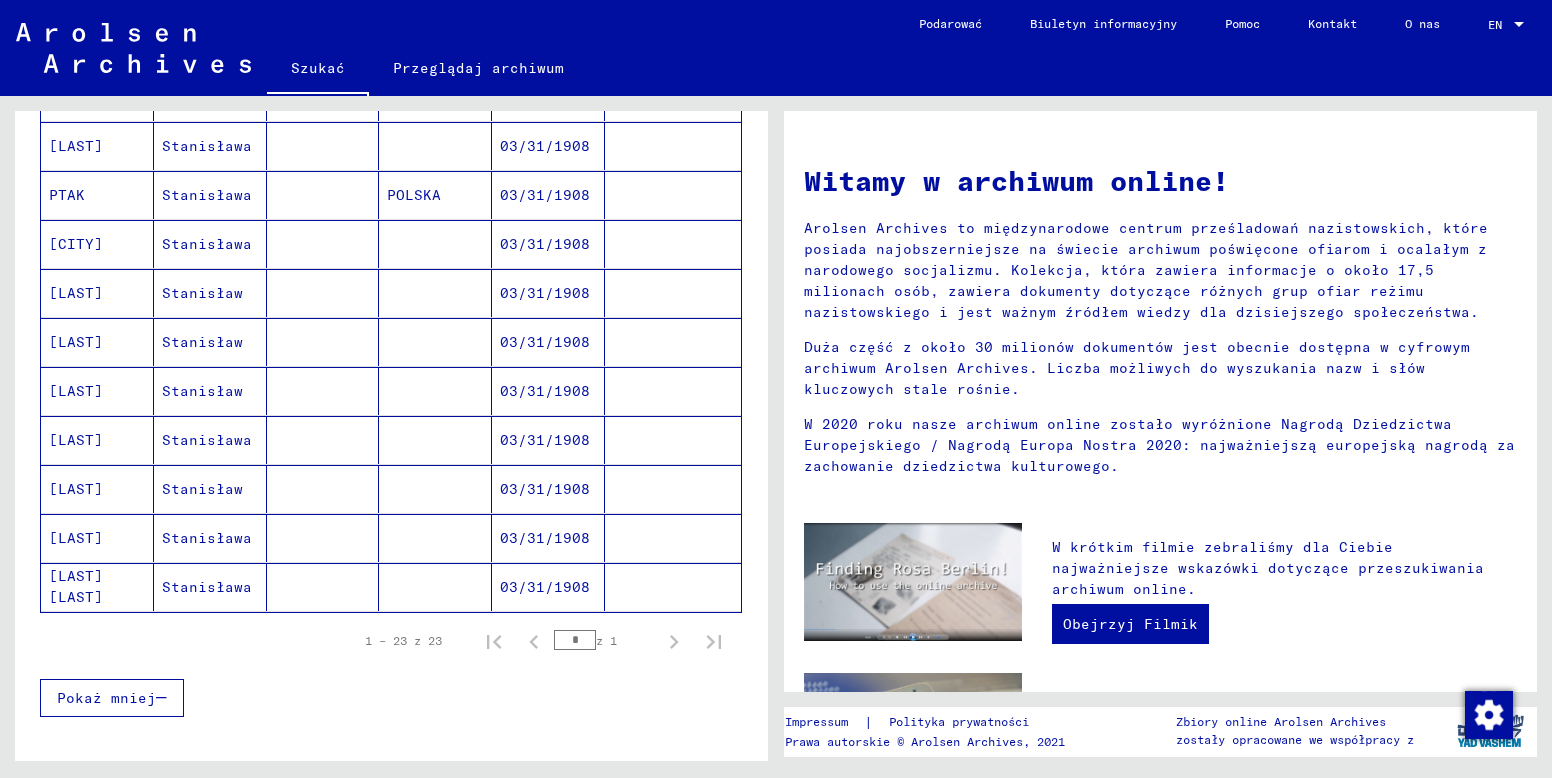 scroll, scrollTop: 1000, scrollLeft: 0, axis: vertical 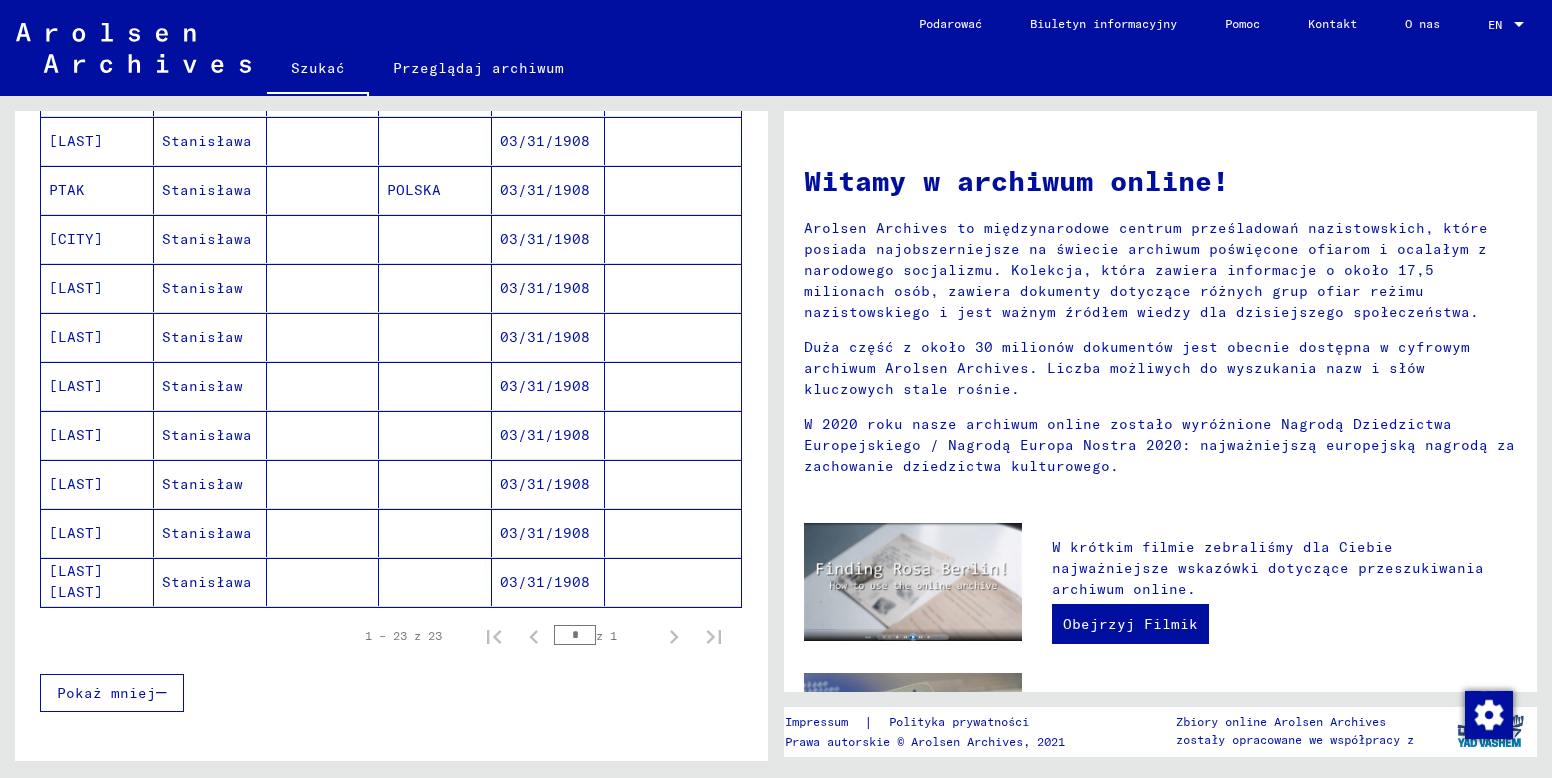 click on "[LAST] [LAST]" 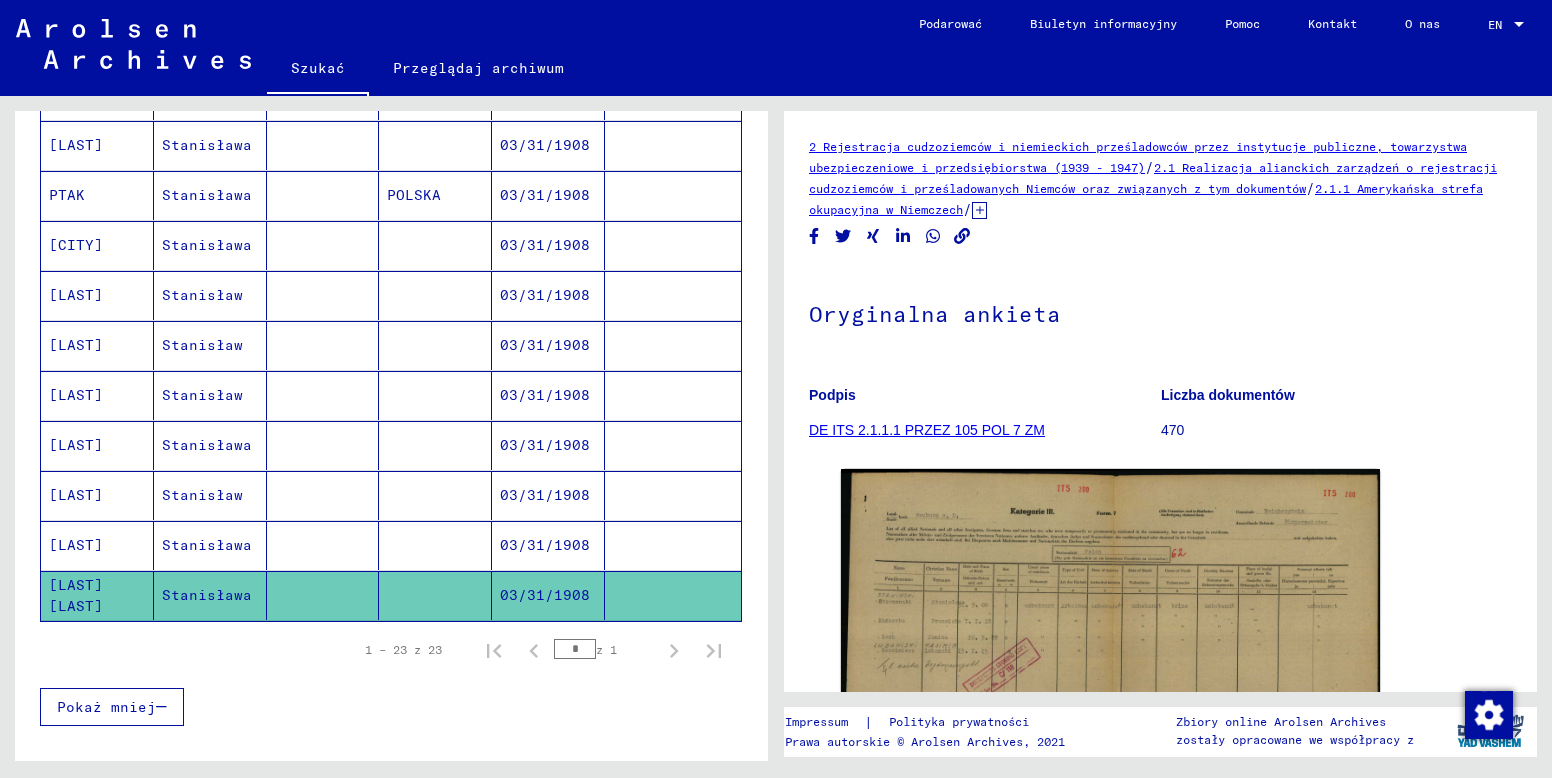 scroll, scrollTop: 0, scrollLeft: 0, axis: both 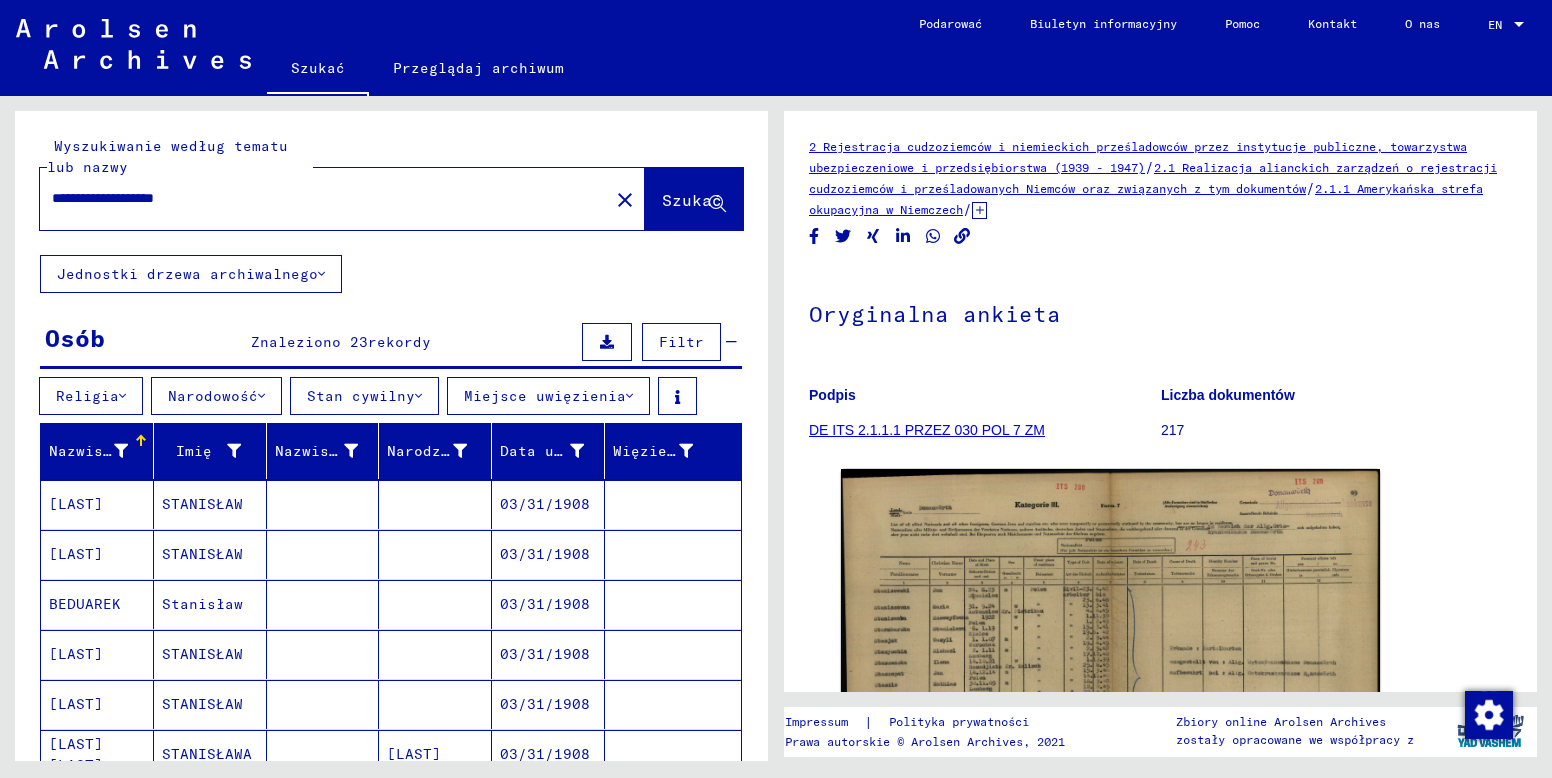 click on "**********" at bounding box center (324, 198) 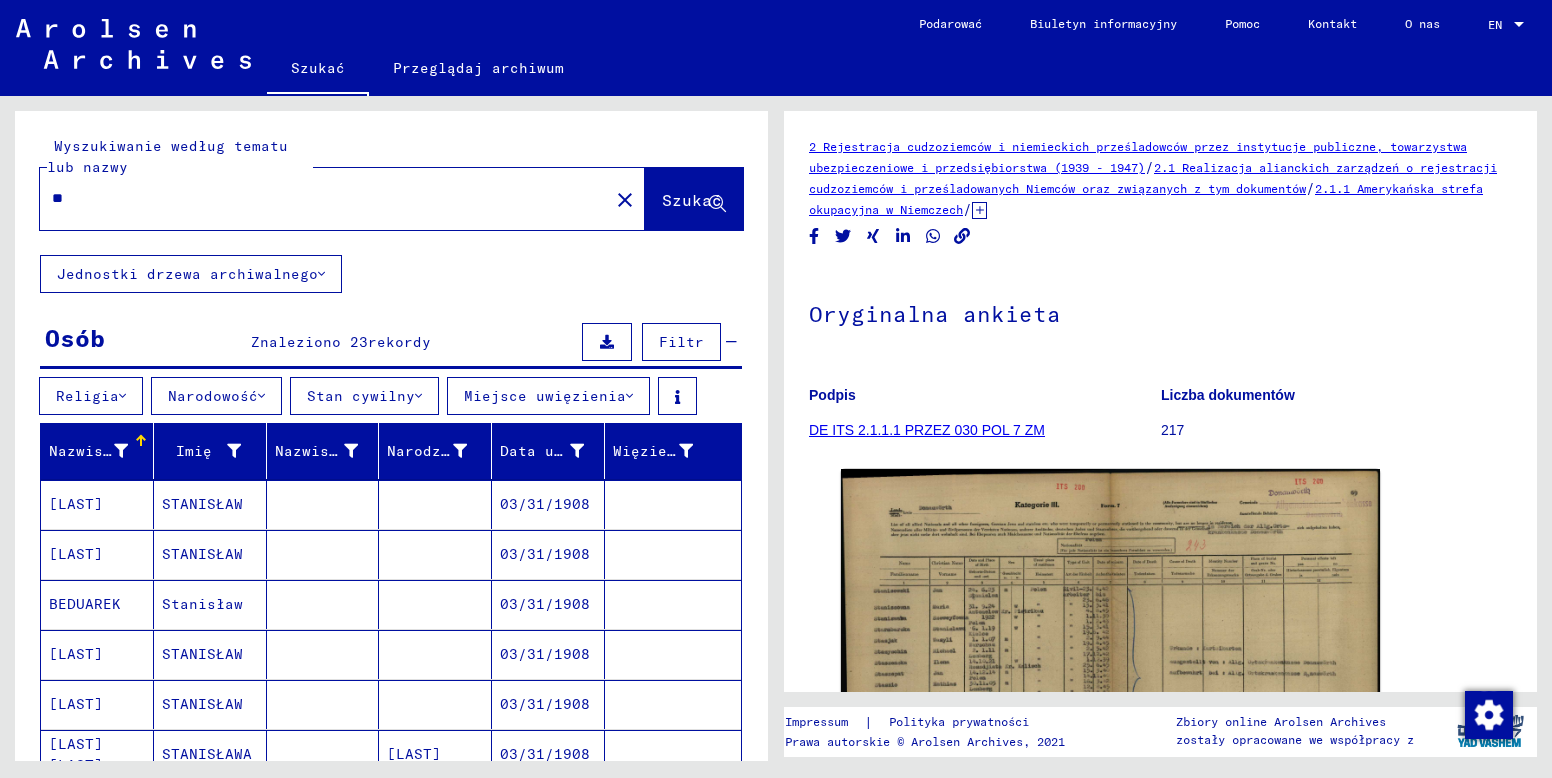 type on "*" 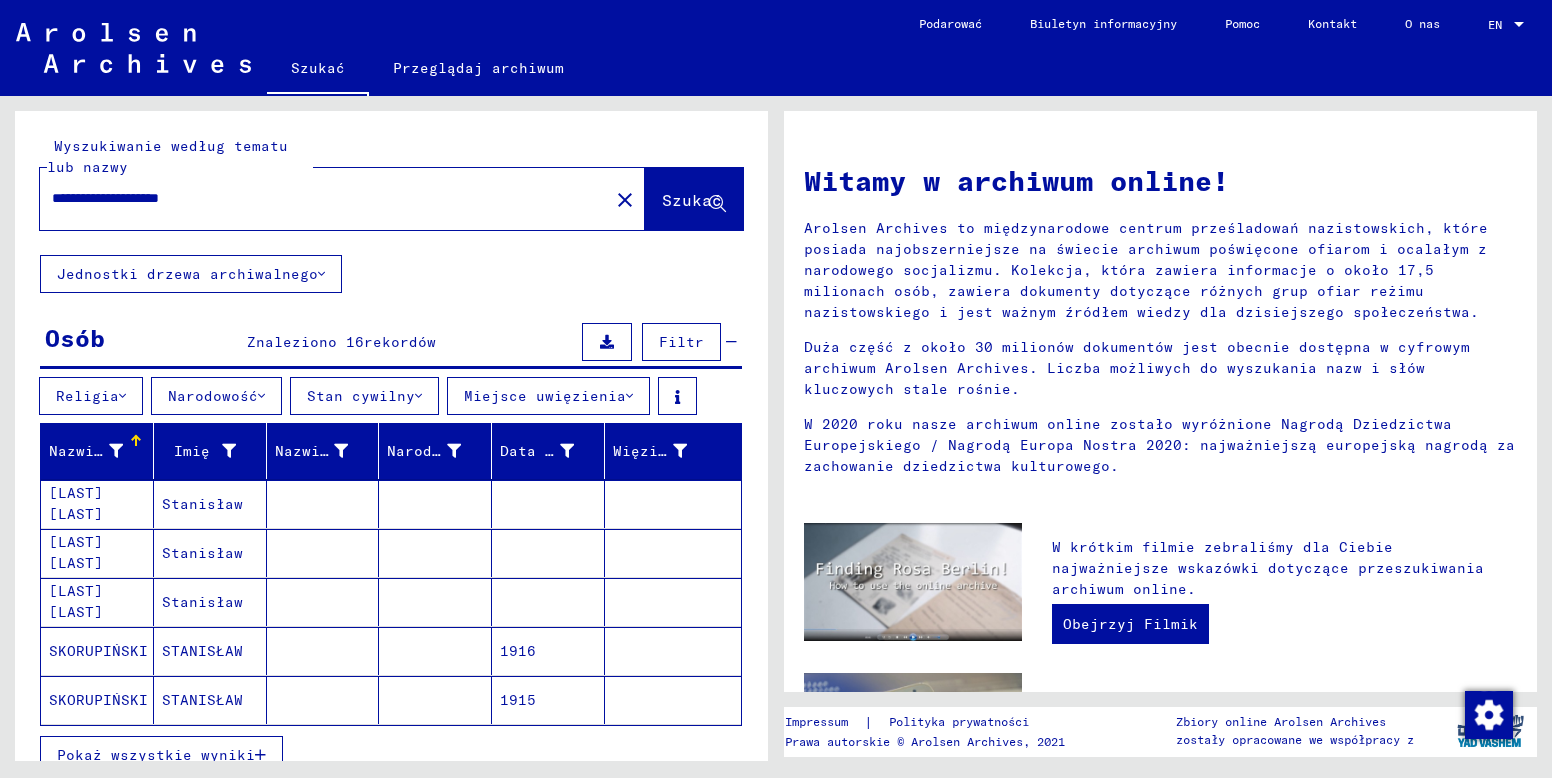 scroll, scrollTop: 200, scrollLeft: 0, axis: vertical 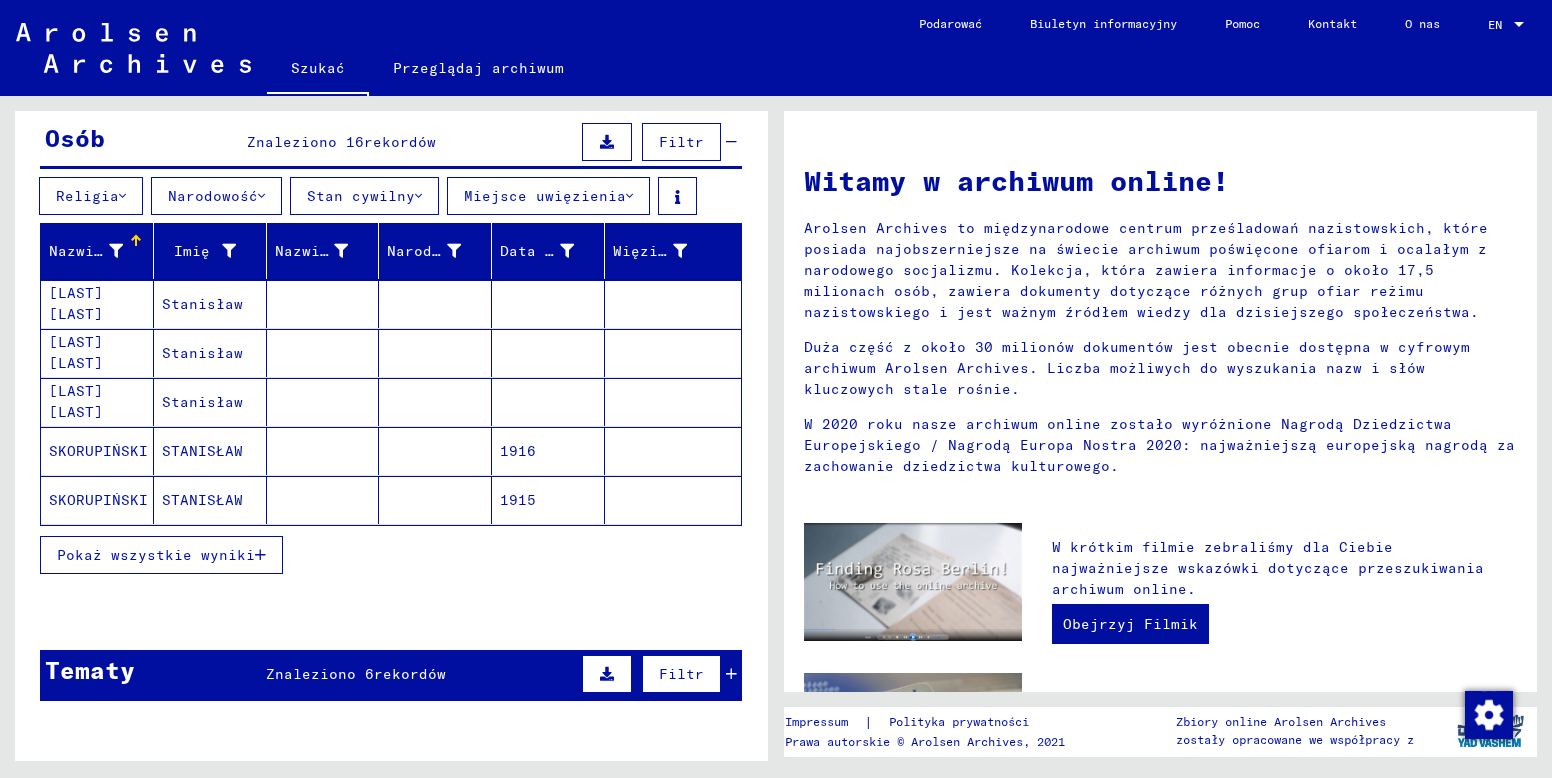 click at bounding box center (260, 555) 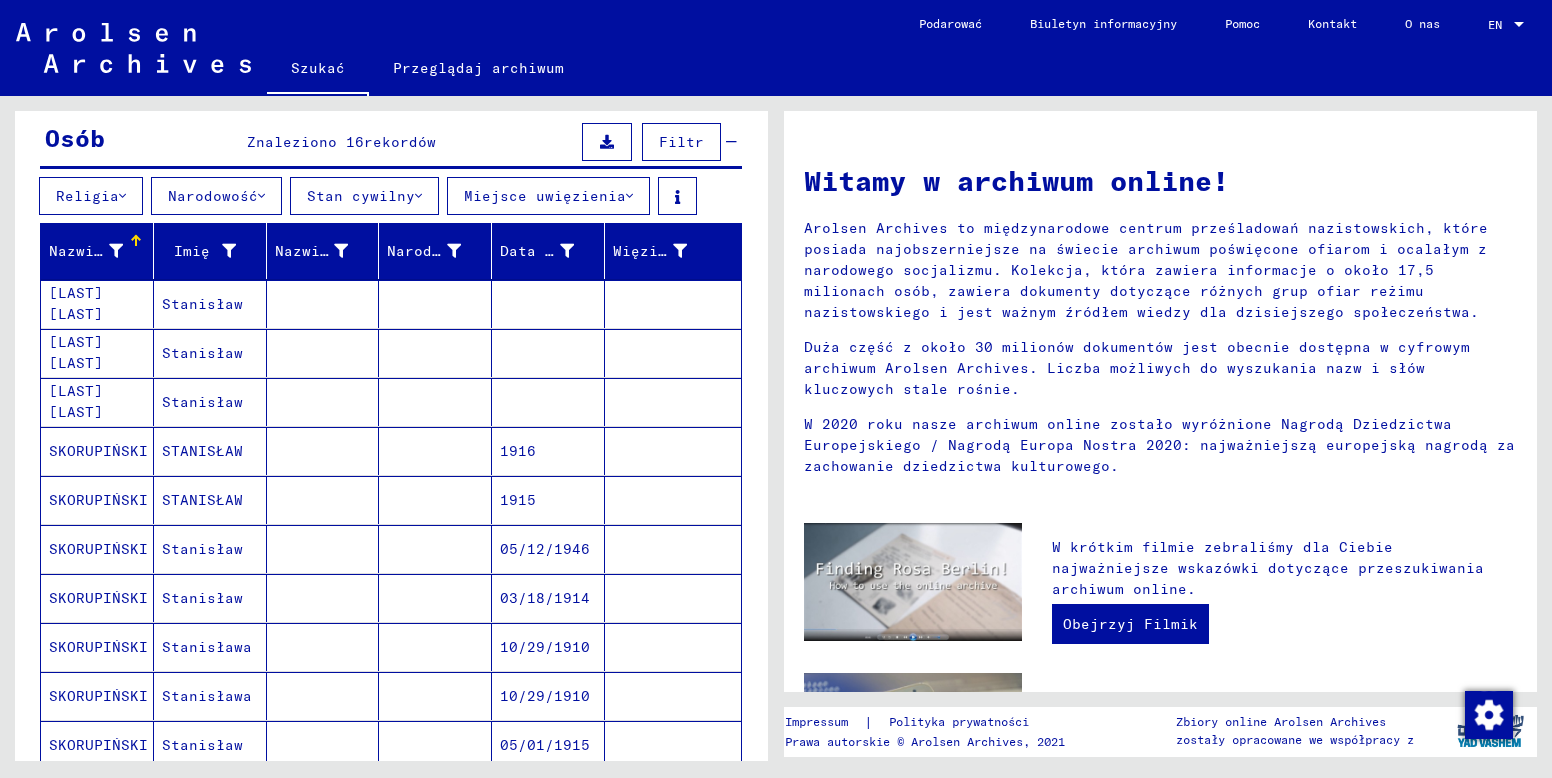 click on "Stanisław" at bounding box center [210, 451] 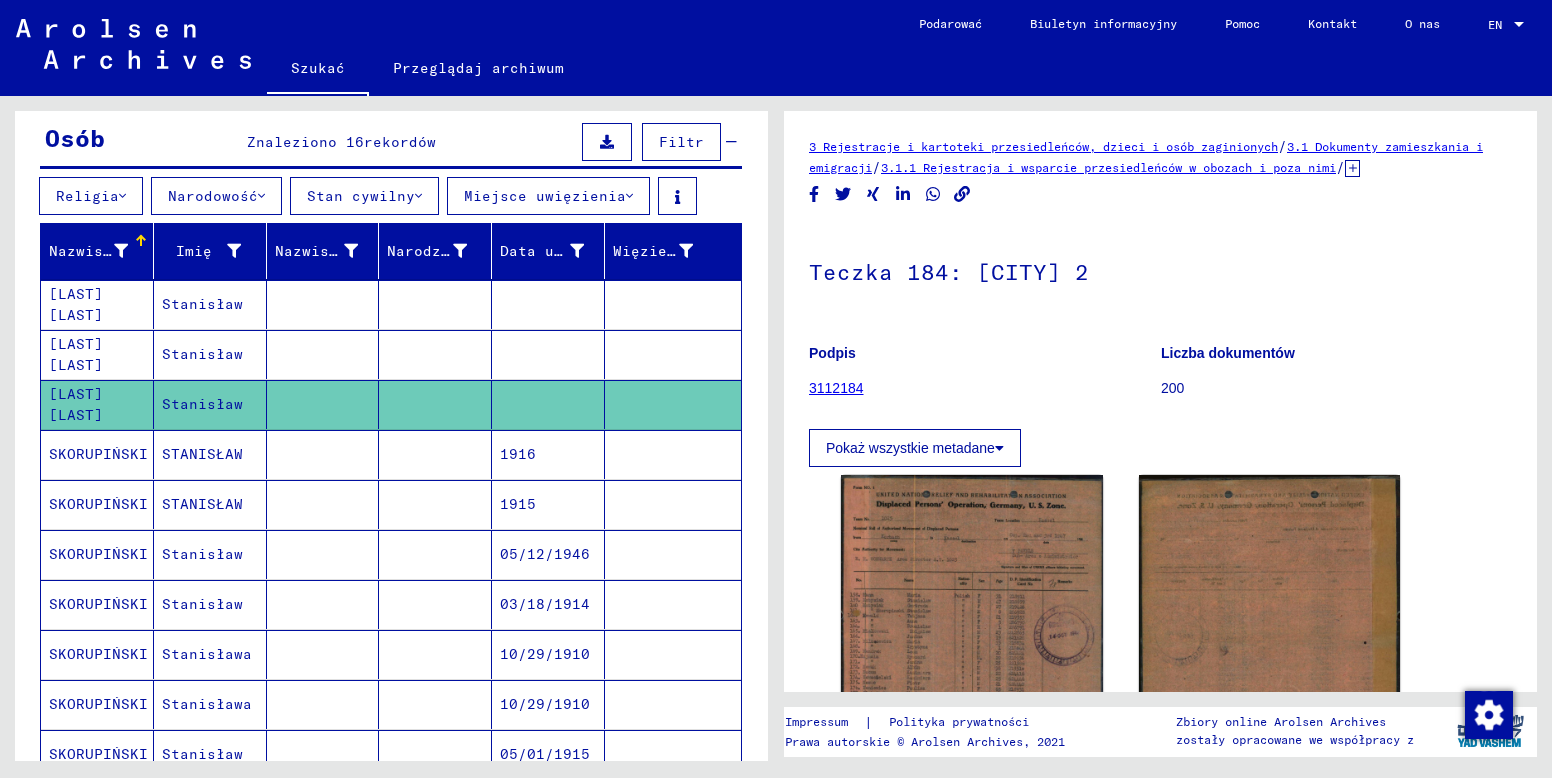 scroll, scrollTop: 0, scrollLeft: 0, axis: both 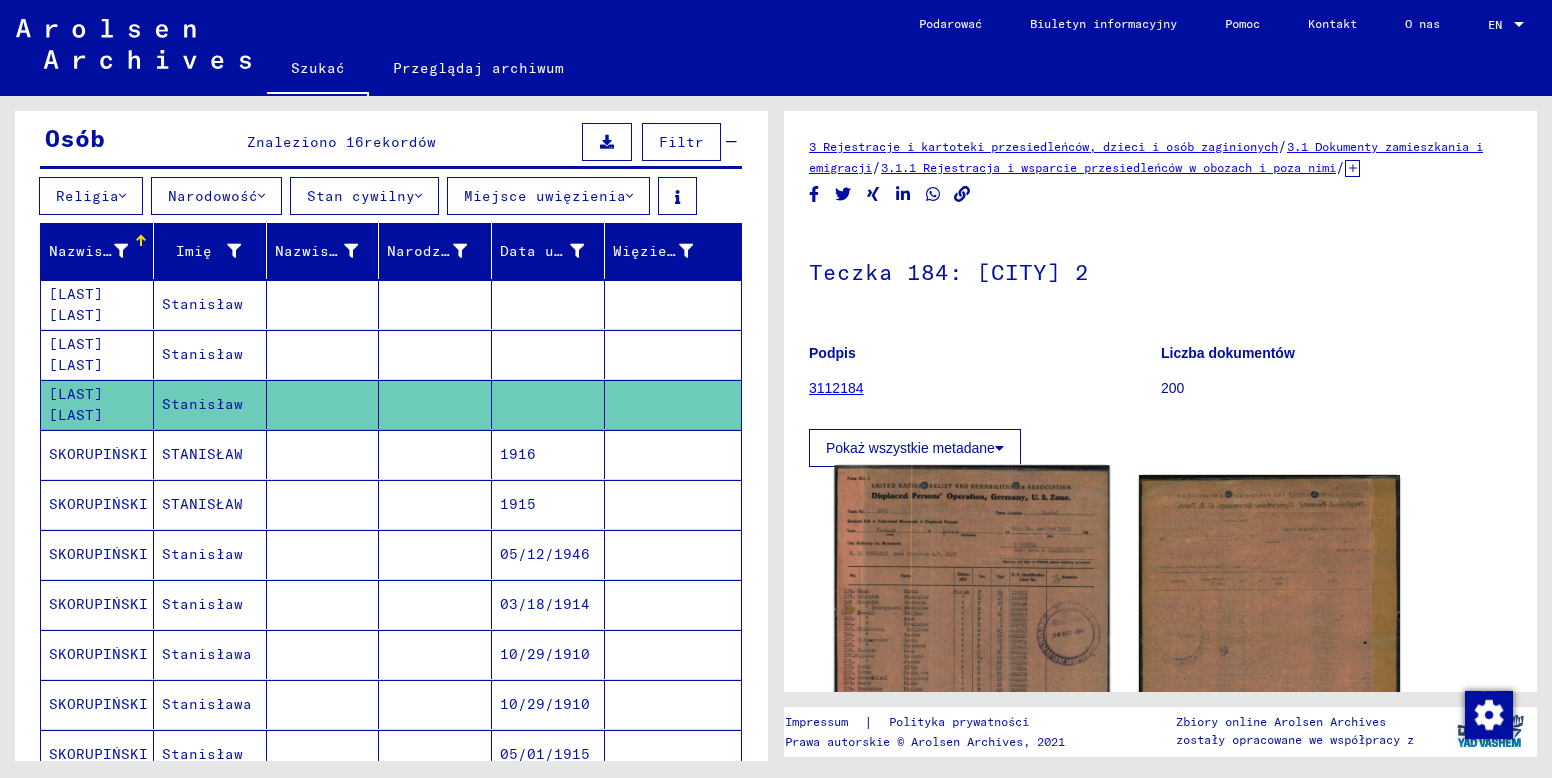 click 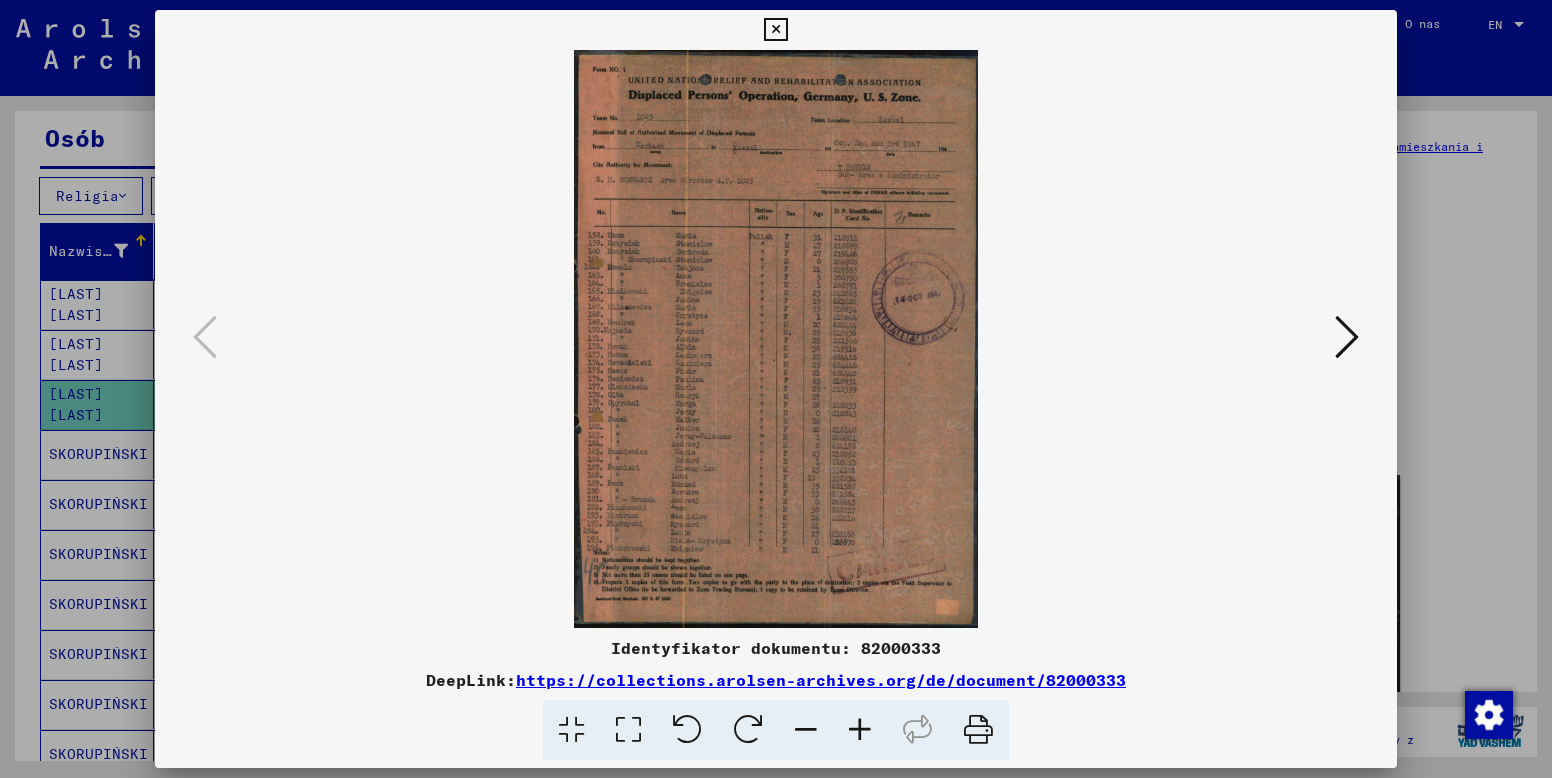 click at bounding box center (860, 730) 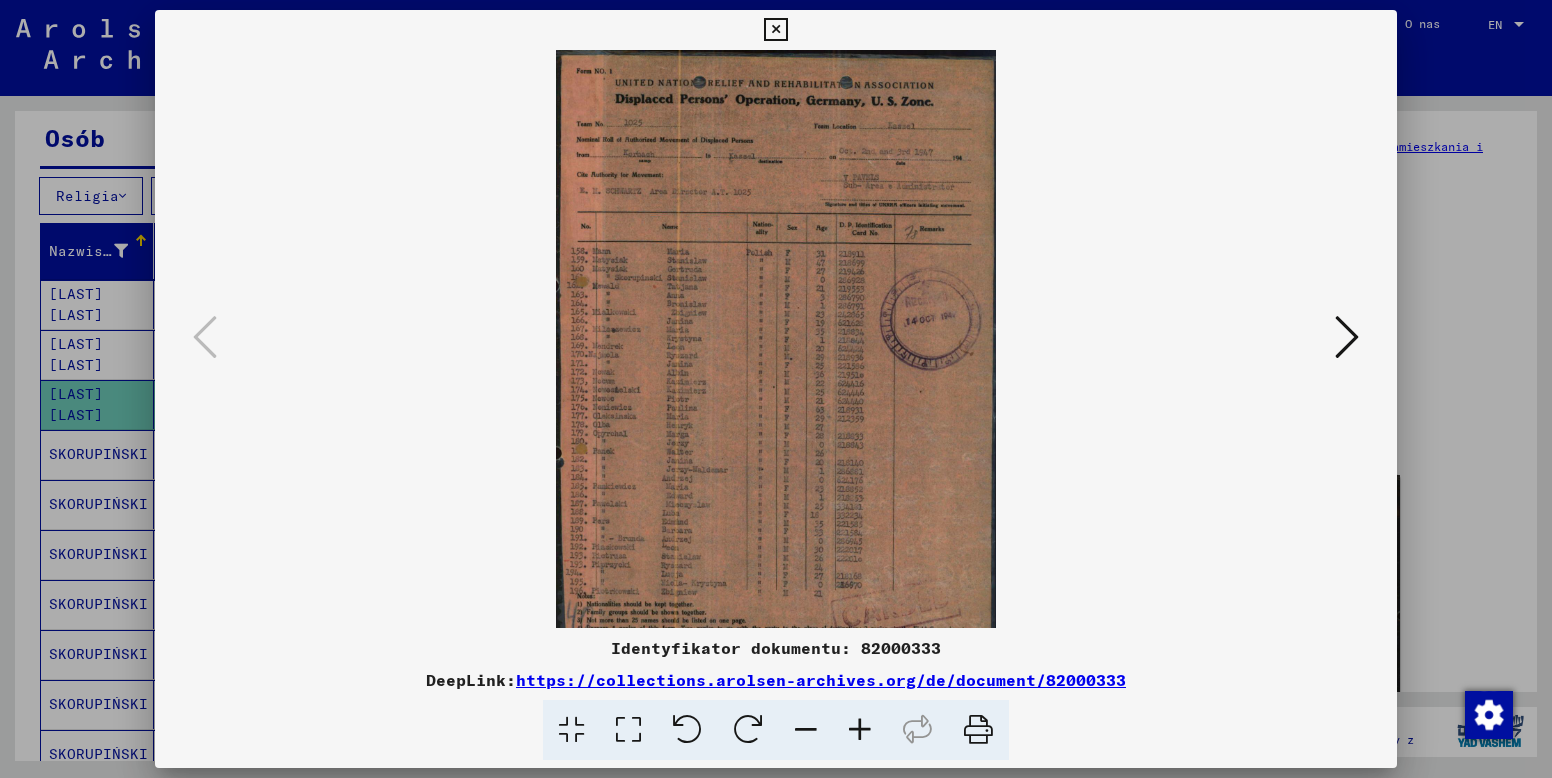 click at bounding box center (860, 730) 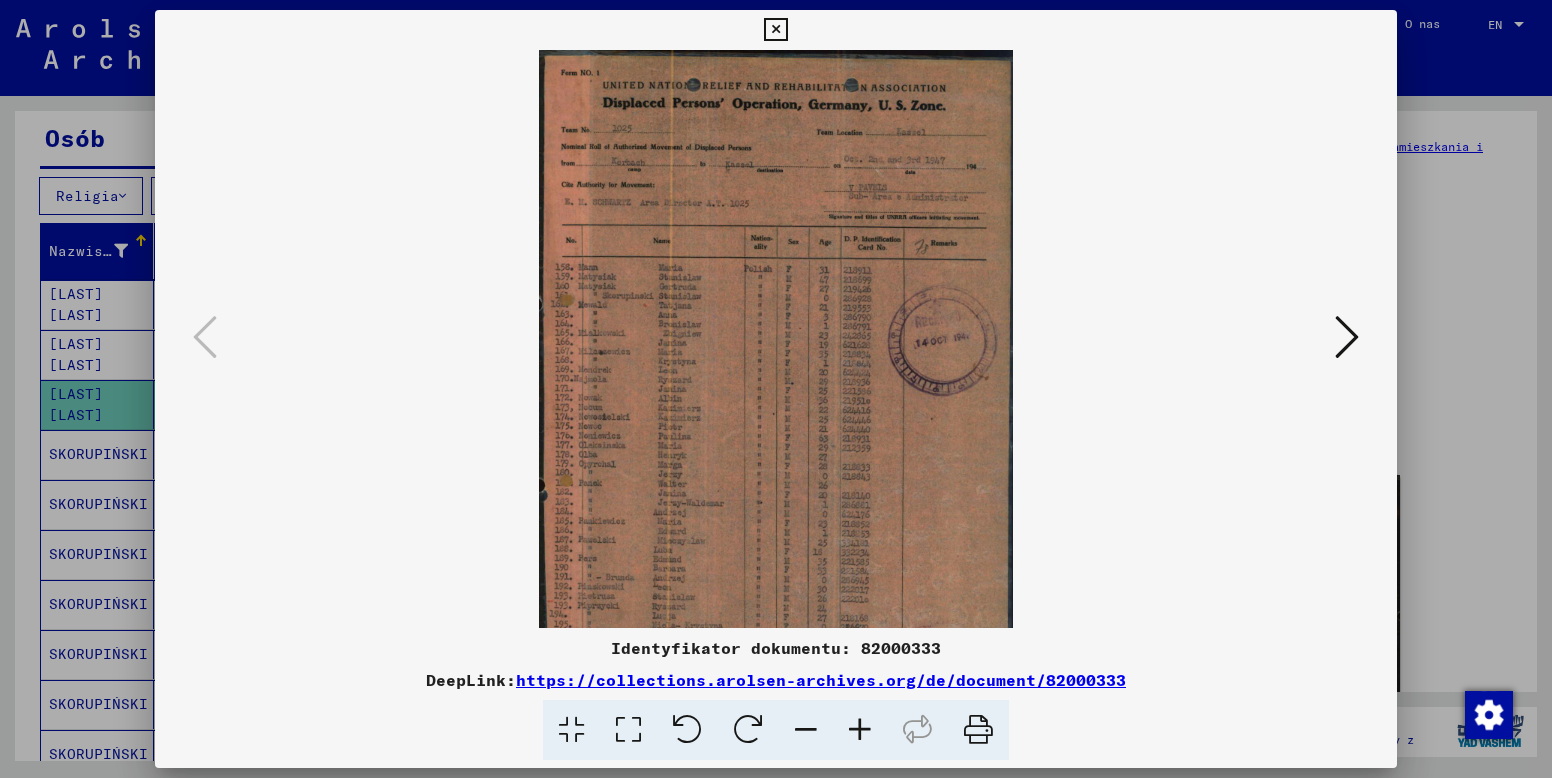 click at bounding box center (860, 730) 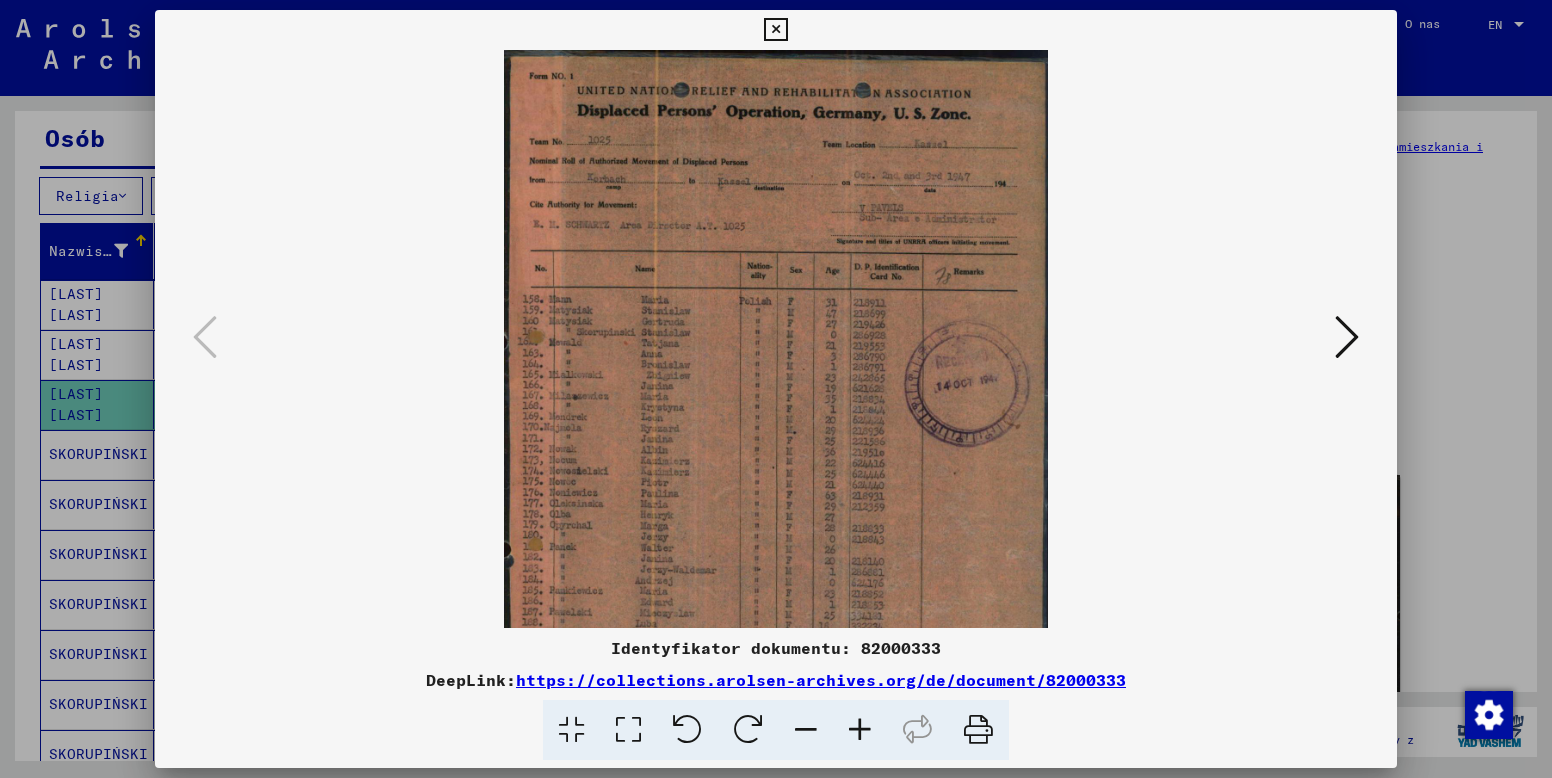 click at bounding box center [860, 730] 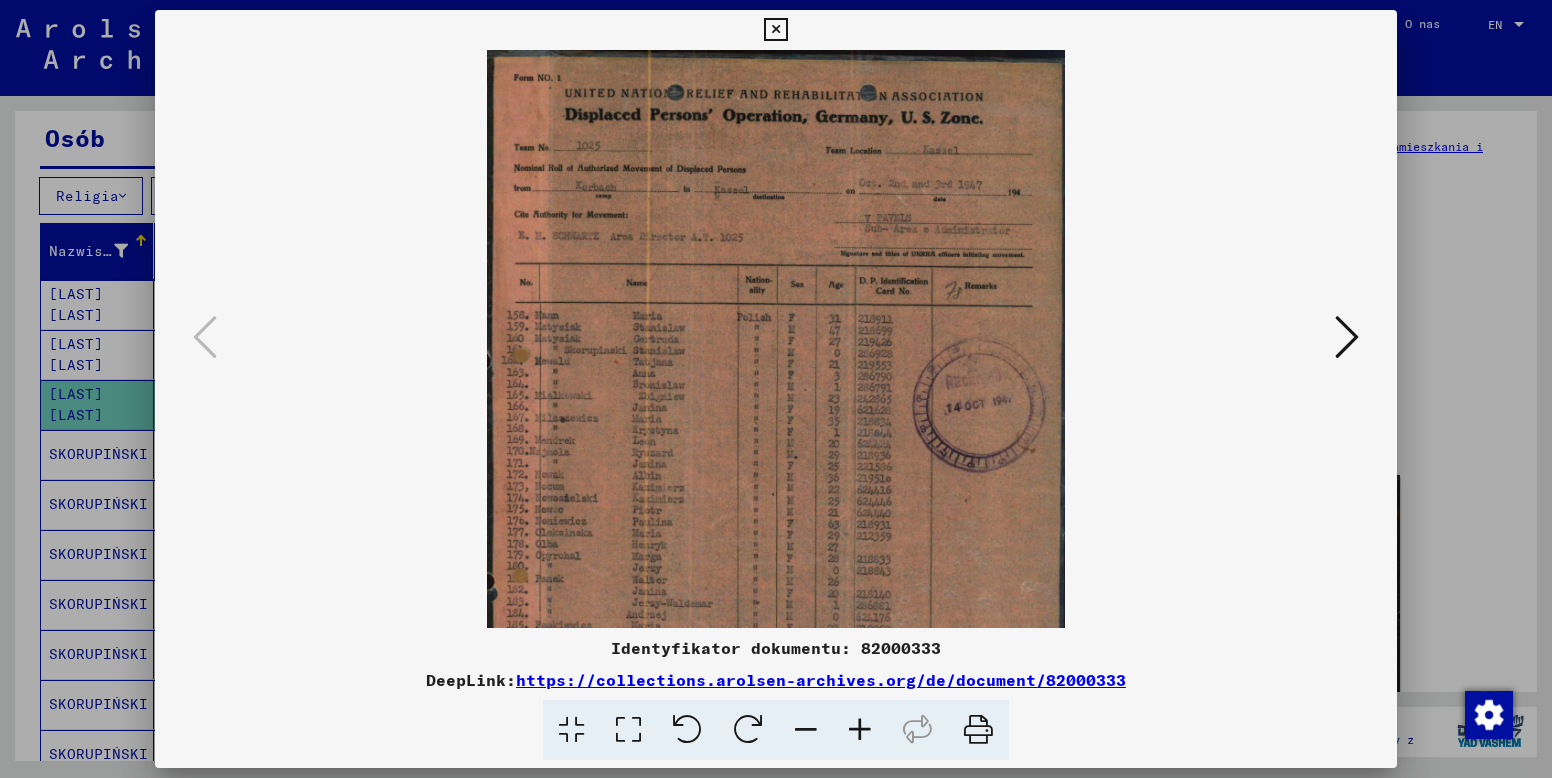 click at bounding box center (860, 730) 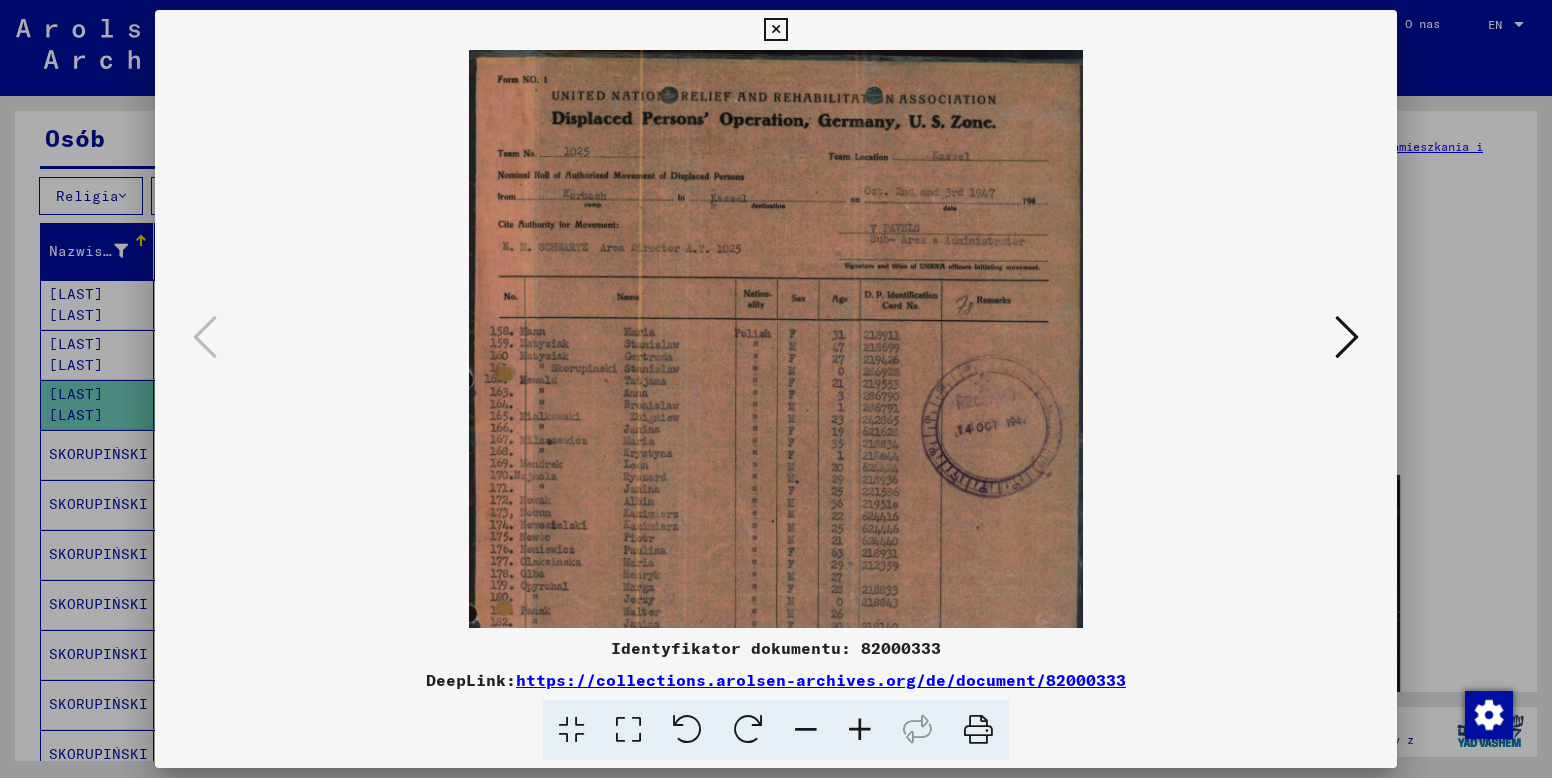 click at bounding box center (860, 730) 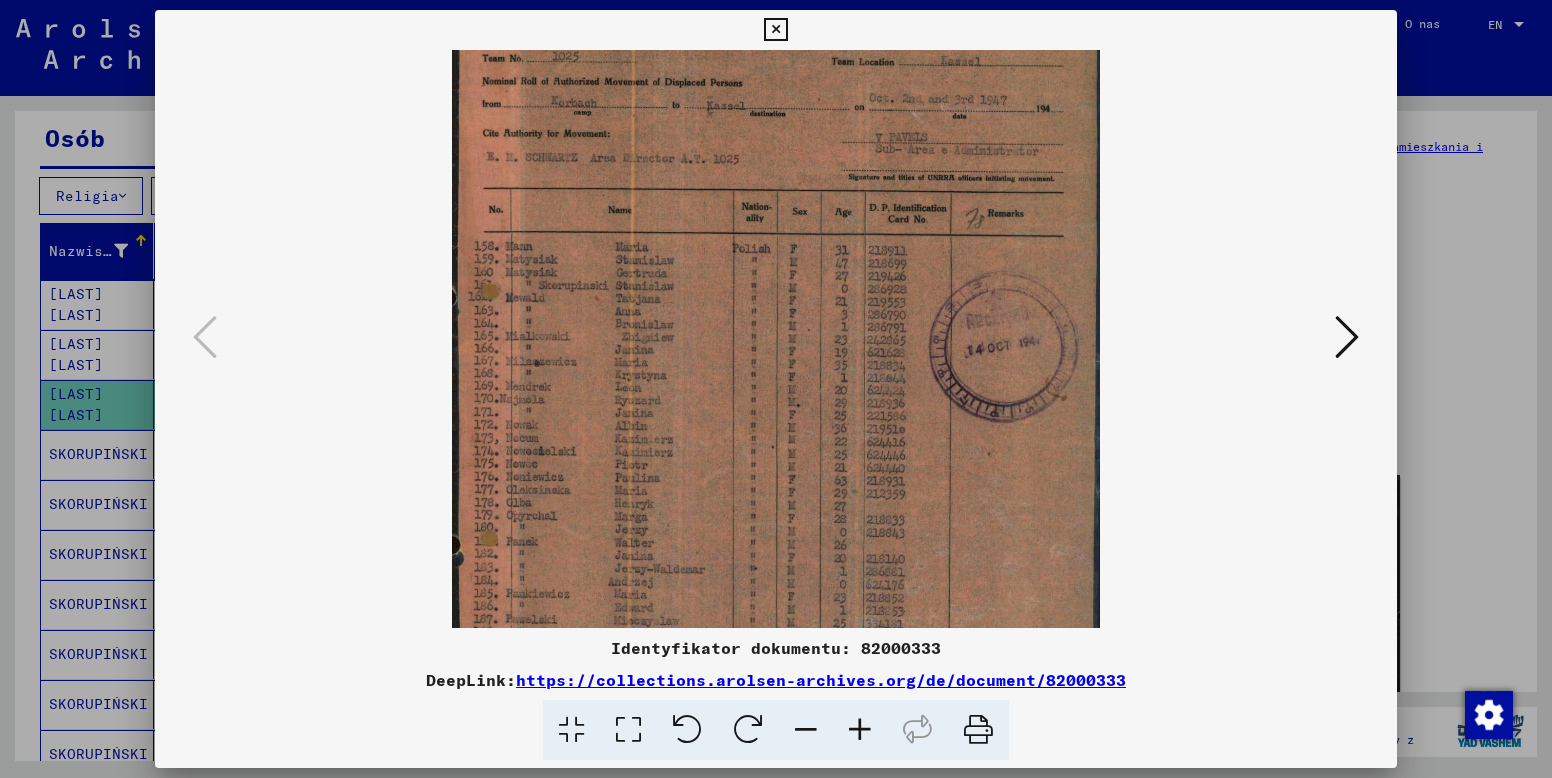 scroll, scrollTop: 108, scrollLeft: 0, axis: vertical 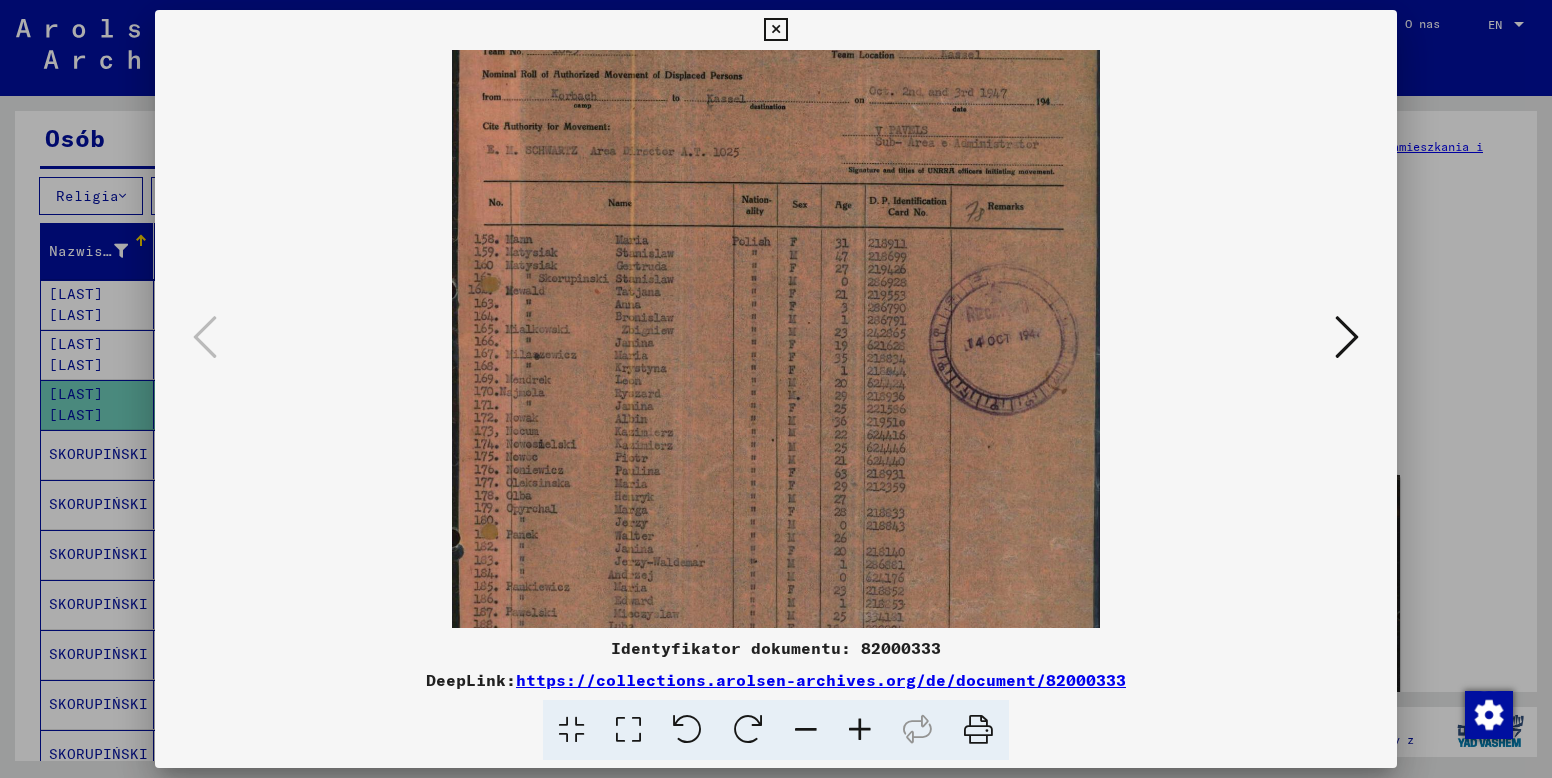 drag, startPoint x: 729, startPoint y: 586, endPoint x: 760, endPoint y: 478, distance: 112.36102 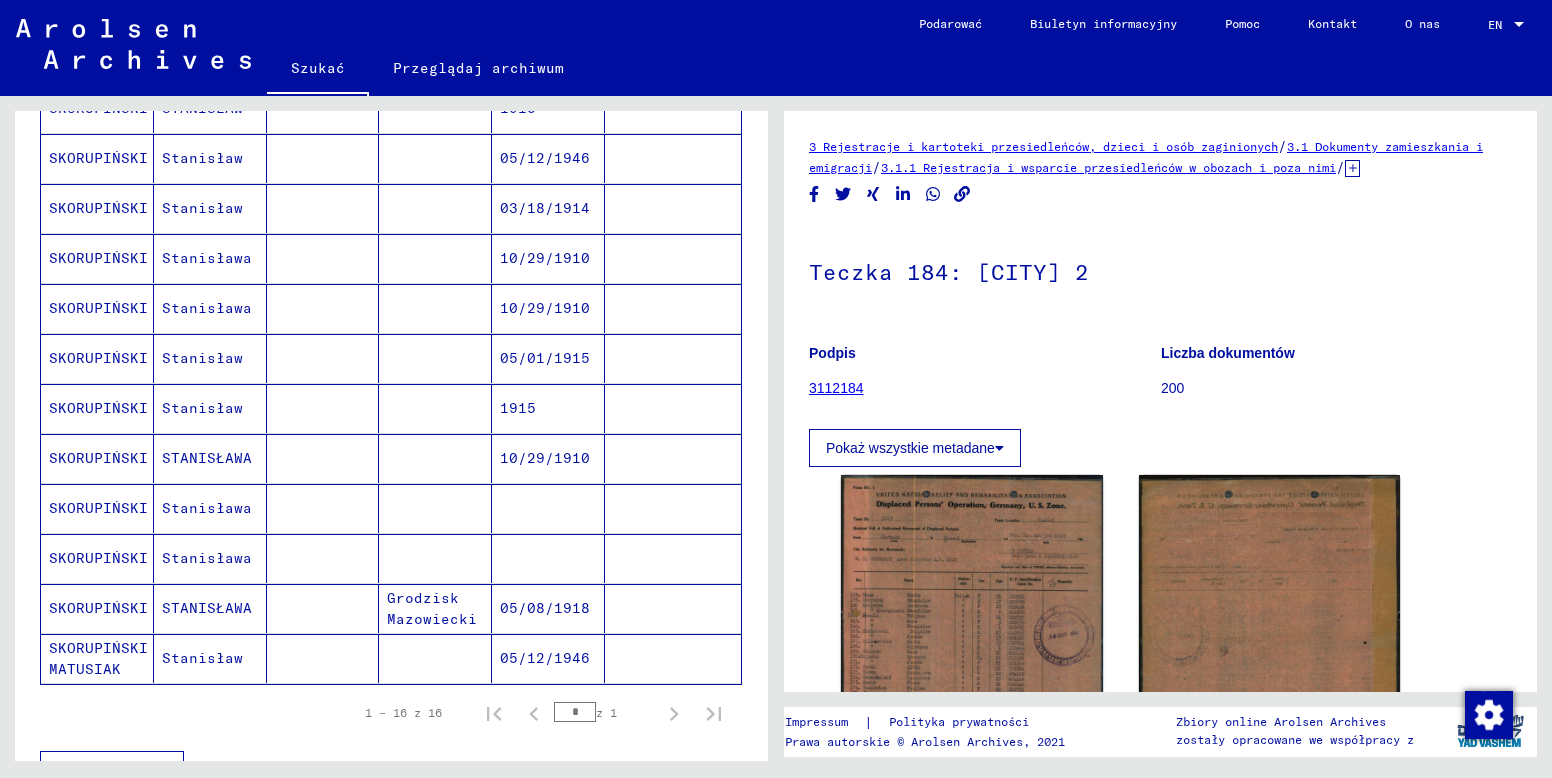 scroll, scrollTop: 600, scrollLeft: 0, axis: vertical 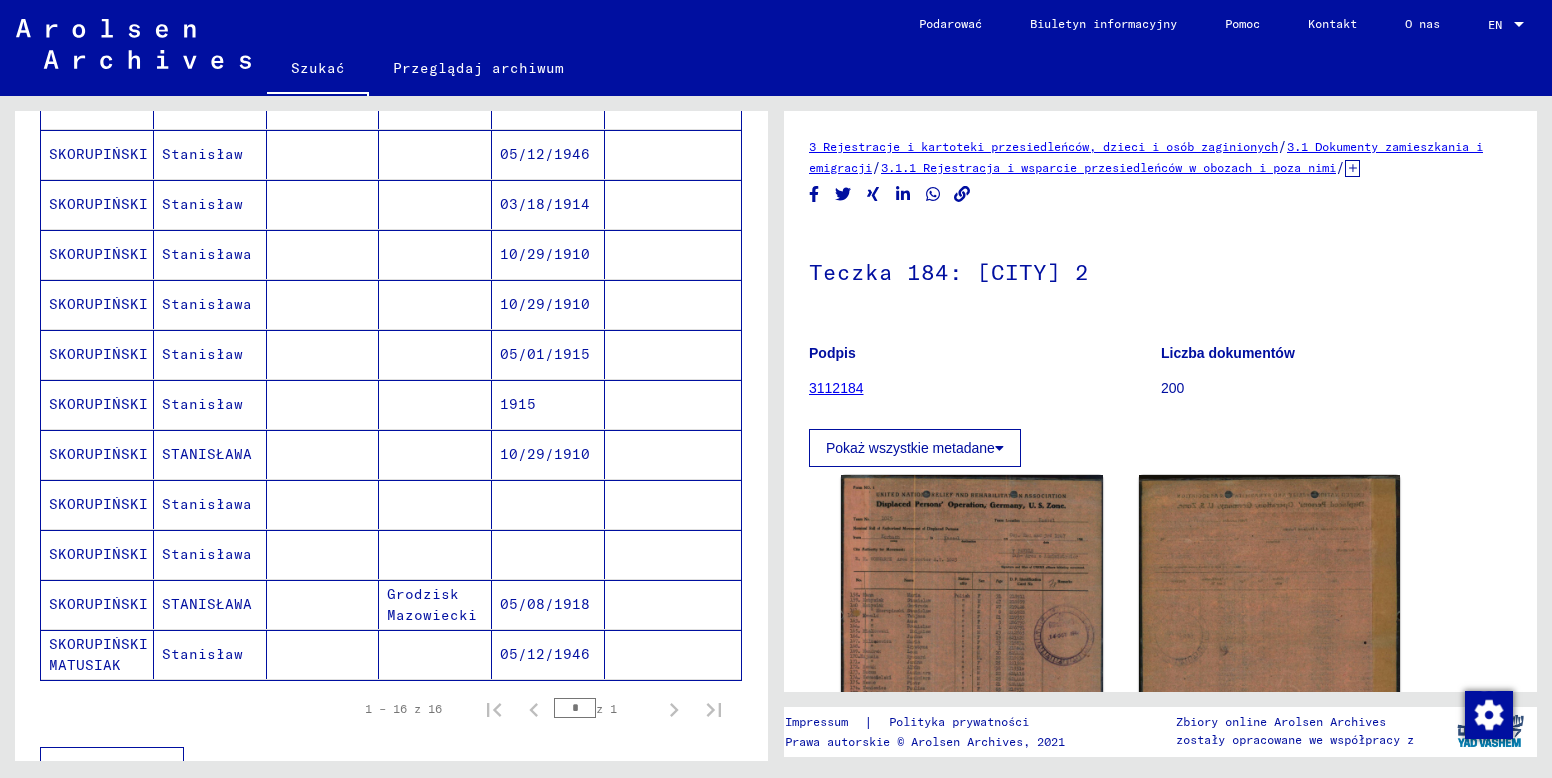 click on "Stanisława" at bounding box center (210, 554) 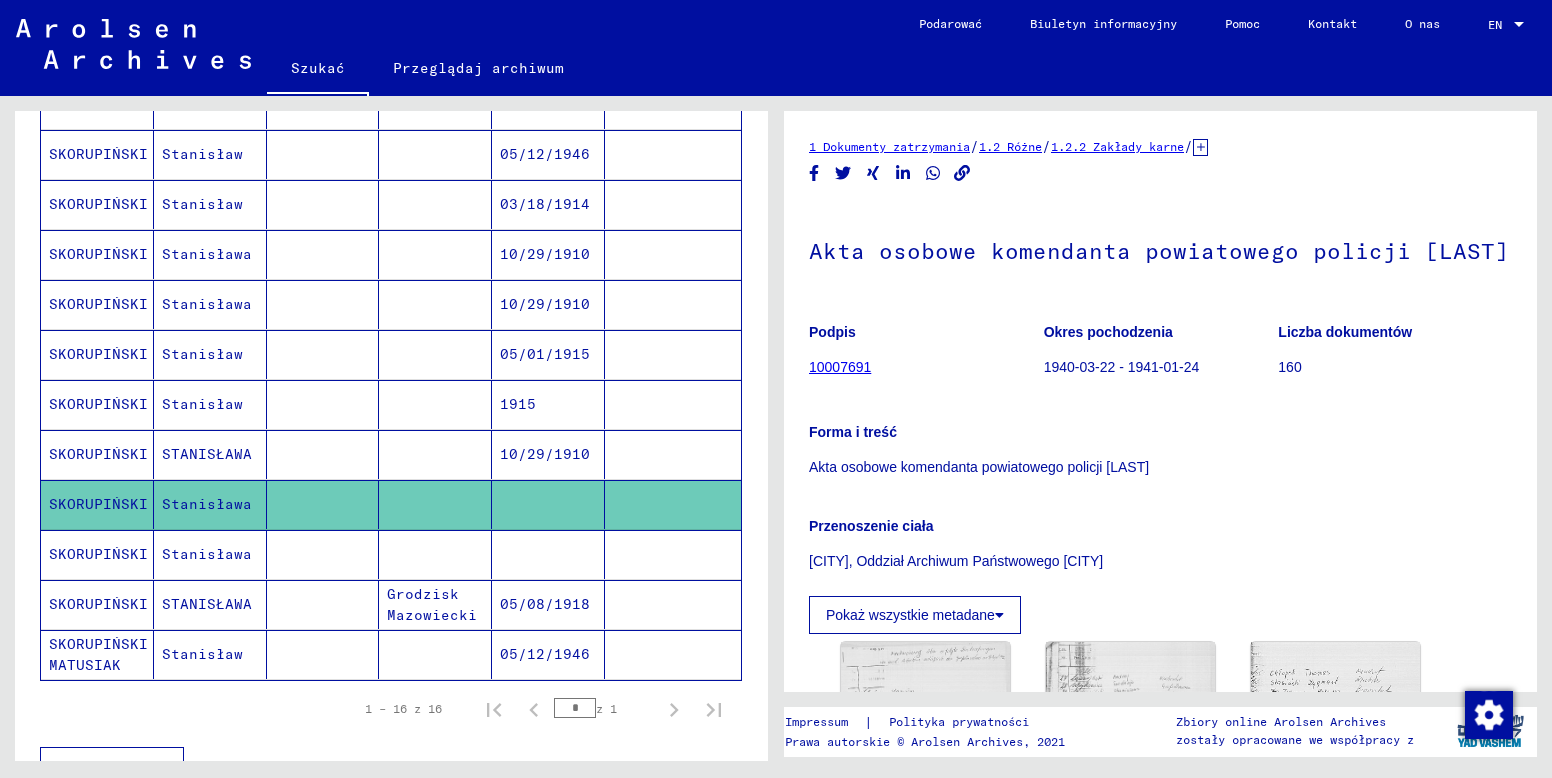 scroll, scrollTop: 0, scrollLeft: 0, axis: both 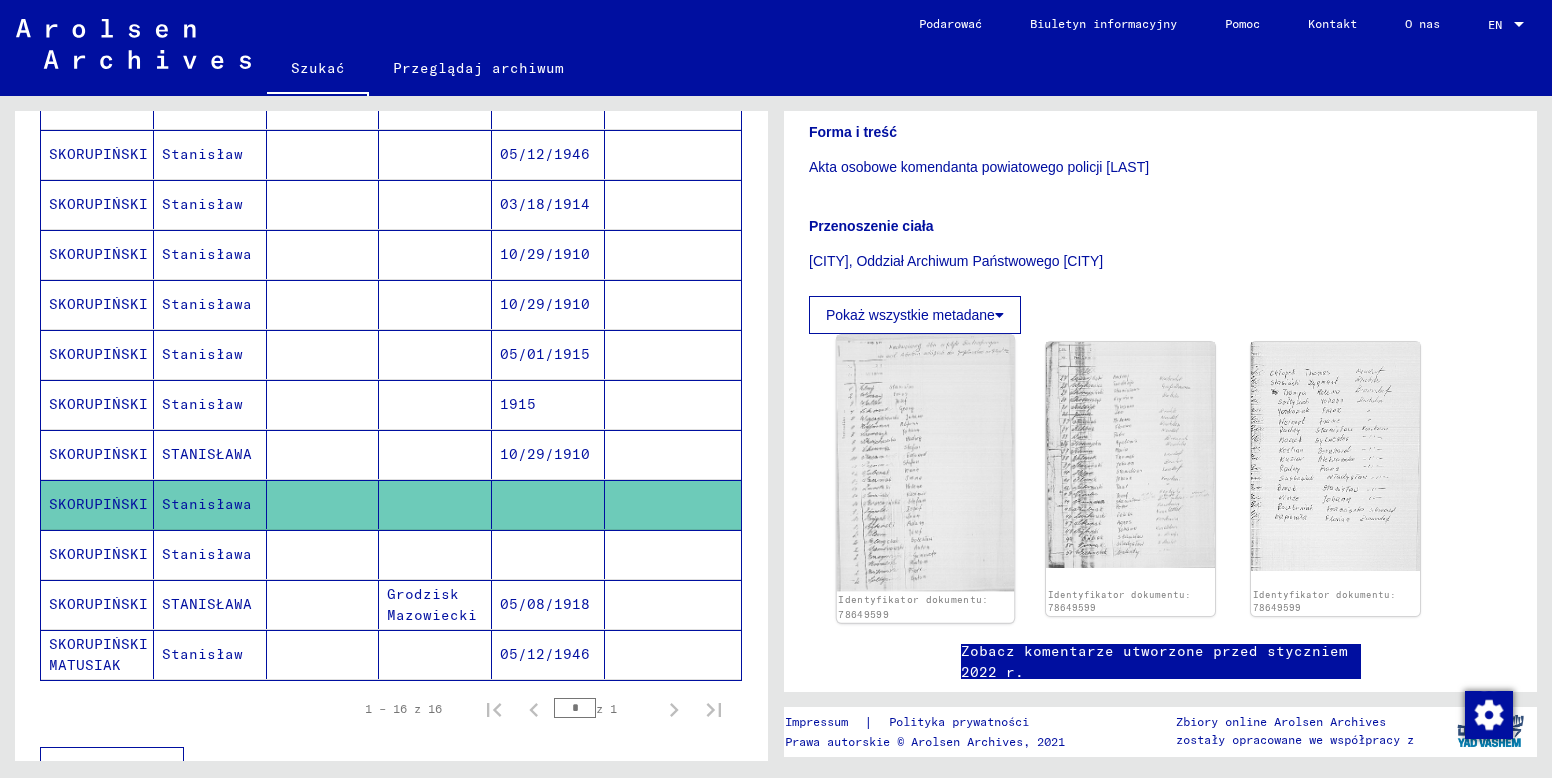 click 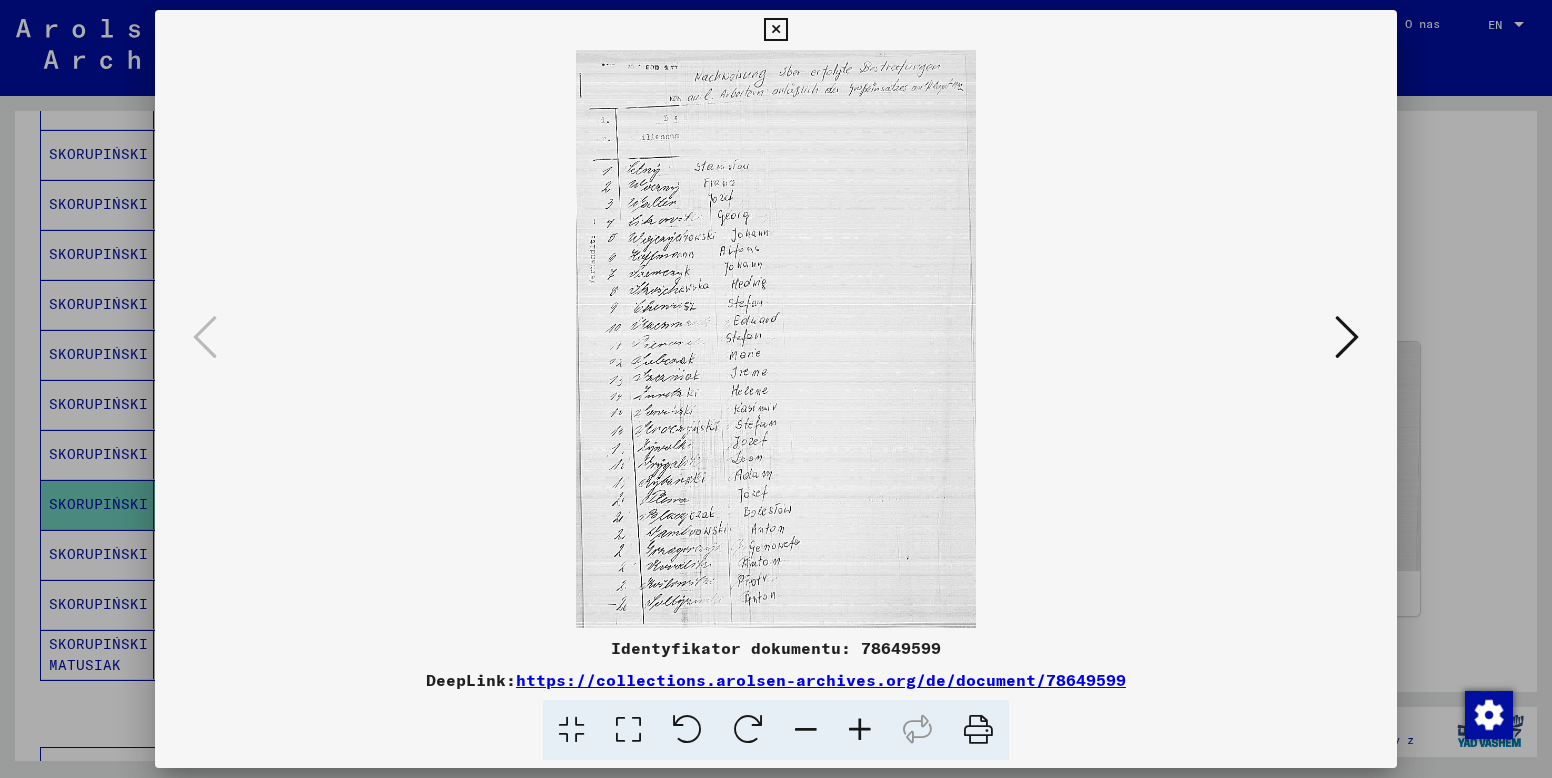 click at bounding box center (775, 30) 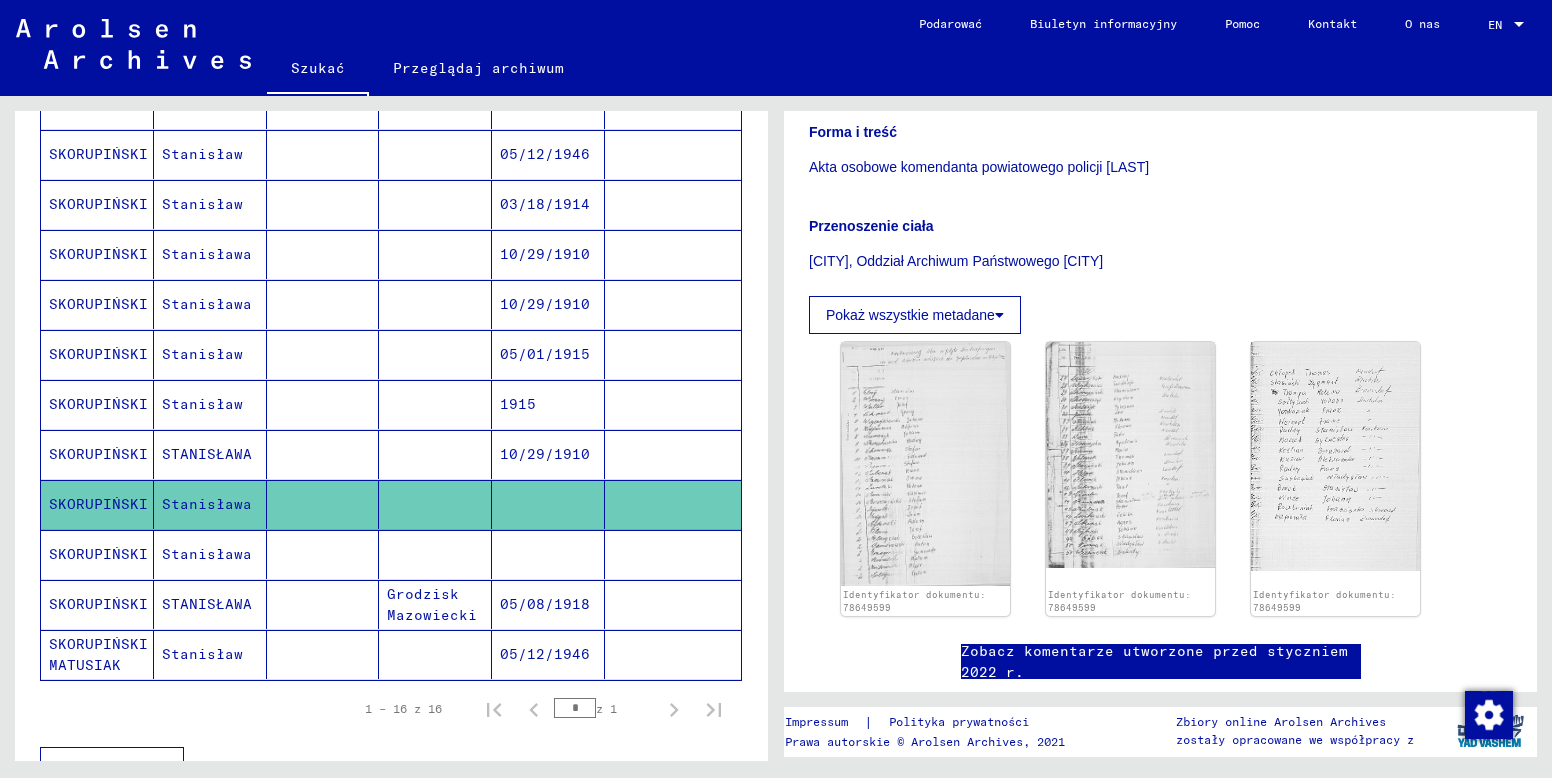 click at bounding box center [323, 604] 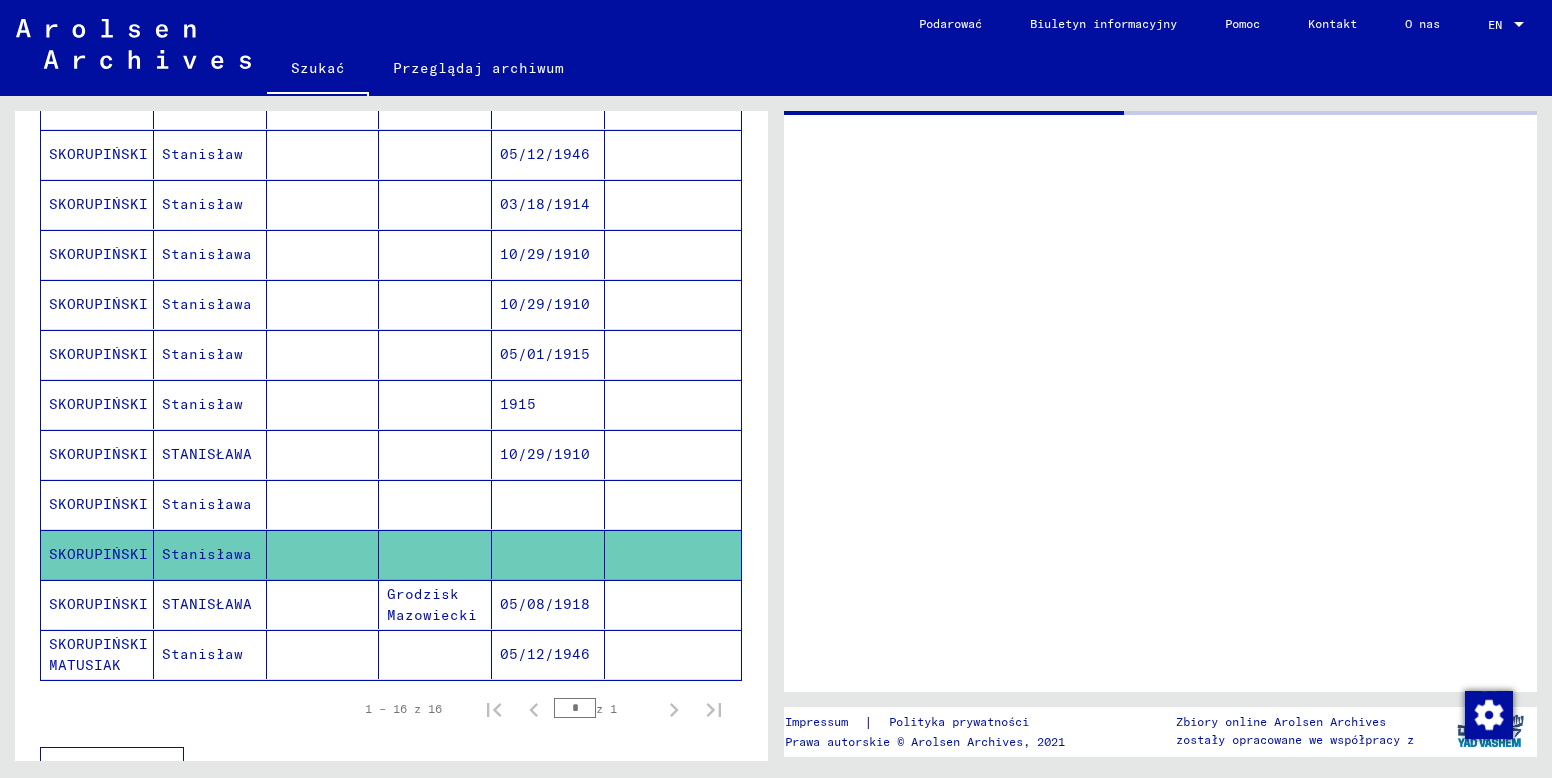 scroll, scrollTop: 0, scrollLeft: 0, axis: both 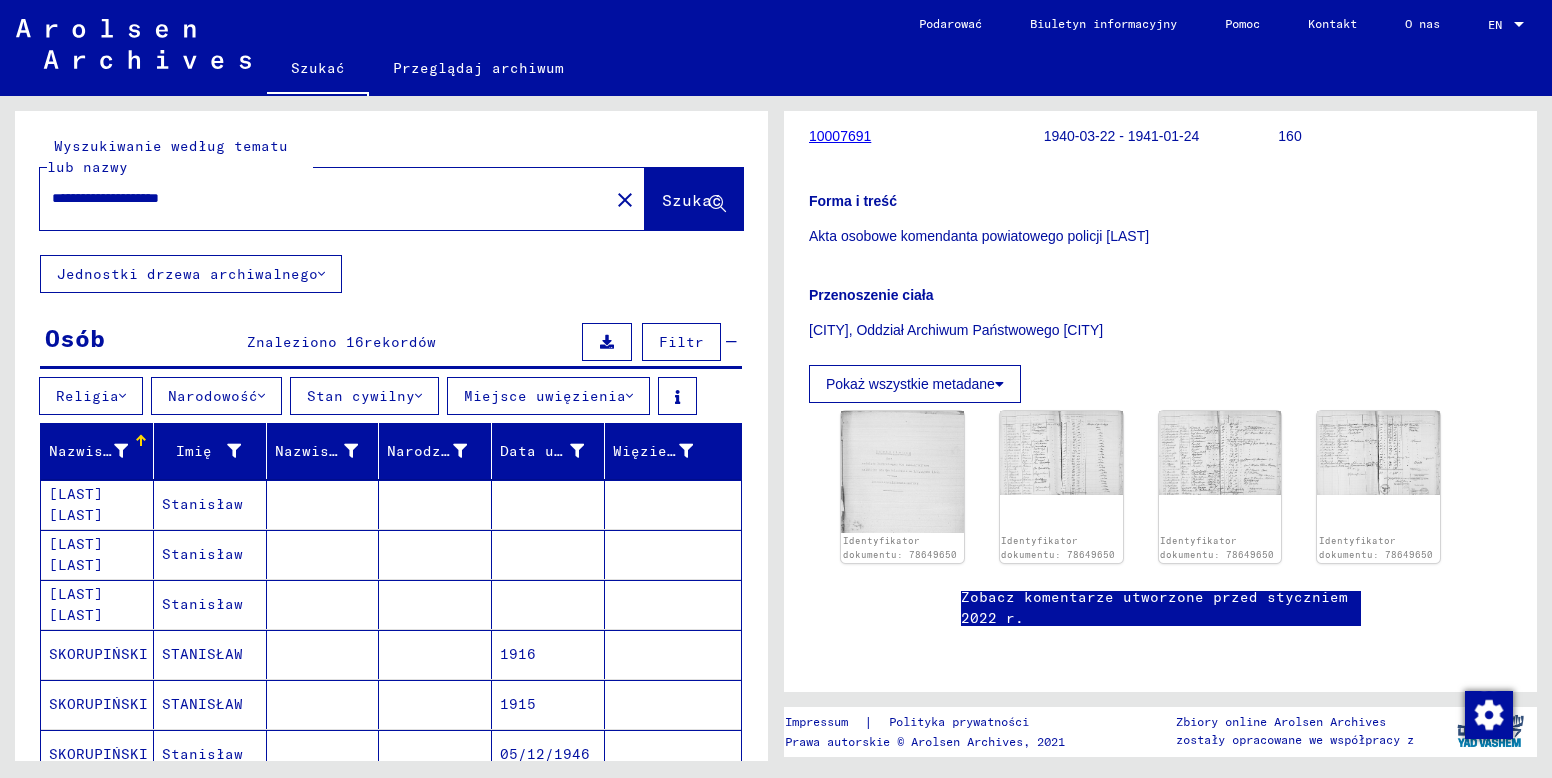 click on "**********" at bounding box center [324, 198] 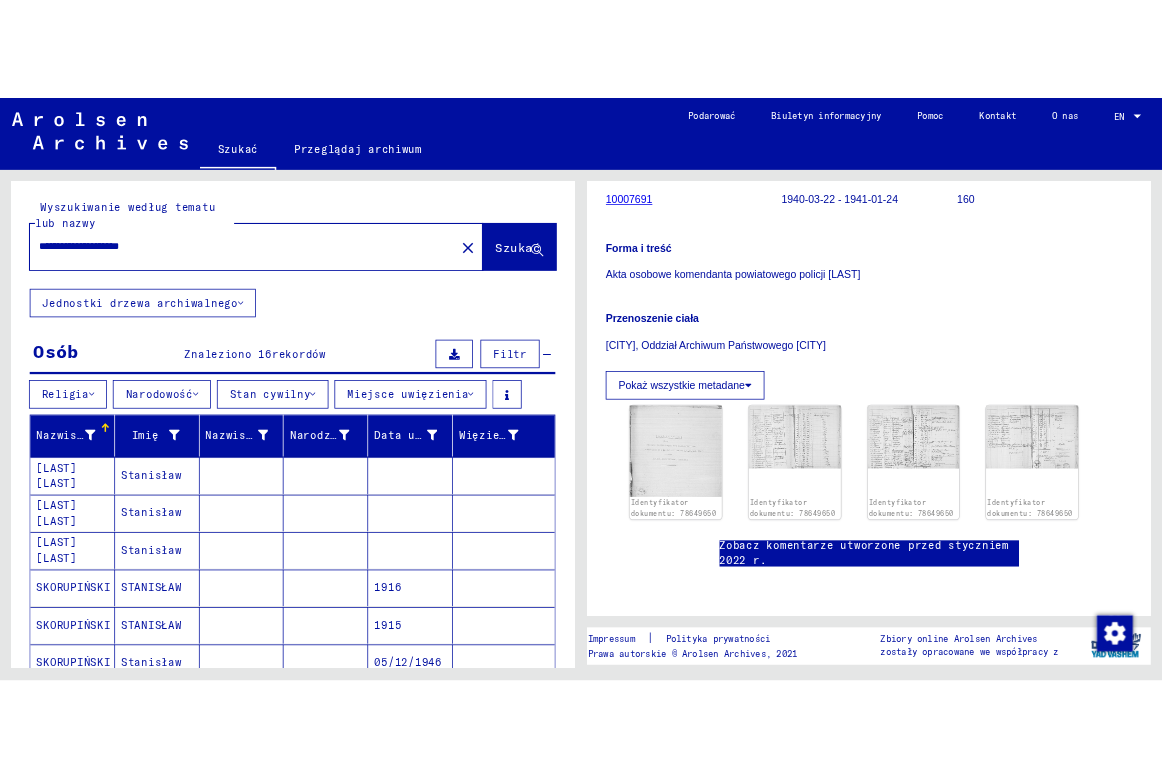 scroll, scrollTop: 0, scrollLeft: 0, axis: both 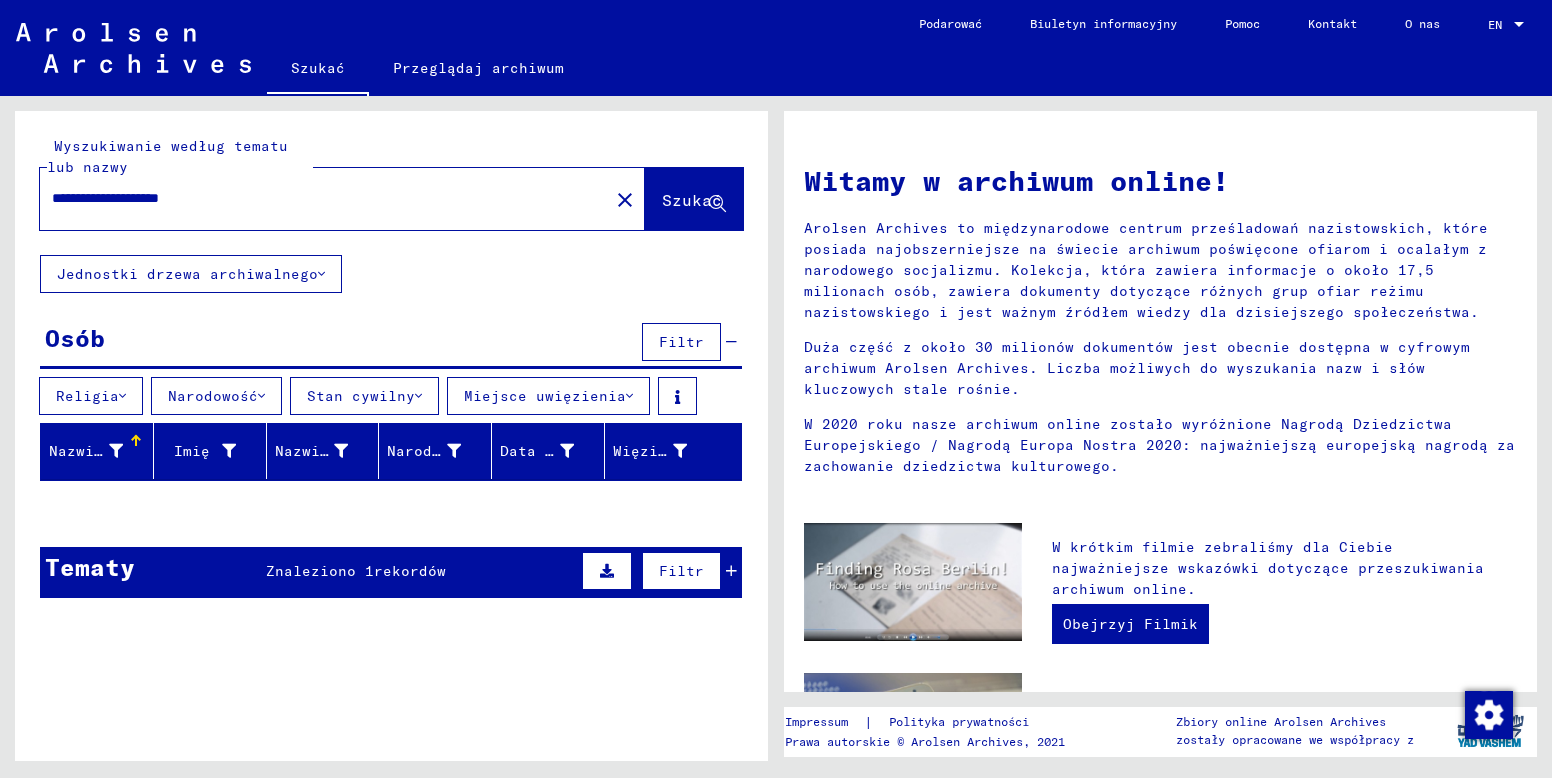 click on "Osób" at bounding box center (75, 338) 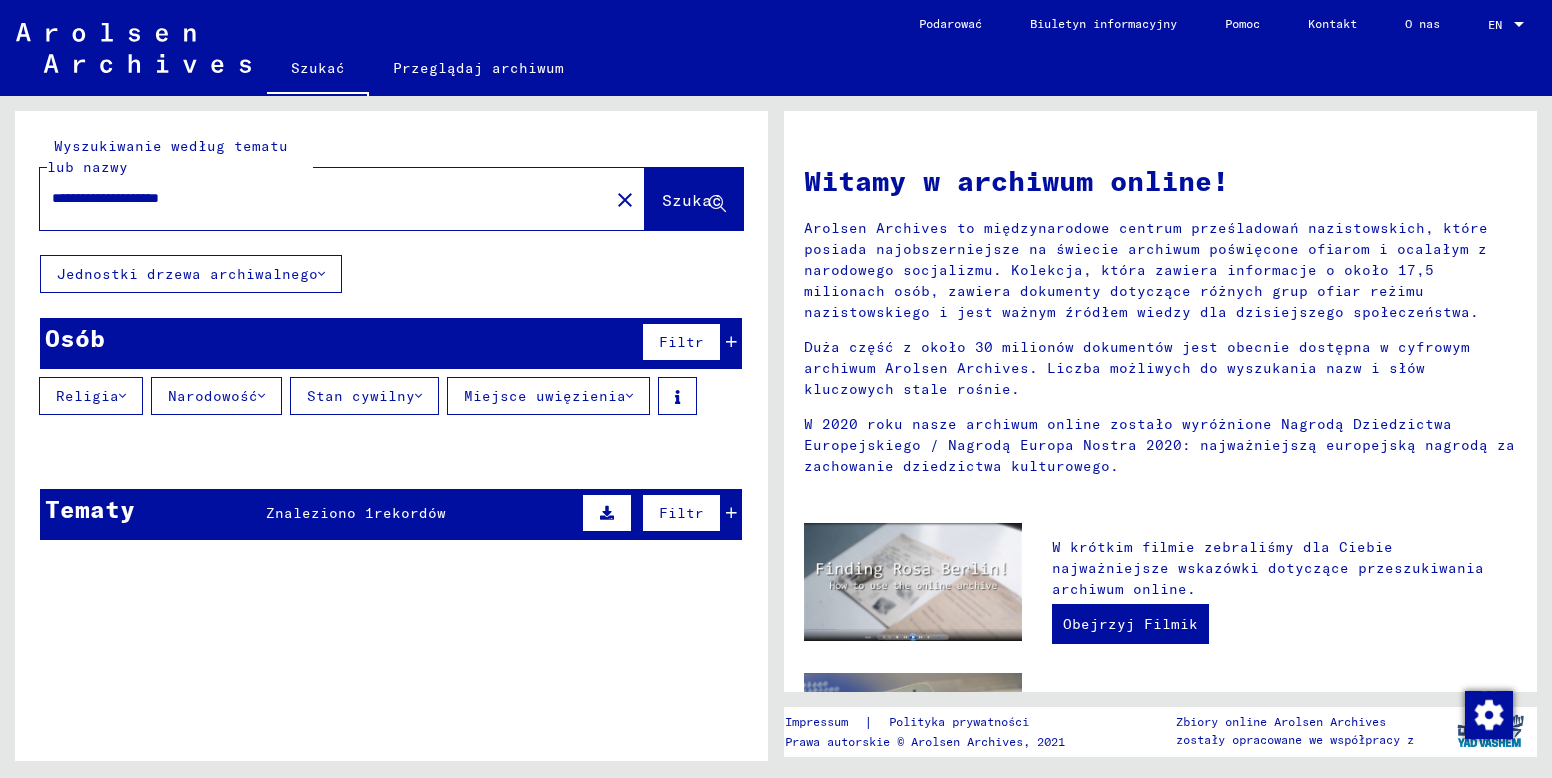 click on "Osób" at bounding box center [75, 338] 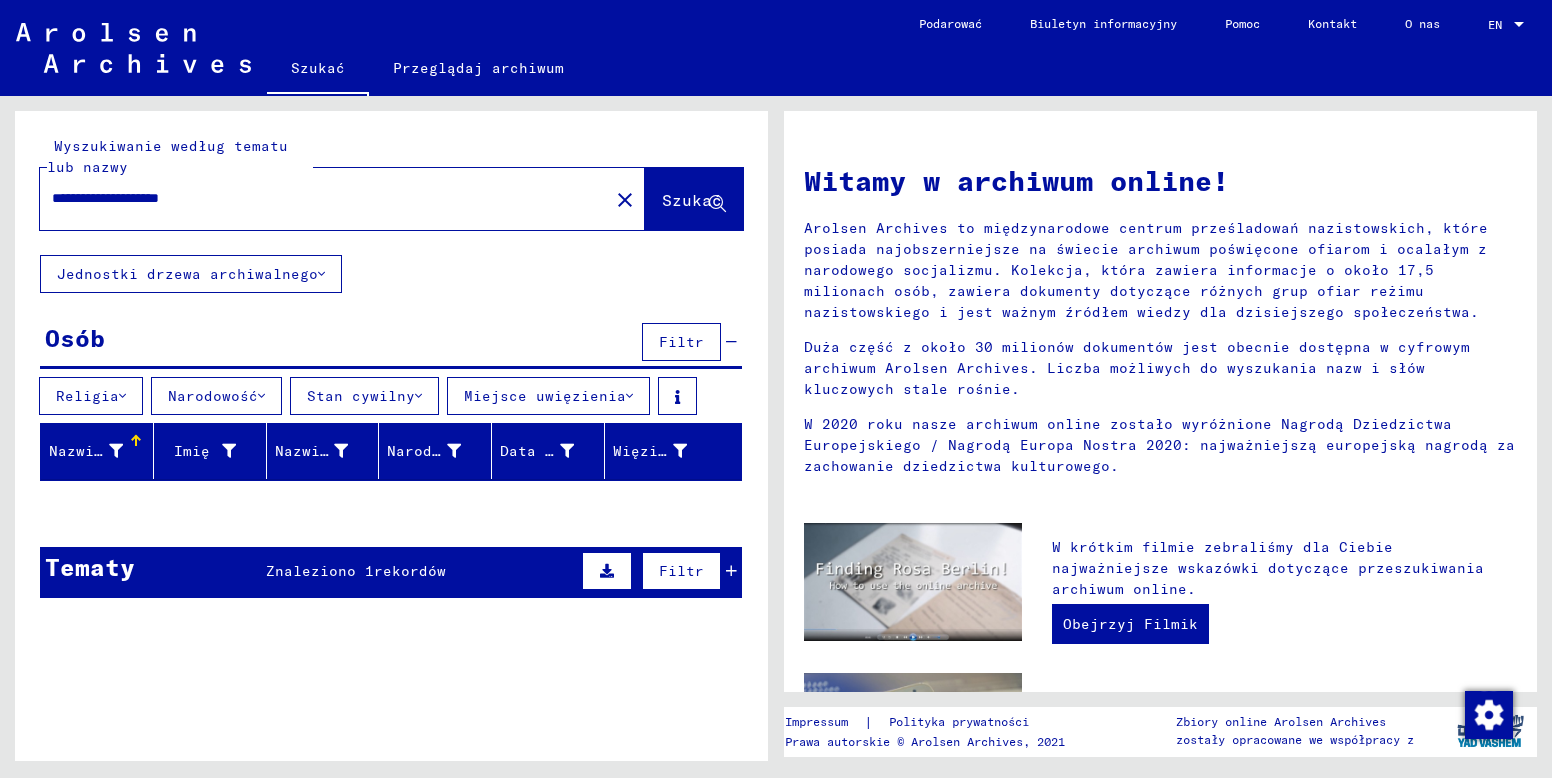 click on "**********" at bounding box center [318, 198] 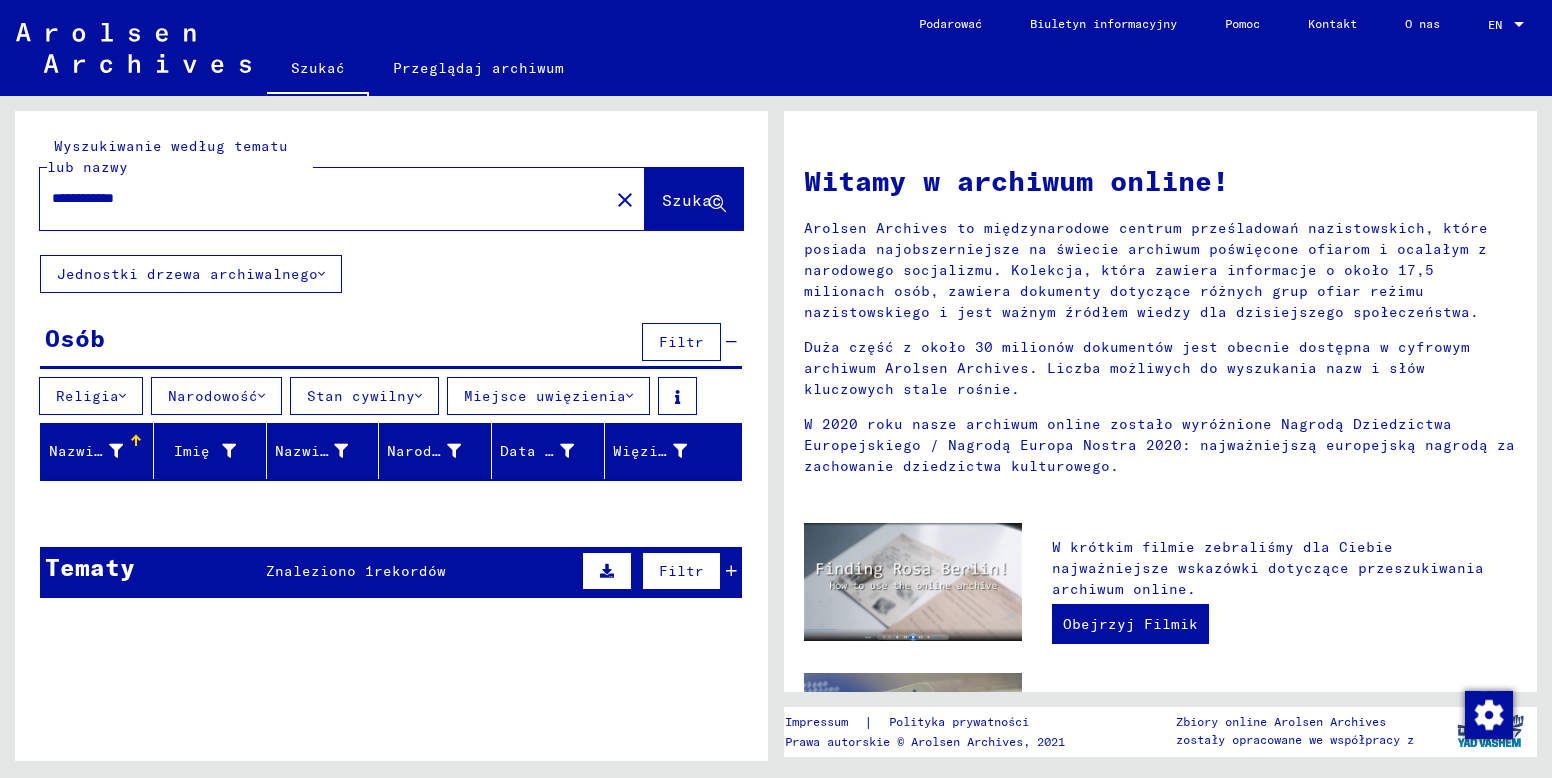 type on "**********" 